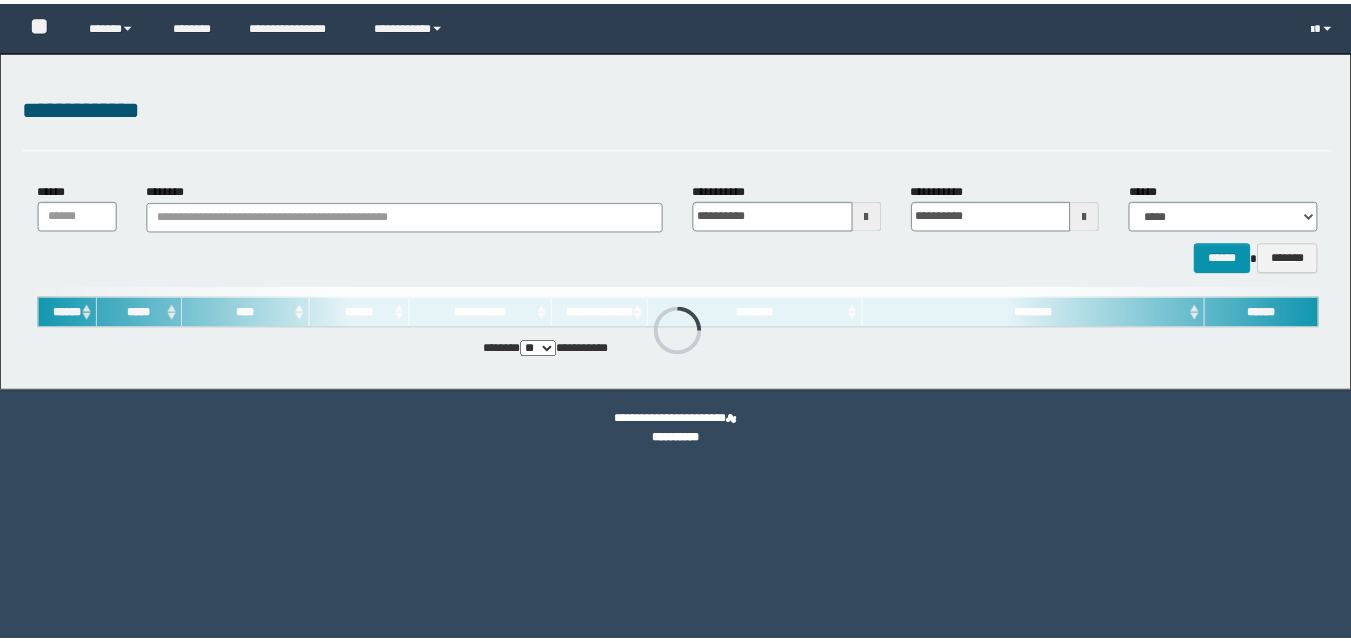 scroll, scrollTop: 0, scrollLeft: 0, axis: both 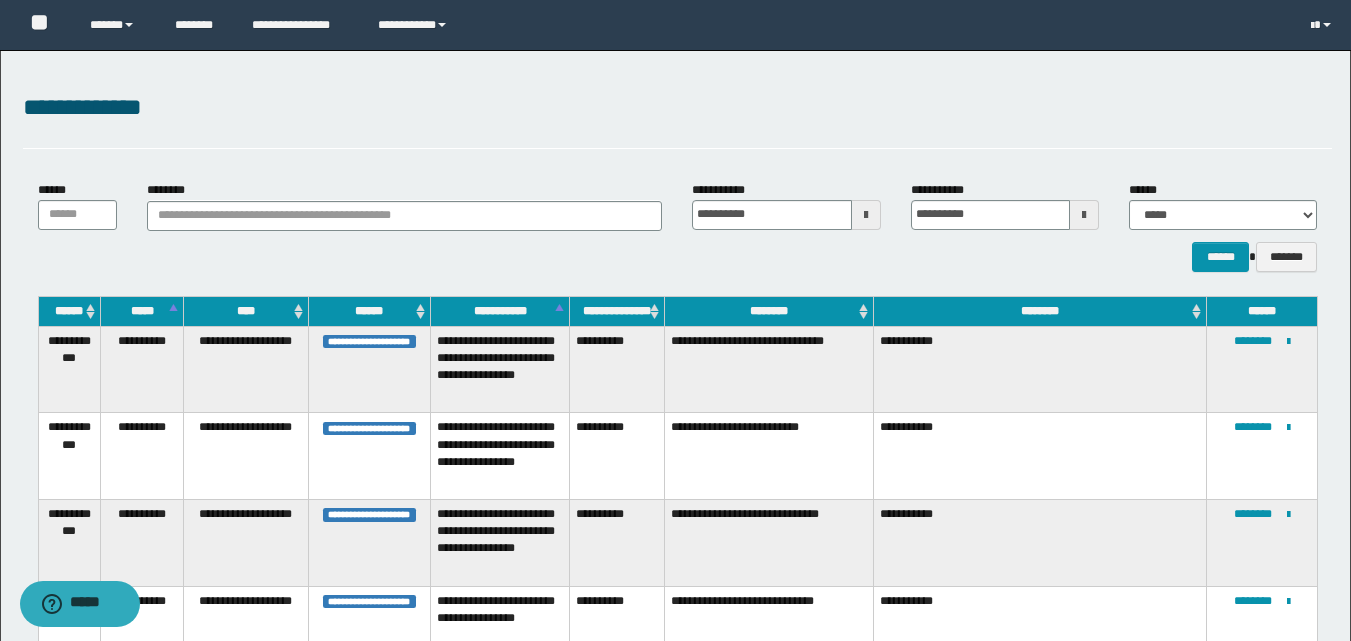 click at bounding box center (866, 215) 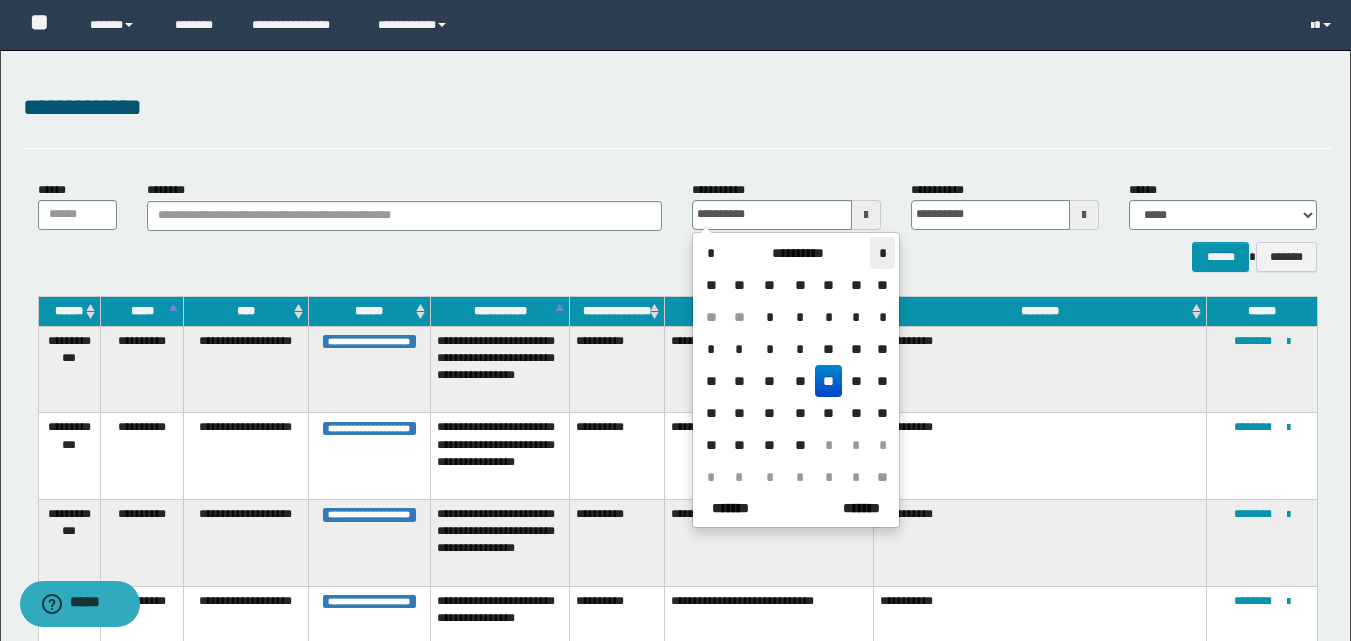 click on "*" at bounding box center [882, 253] 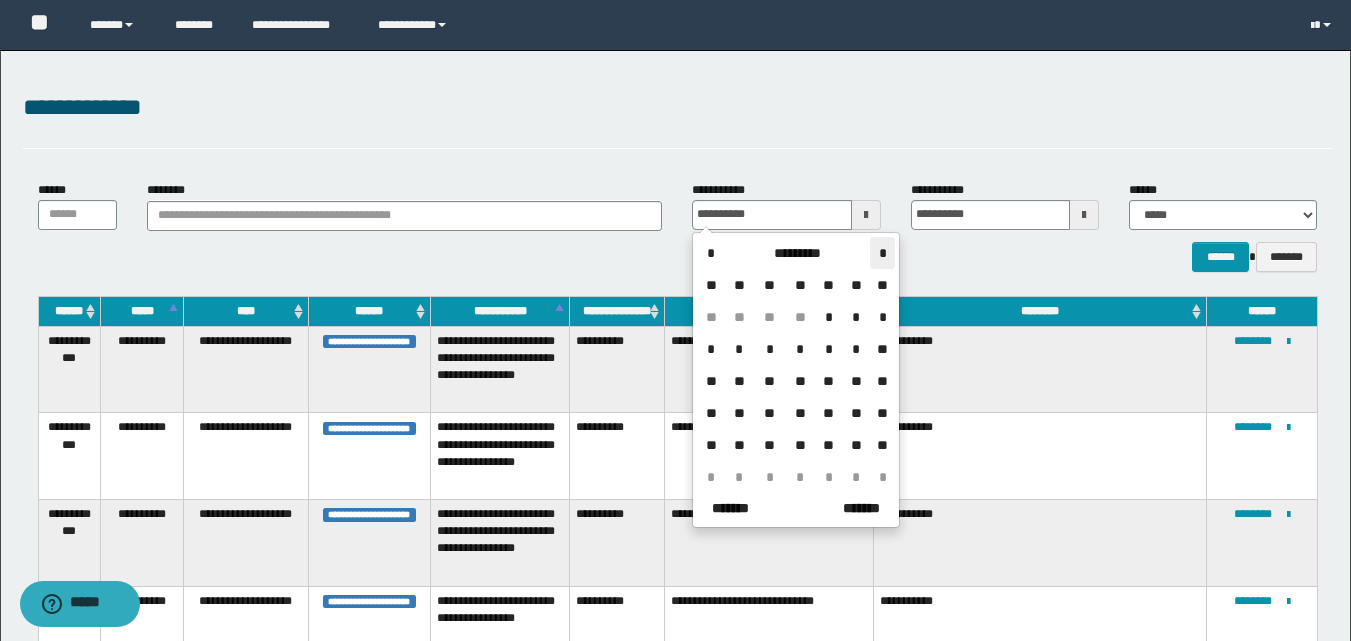 click on "*" at bounding box center (882, 253) 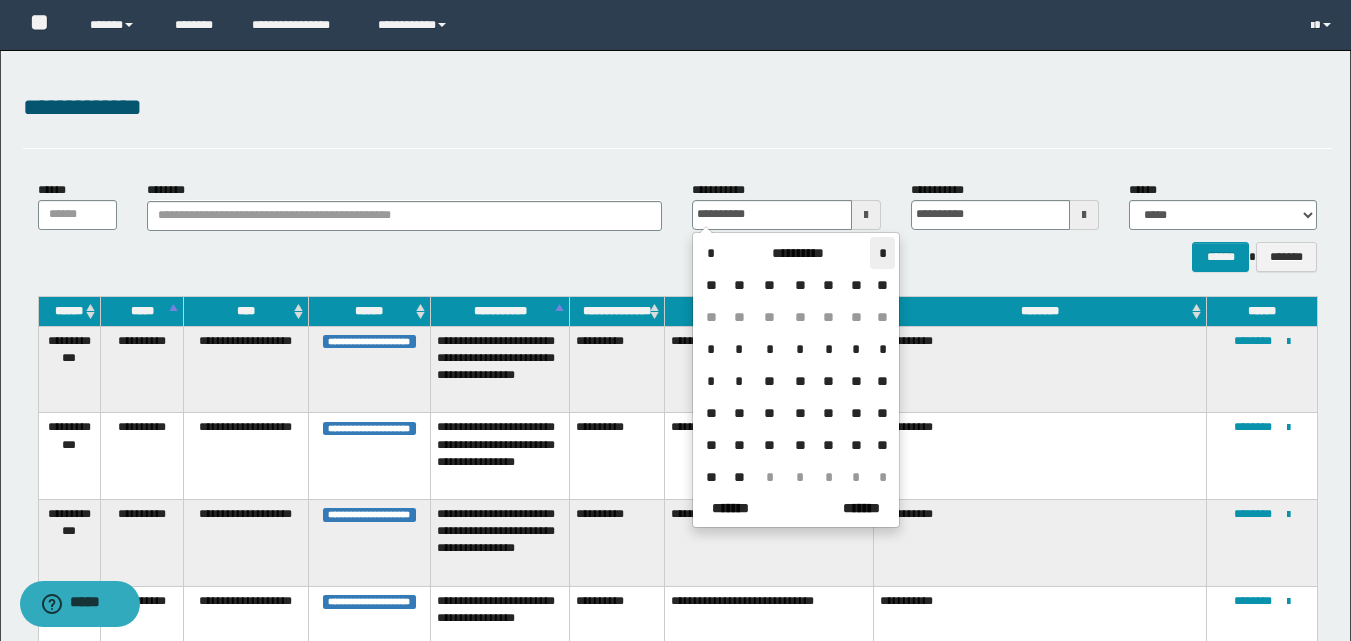 click on "*" at bounding box center [882, 253] 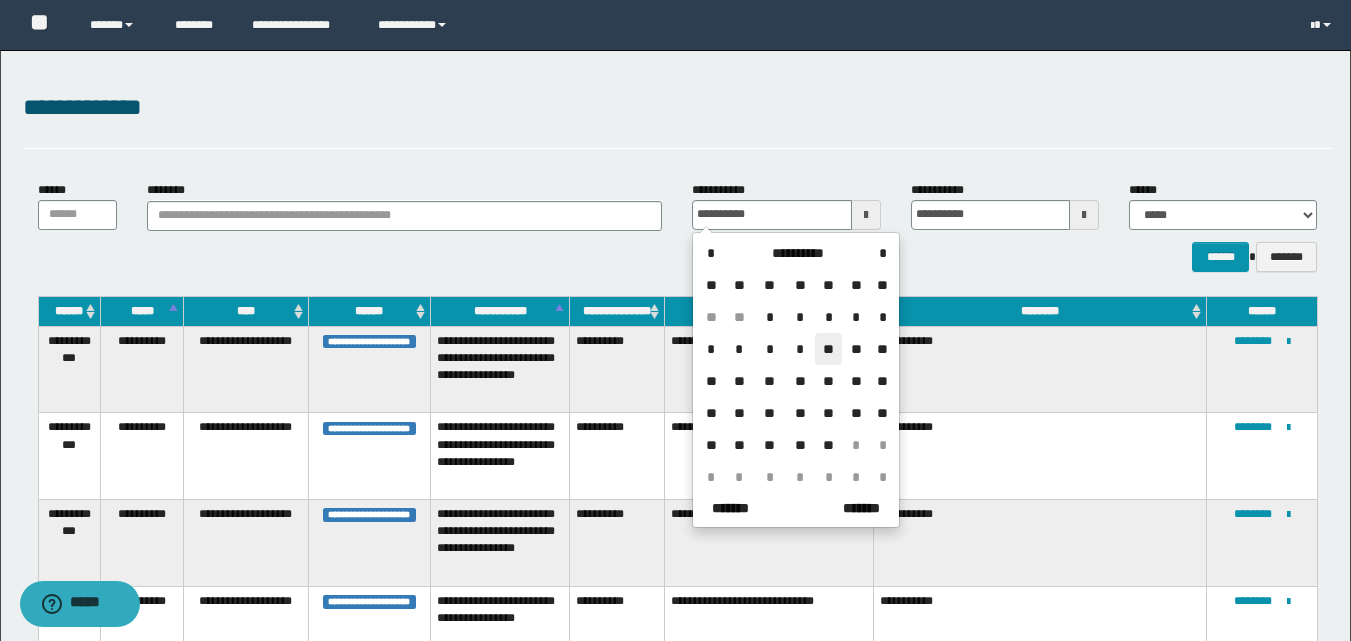 click on "**" at bounding box center (829, 349) 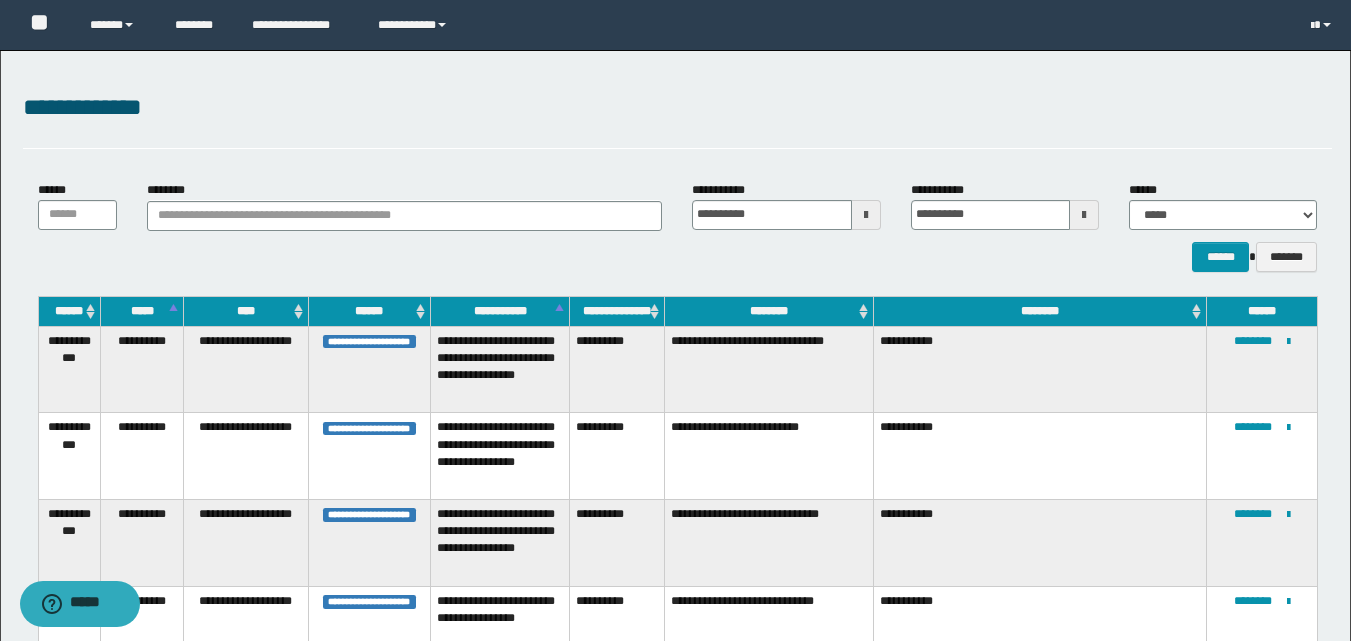click at bounding box center (1084, 215) 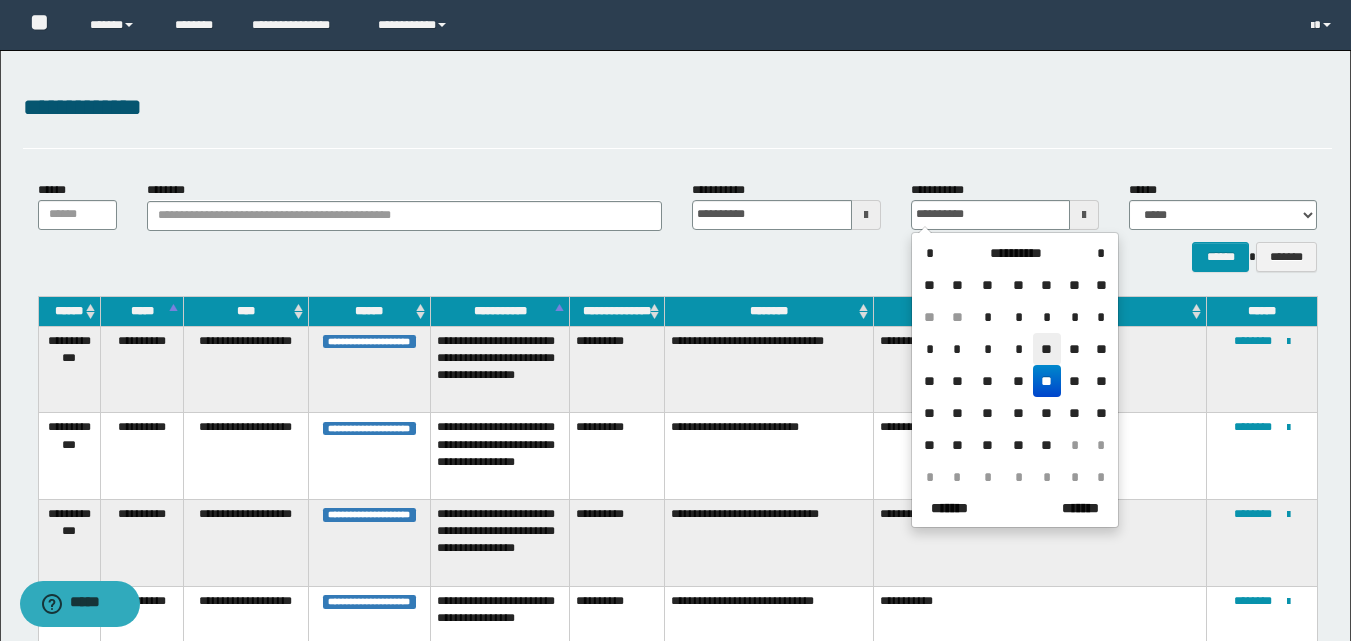 click on "**" at bounding box center [1047, 349] 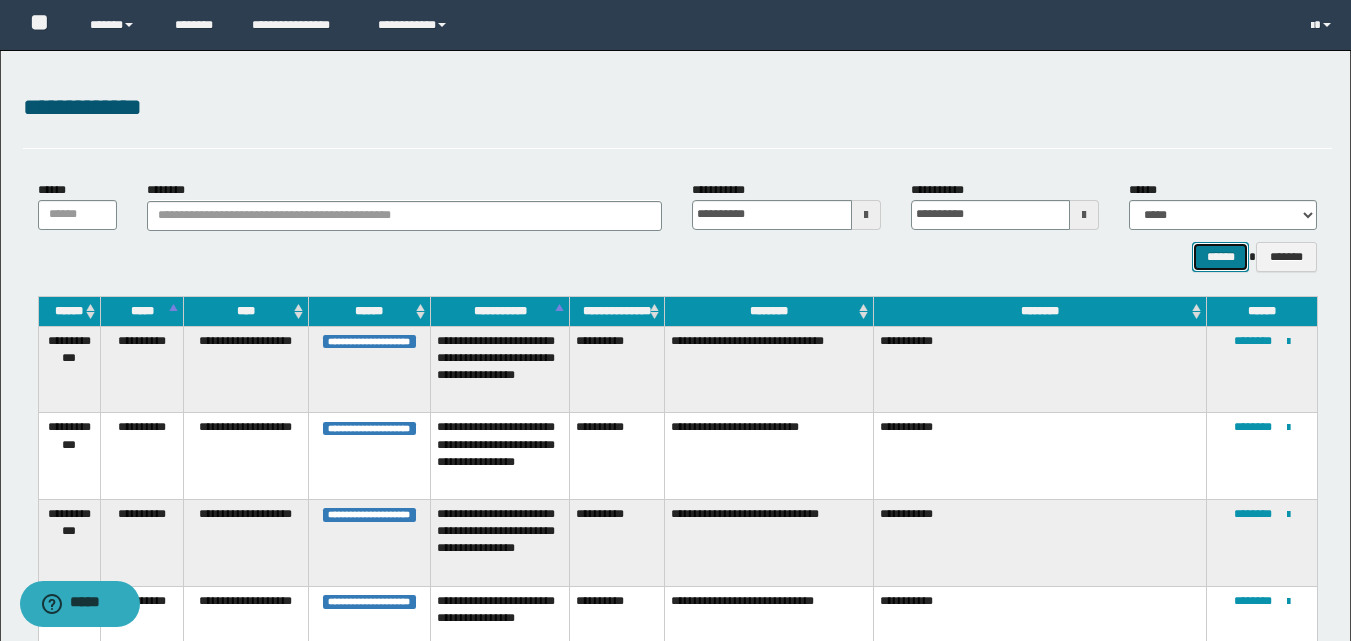 click on "******" at bounding box center (1220, 257) 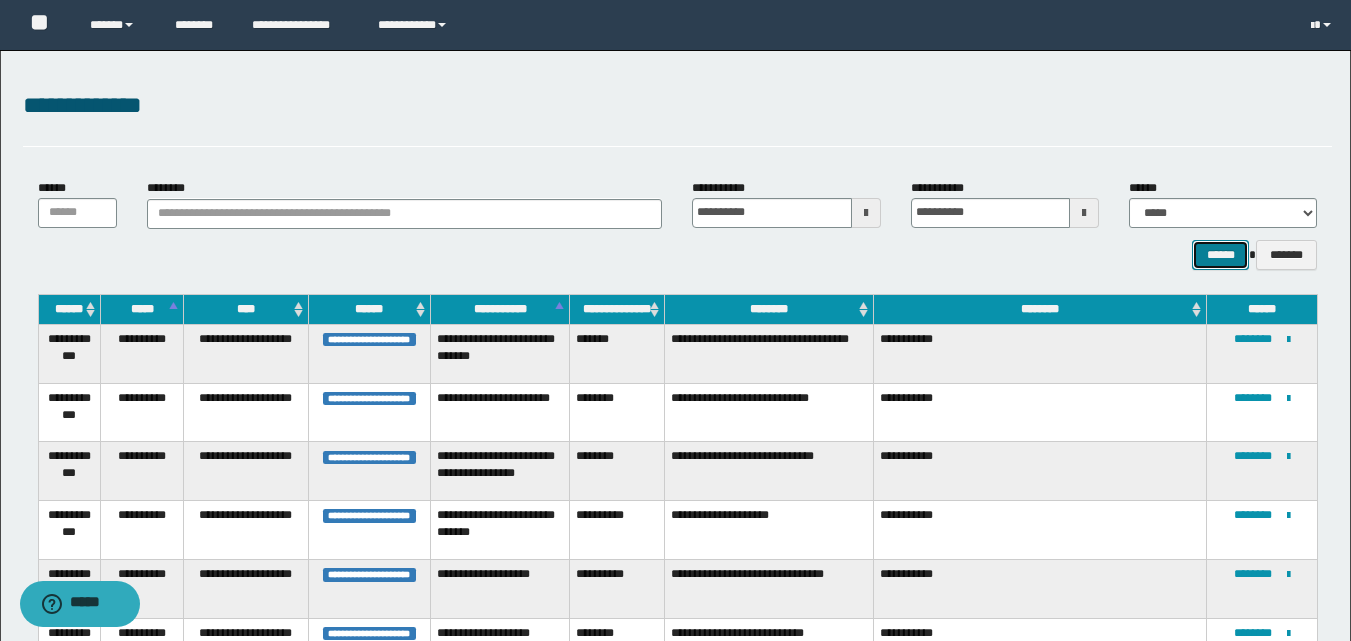 scroll, scrollTop: 0, scrollLeft: 0, axis: both 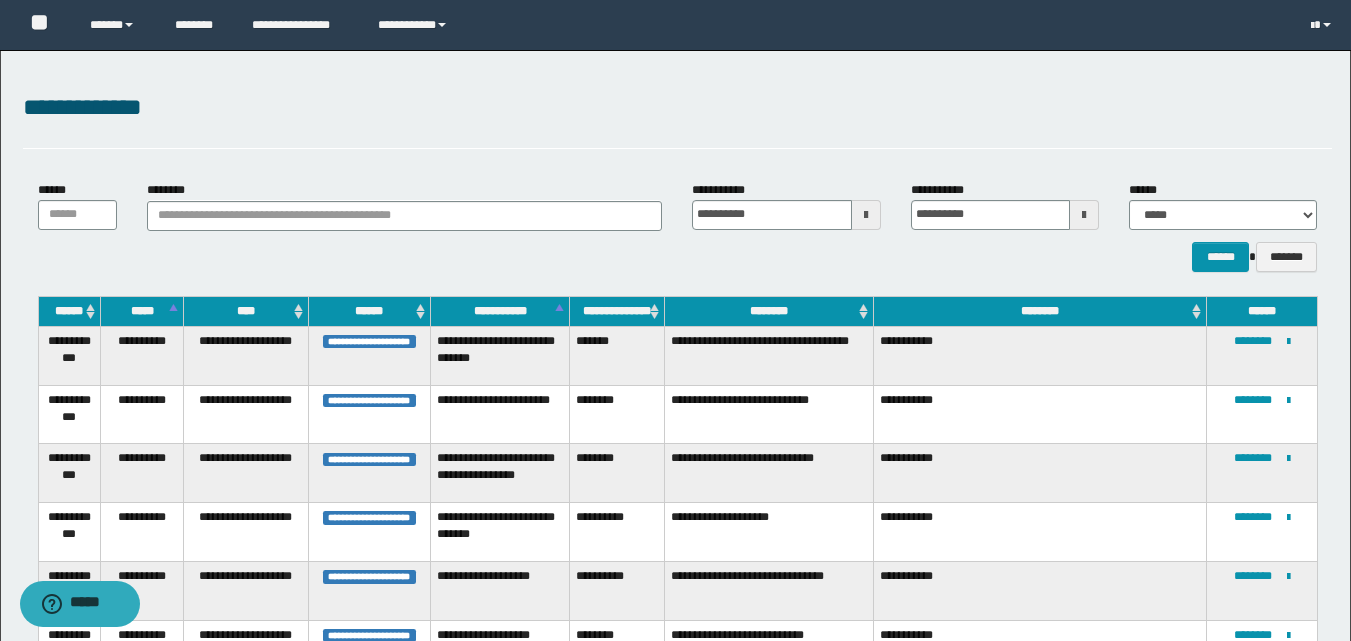 drag, startPoint x: 639, startPoint y: 518, endPoint x: 577, endPoint y: 521, distance: 62.072536 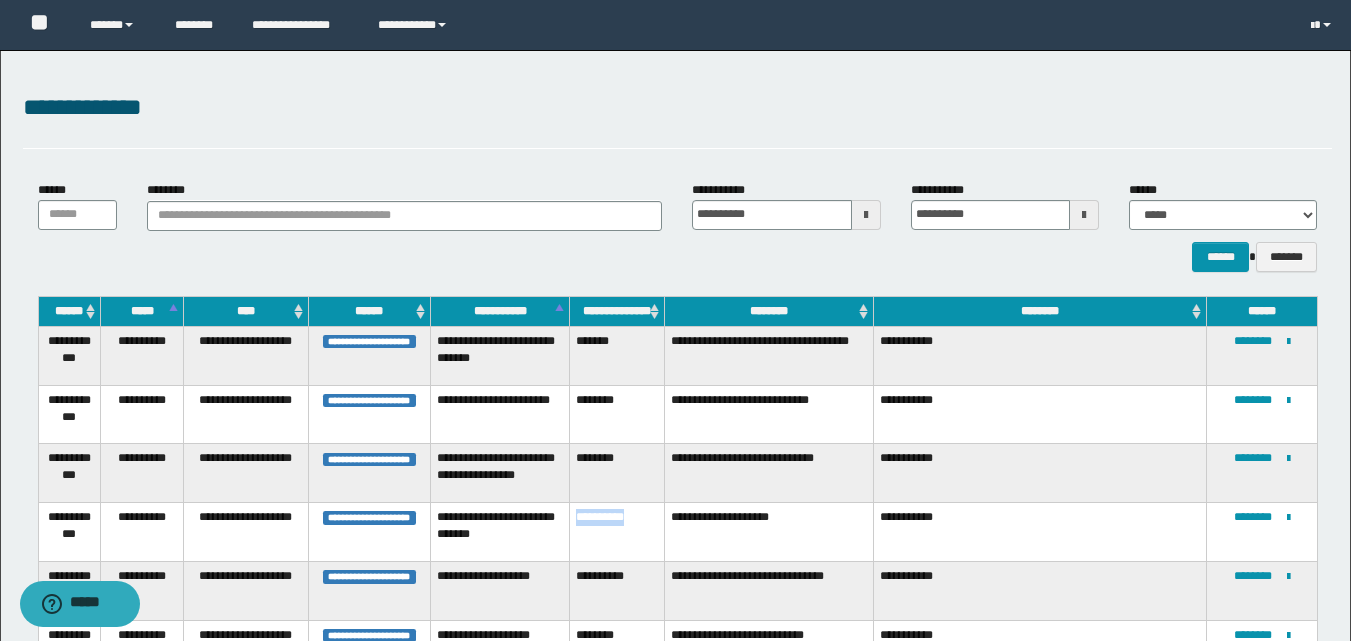 drag, startPoint x: 645, startPoint y: 516, endPoint x: 577, endPoint y: 523, distance: 68.359344 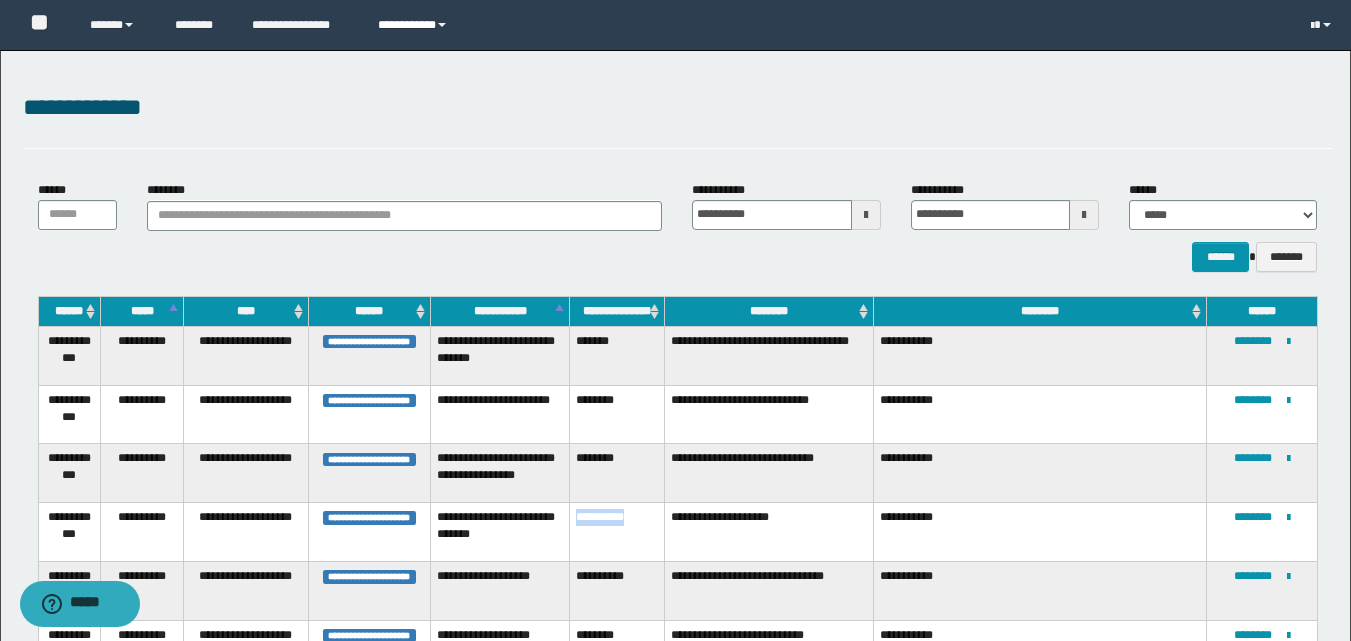 click on "**********" at bounding box center [415, 25] 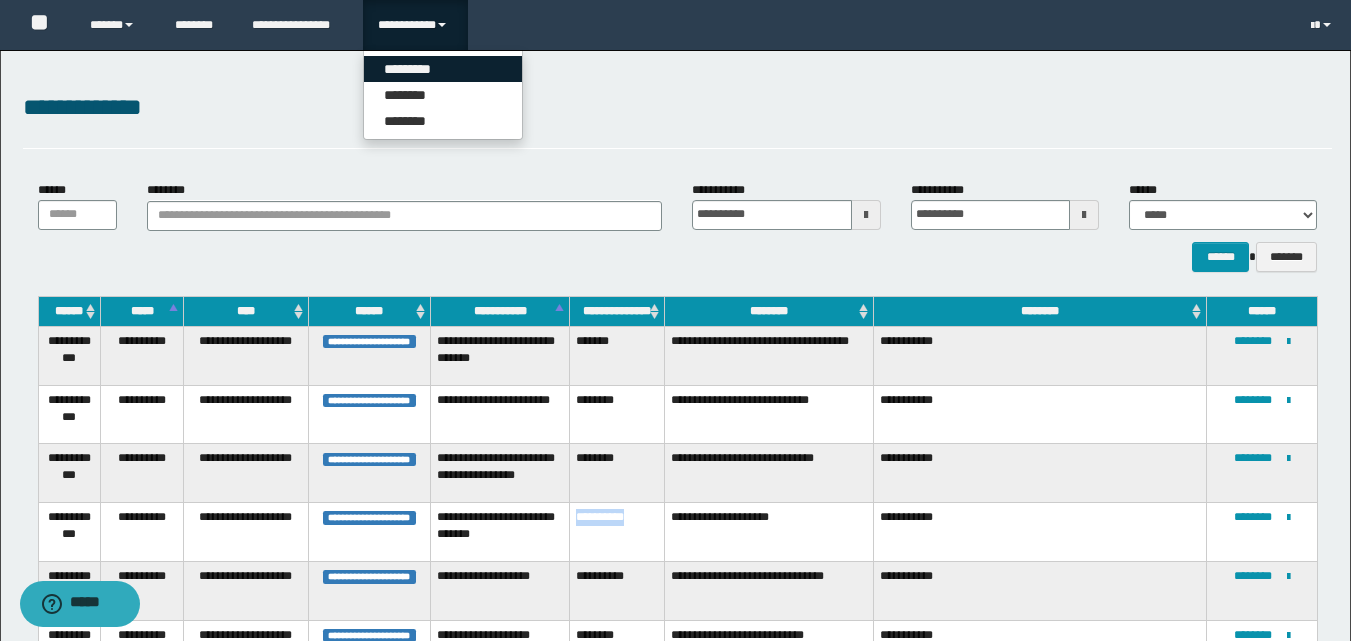 click on "*********" at bounding box center [443, 69] 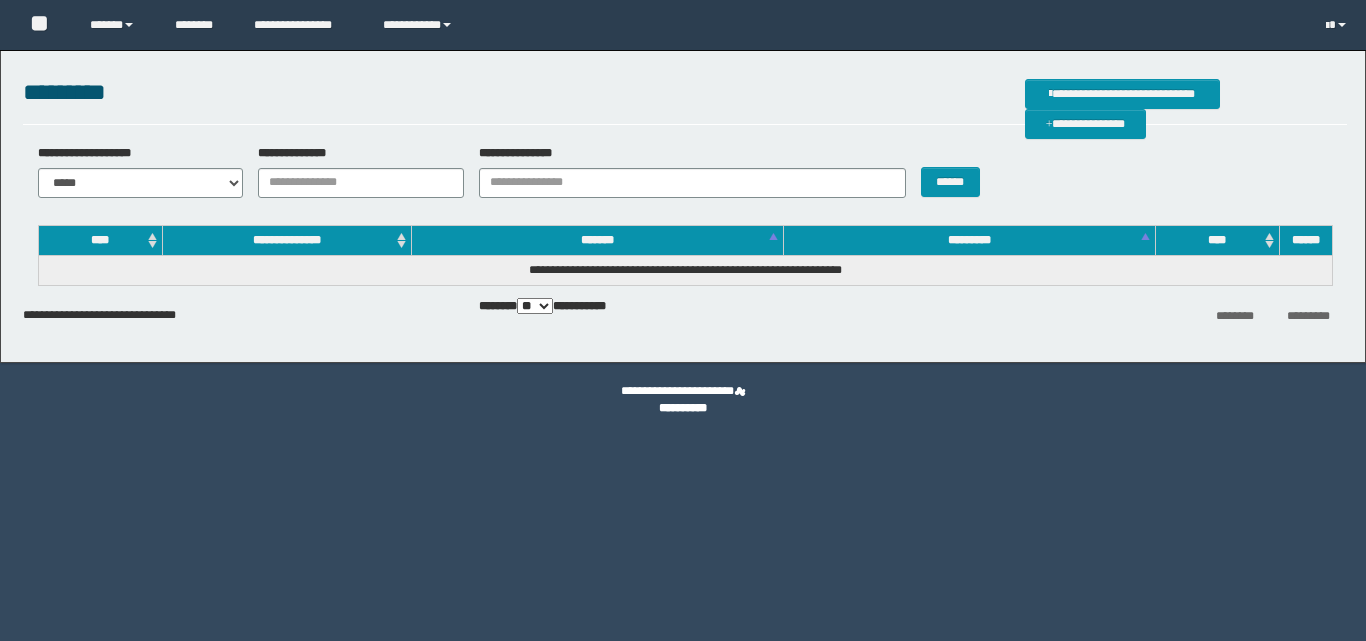 scroll, scrollTop: 0, scrollLeft: 0, axis: both 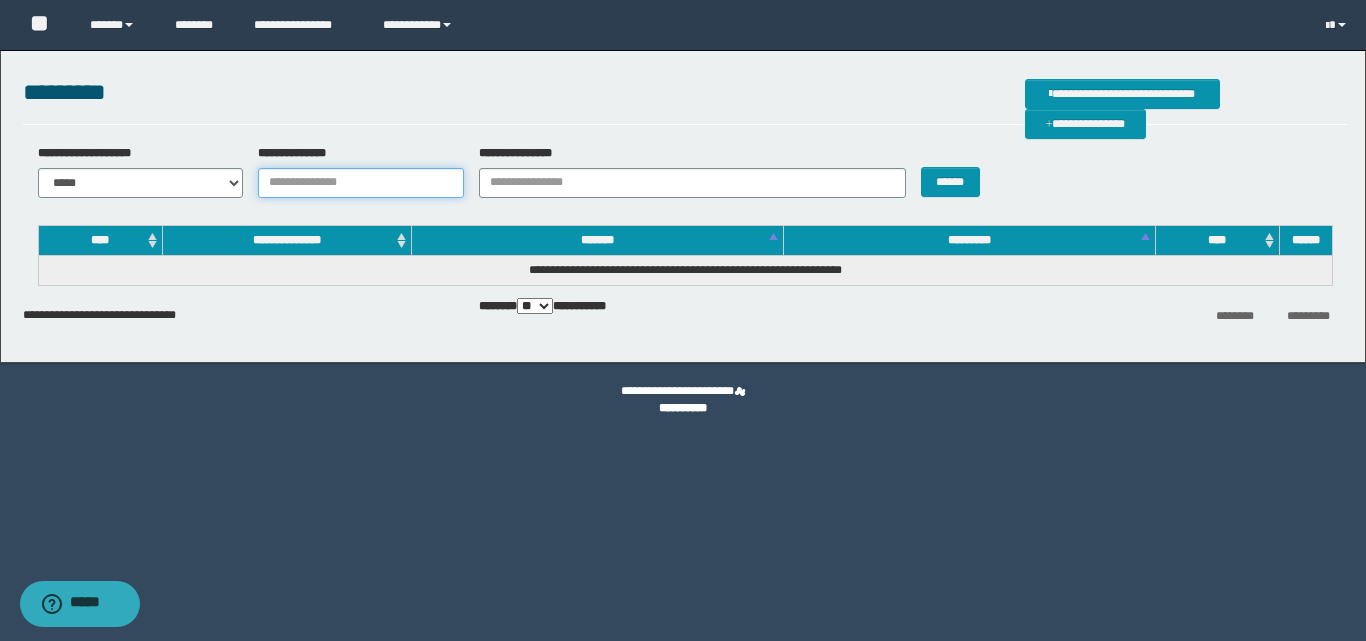 paste on "**********" 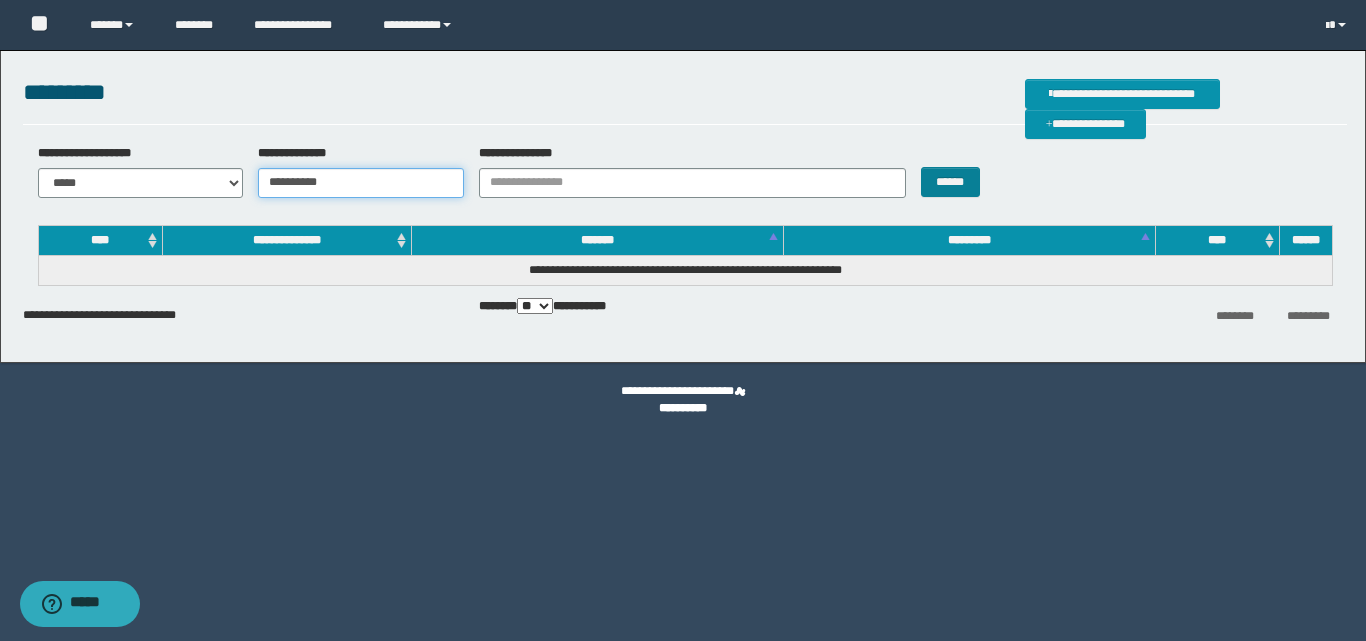 type on "**********" 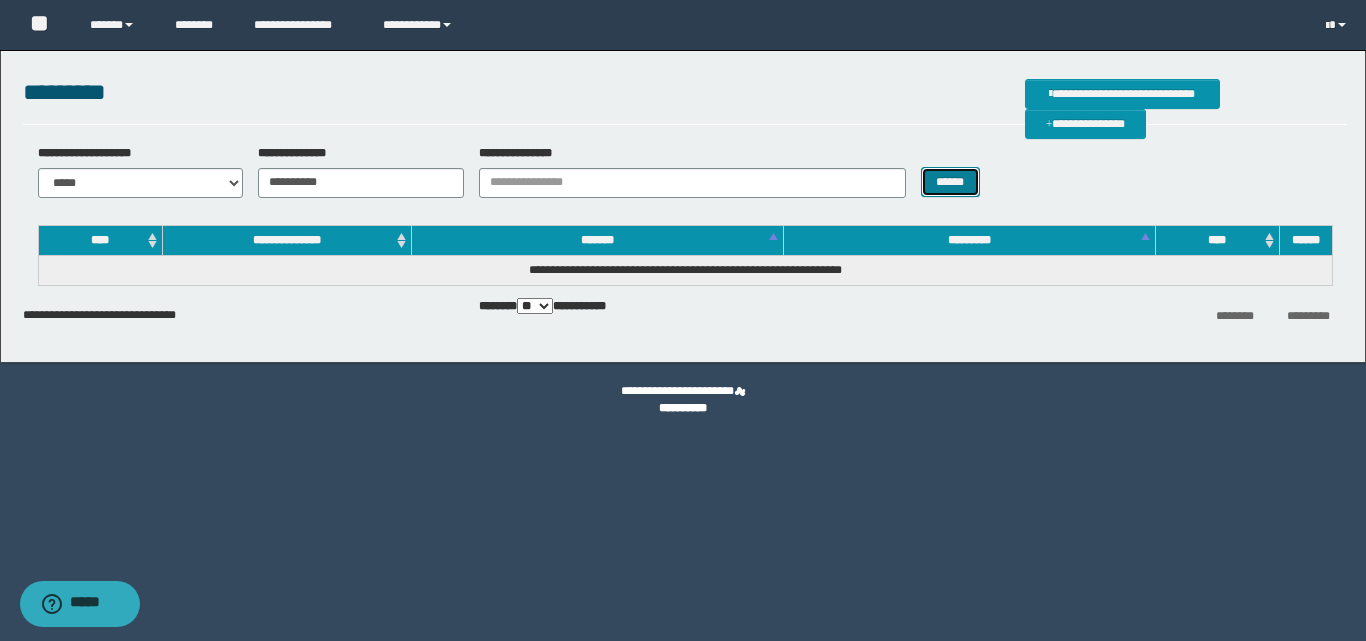click on "******" at bounding box center (950, 182) 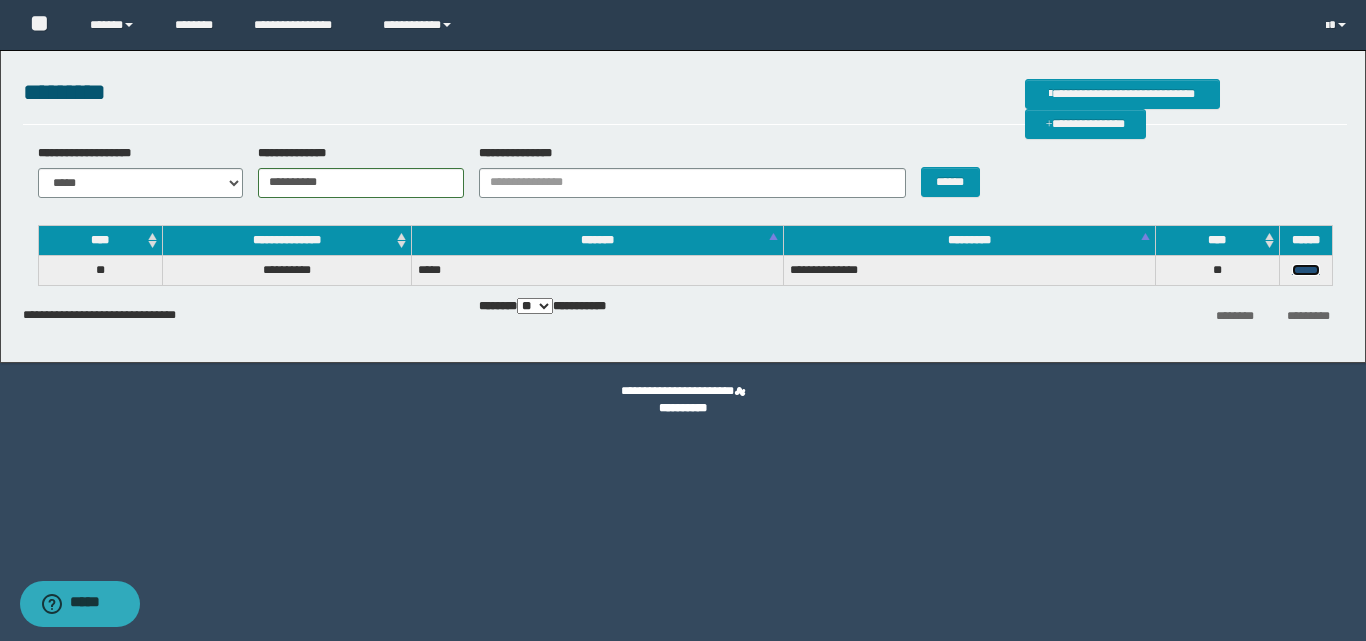 click on "******" at bounding box center (1306, 270) 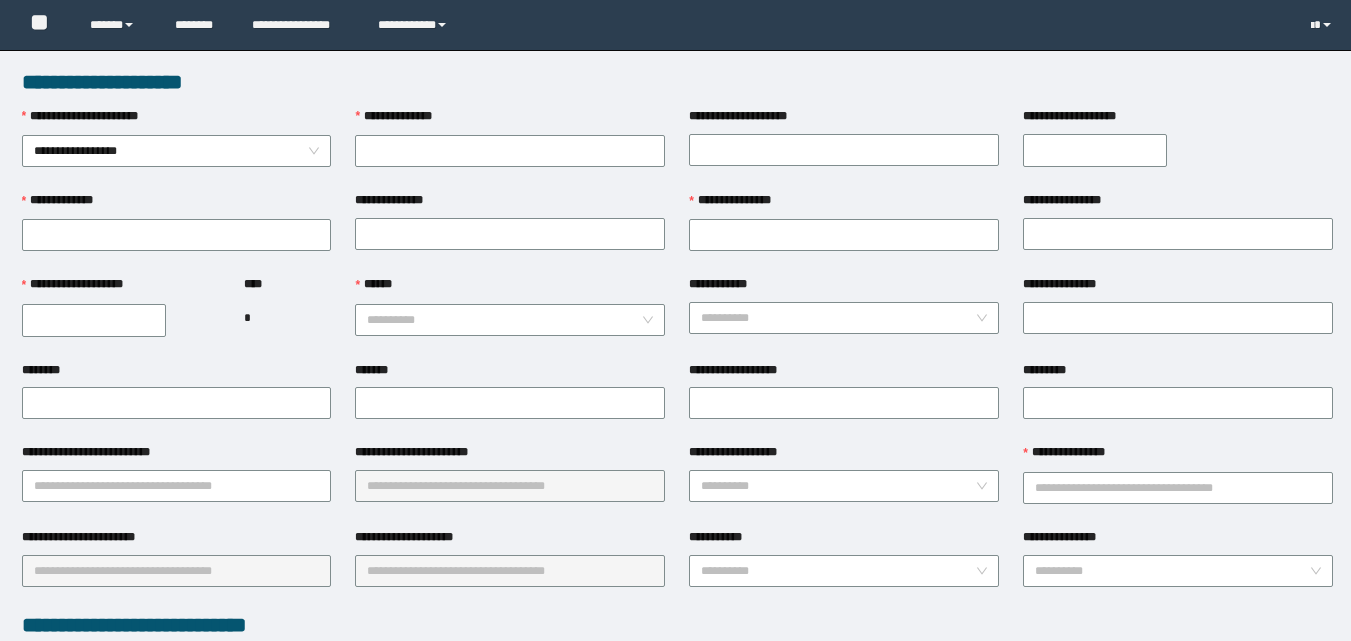 scroll, scrollTop: 0, scrollLeft: 0, axis: both 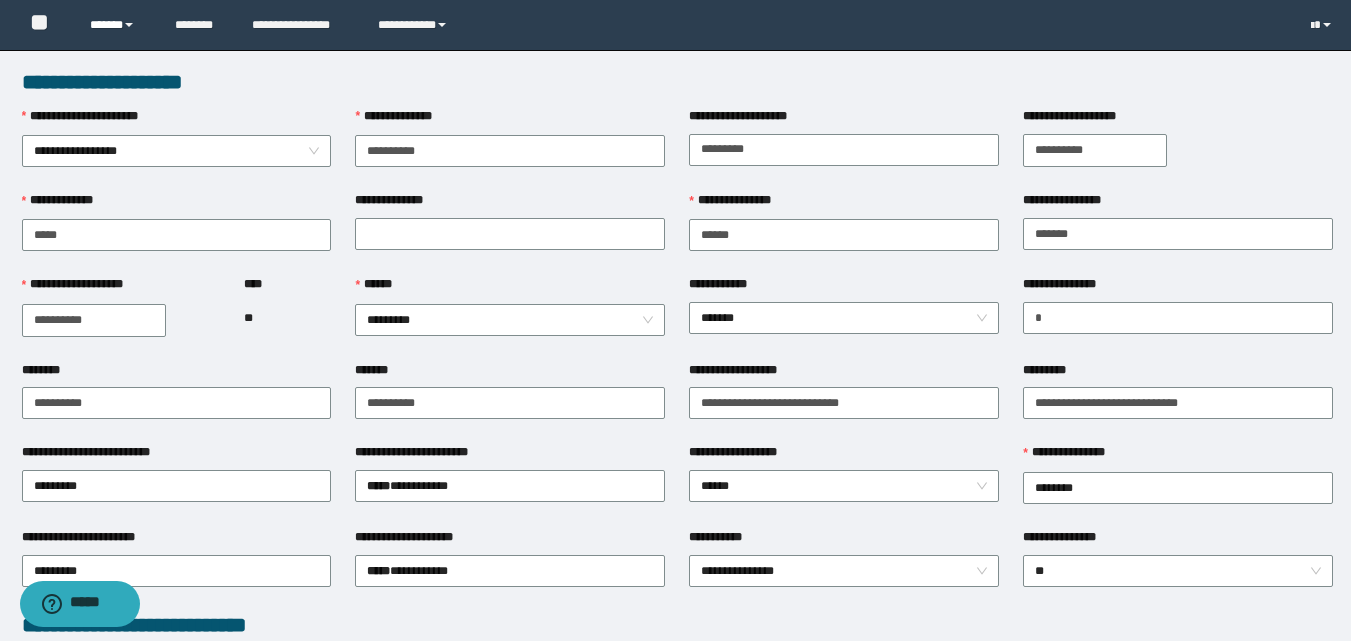 click on "******" at bounding box center [117, 25] 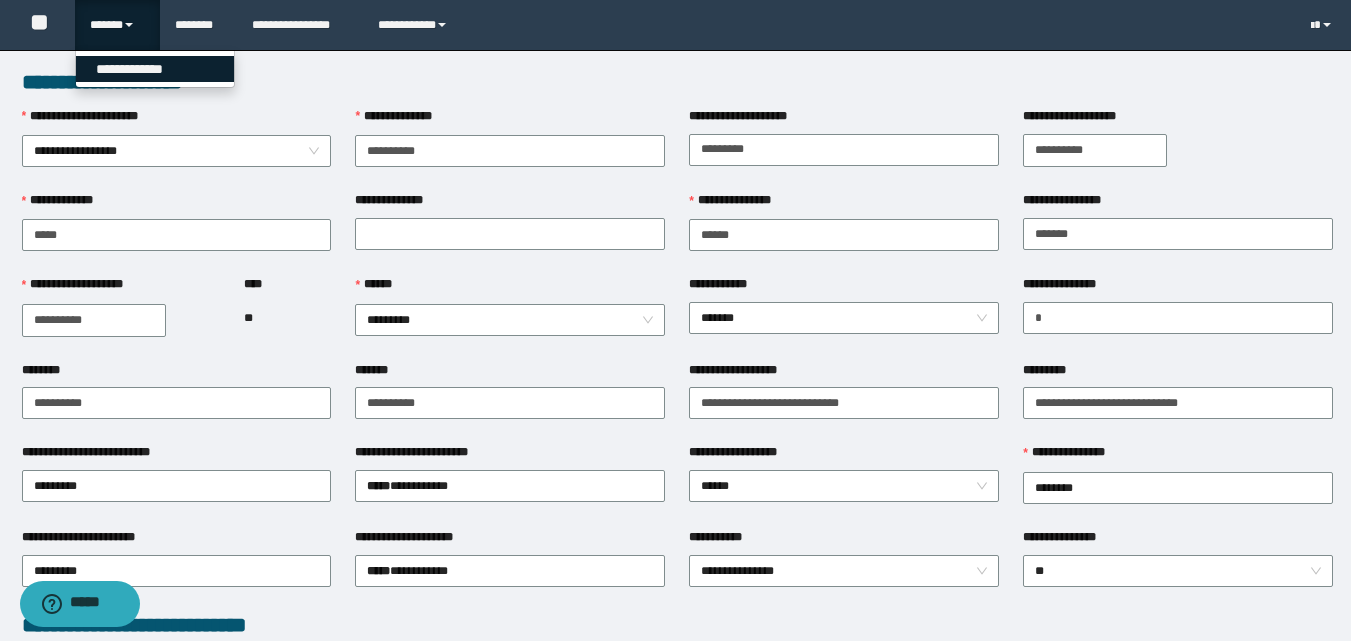 click on "**********" at bounding box center [155, 69] 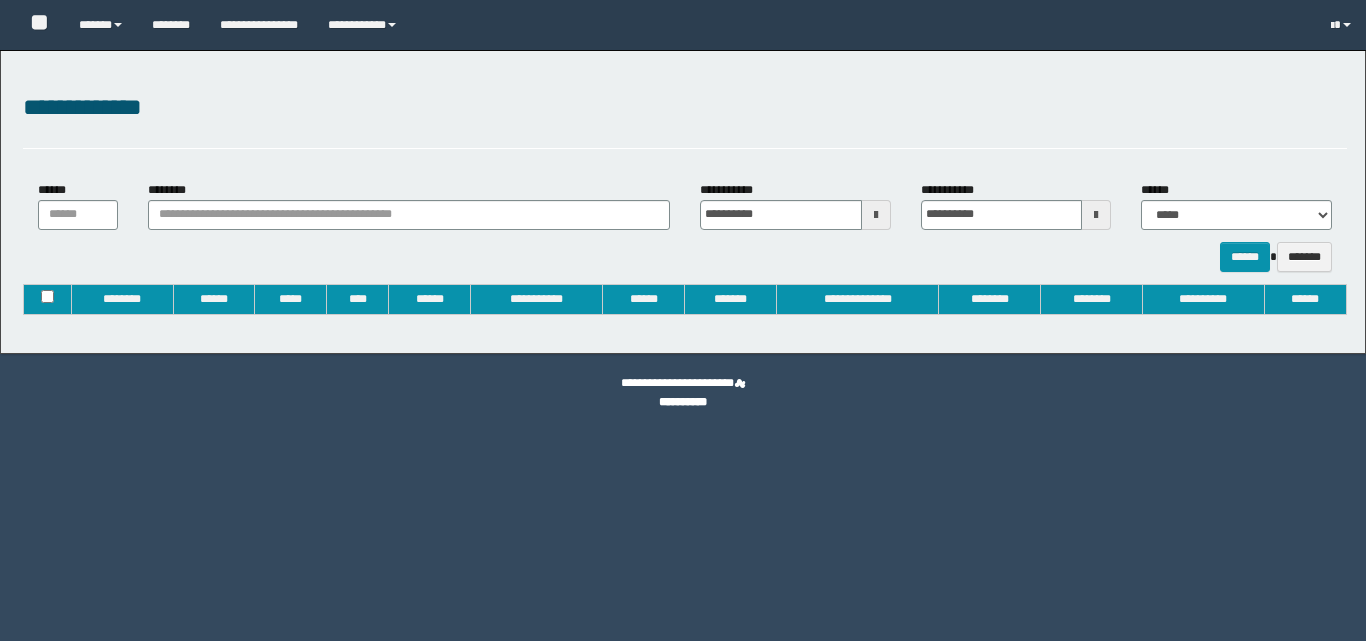 type on "**********" 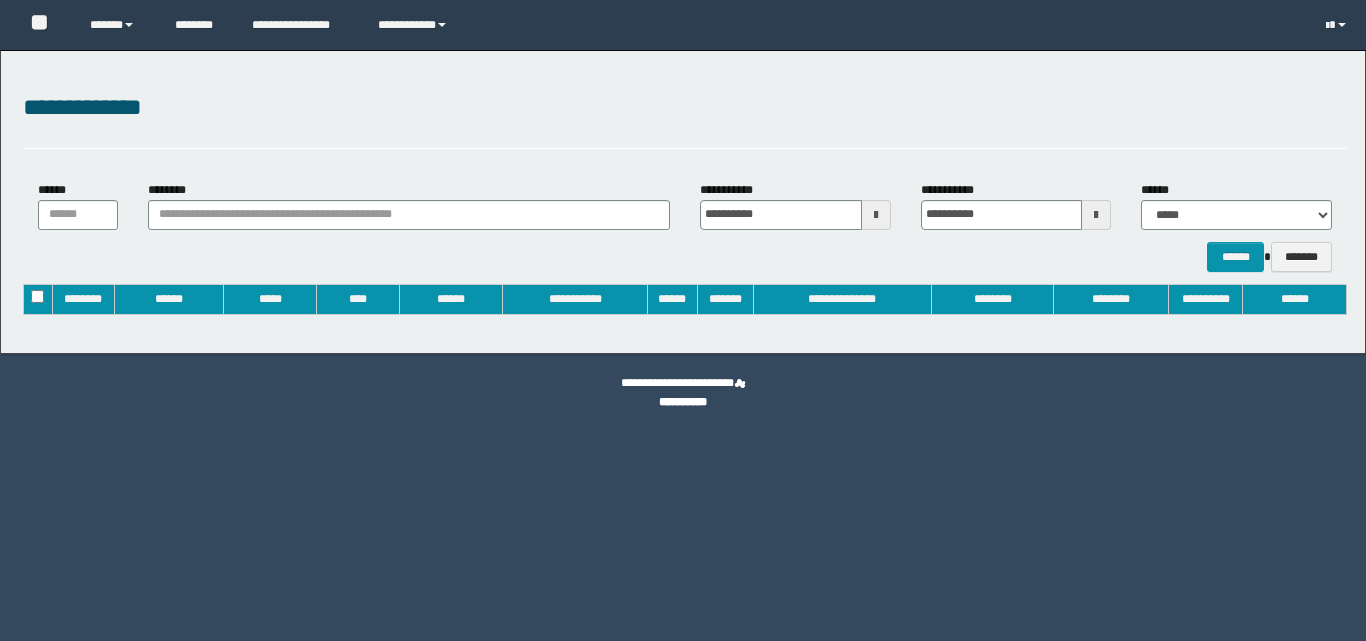 scroll, scrollTop: 0, scrollLeft: 0, axis: both 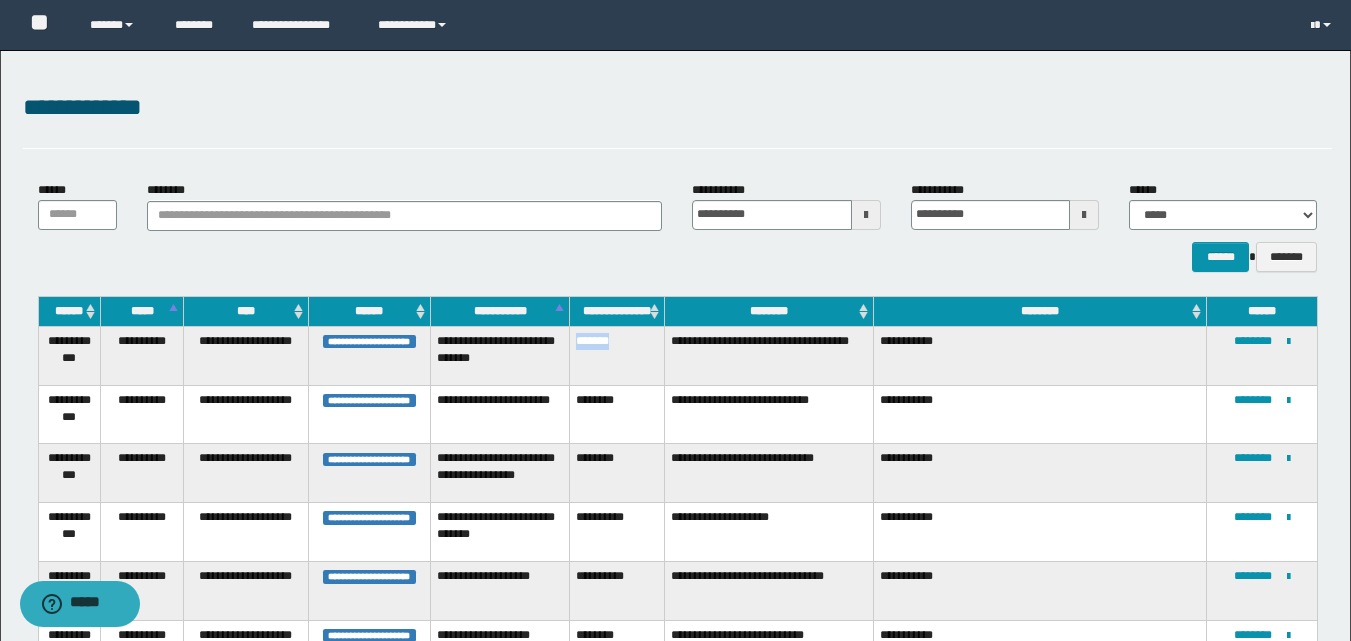 drag, startPoint x: 625, startPoint y: 340, endPoint x: 577, endPoint y: 349, distance: 48.83646 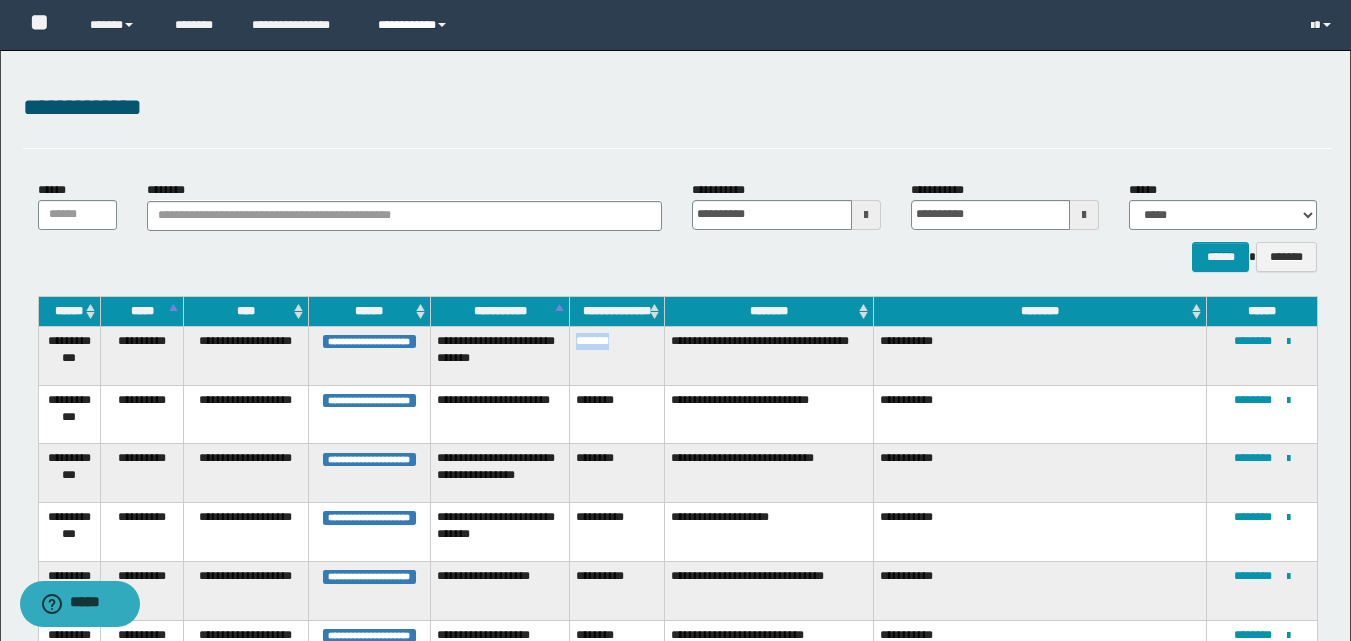 click on "**********" at bounding box center [415, 25] 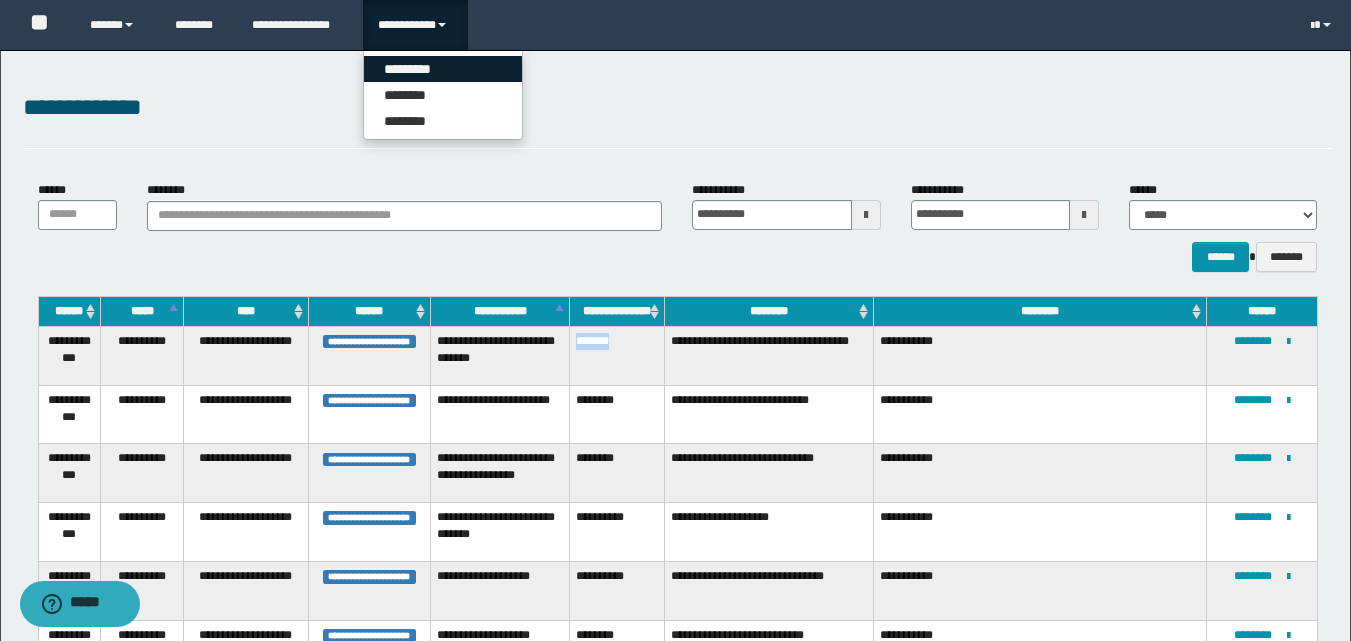 click on "*********" at bounding box center [443, 69] 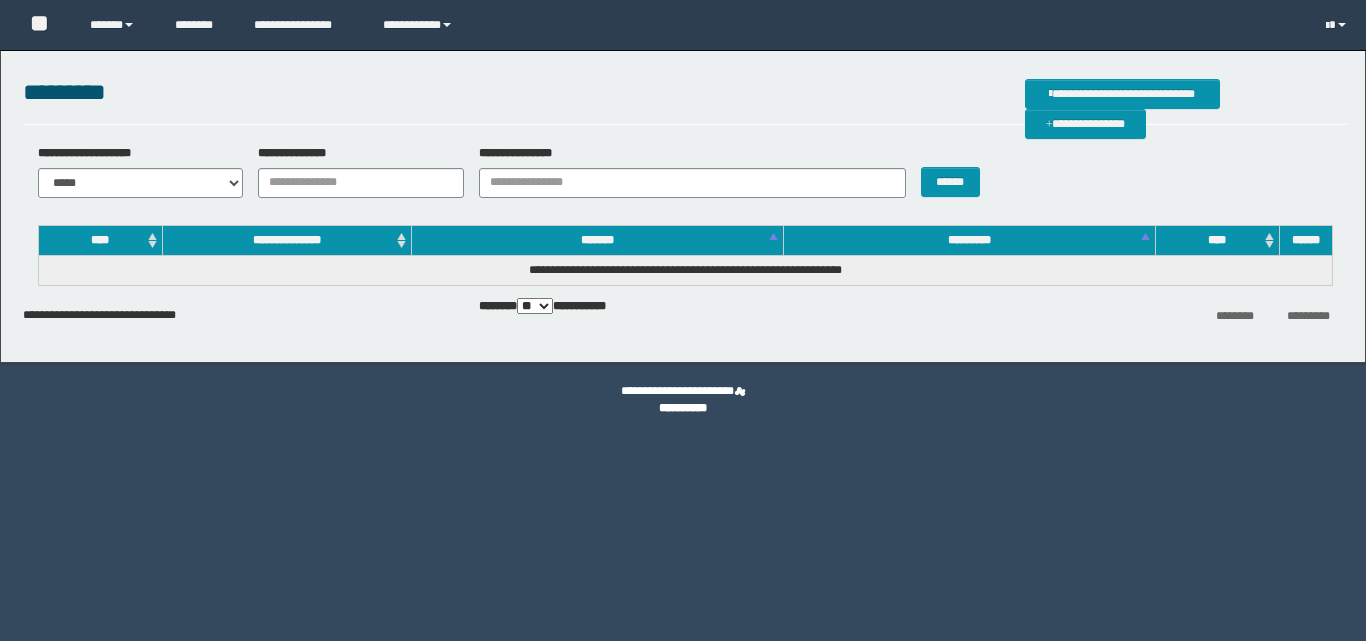 scroll, scrollTop: 0, scrollLeft: 0, axis: both 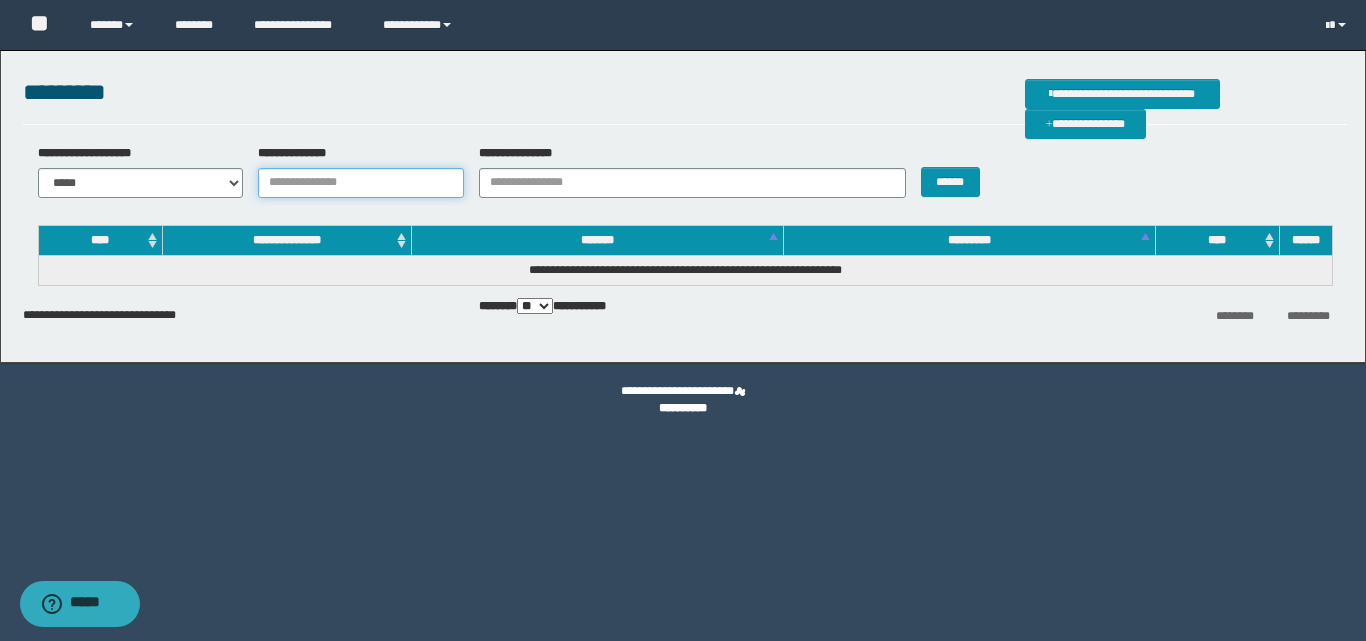 paste on "*******" 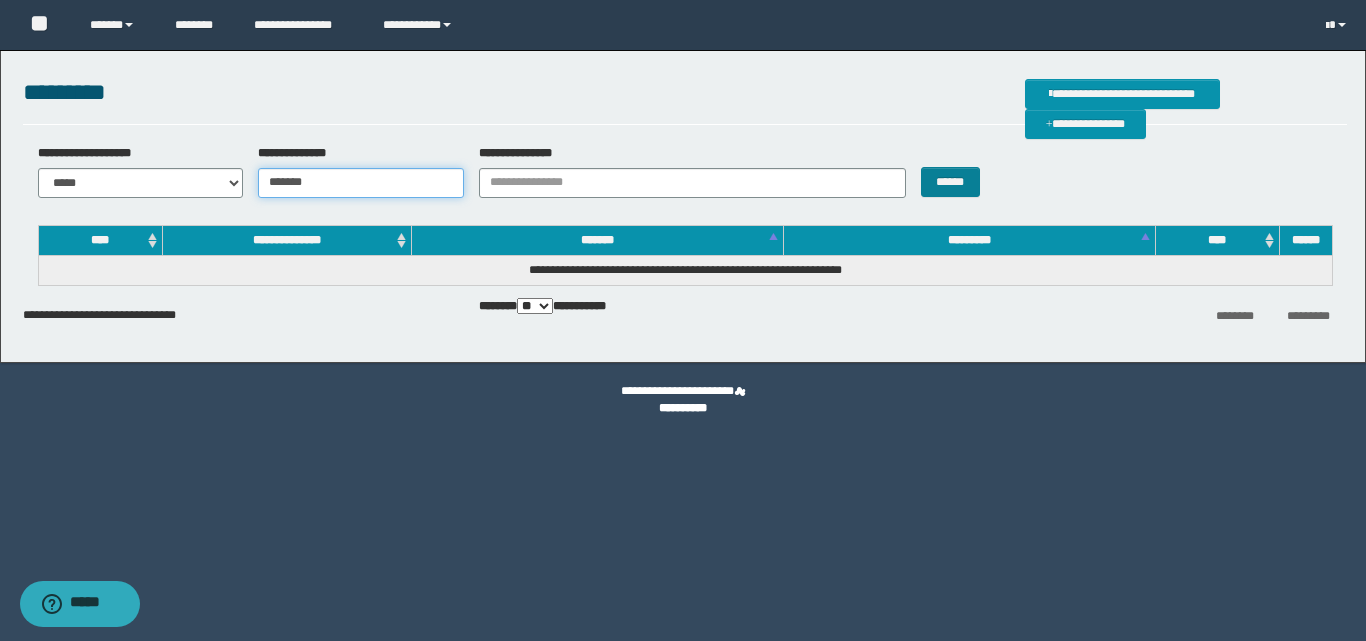 type on "*******" 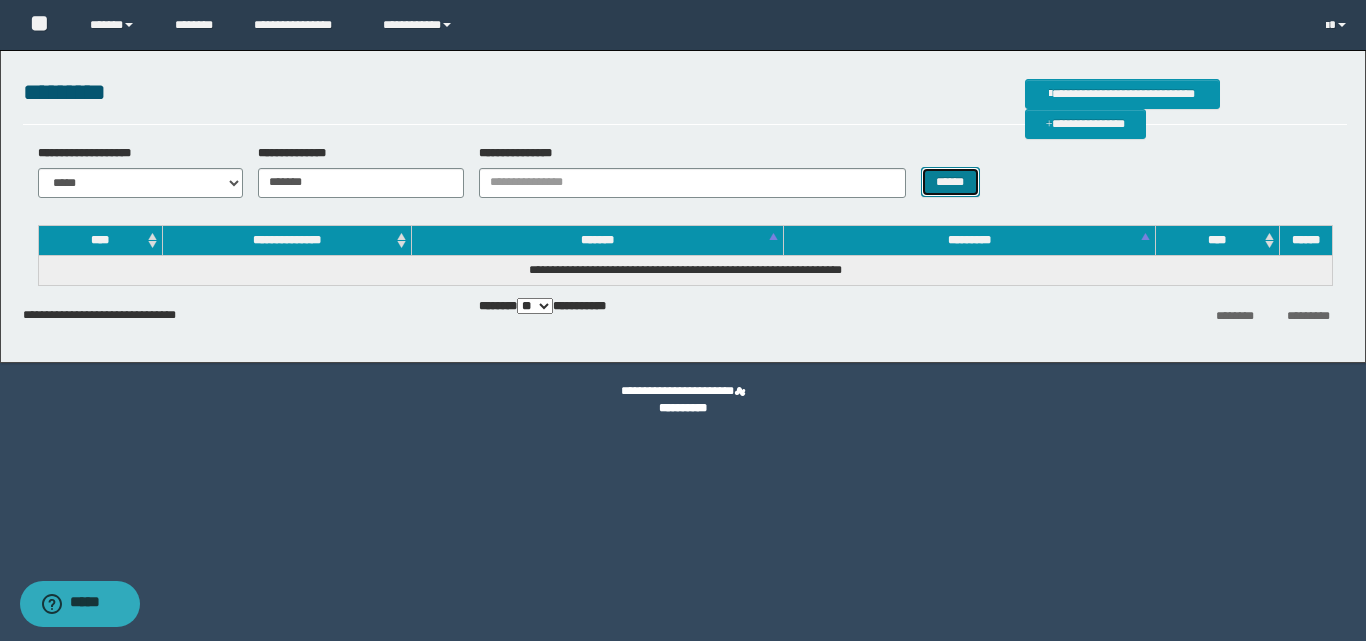 click on "******" at bounding box center (950, 182) 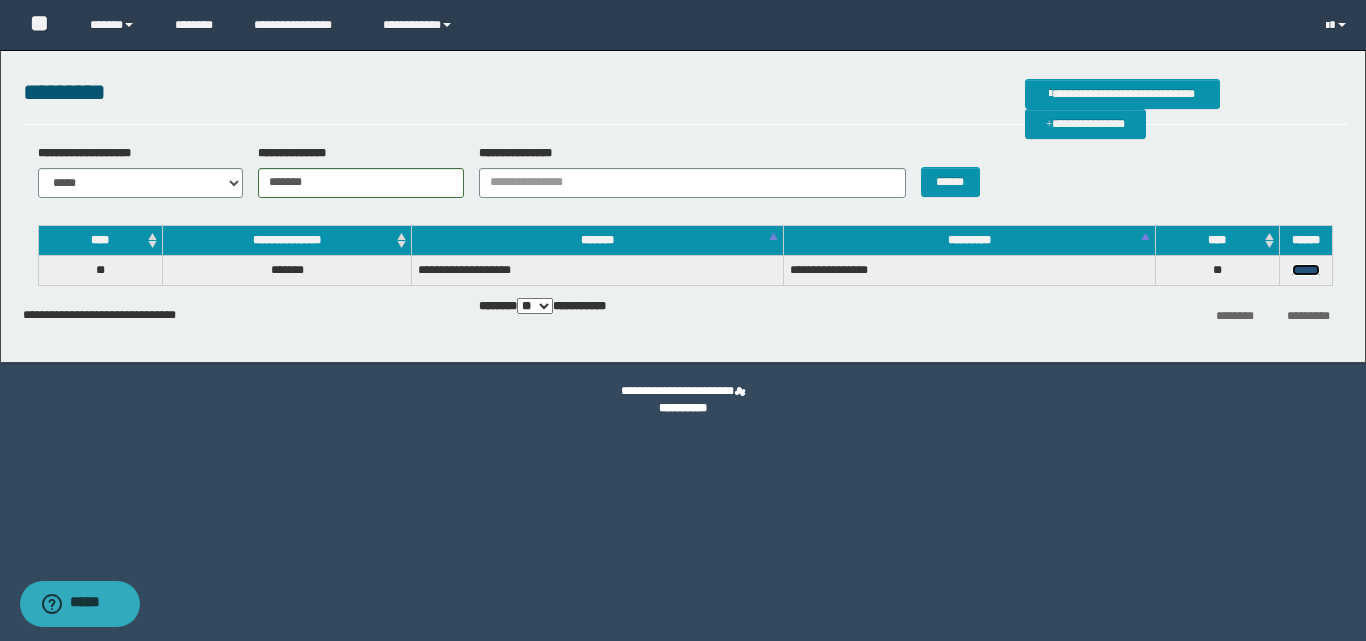click on "******" at bounding box center (1306, 270) 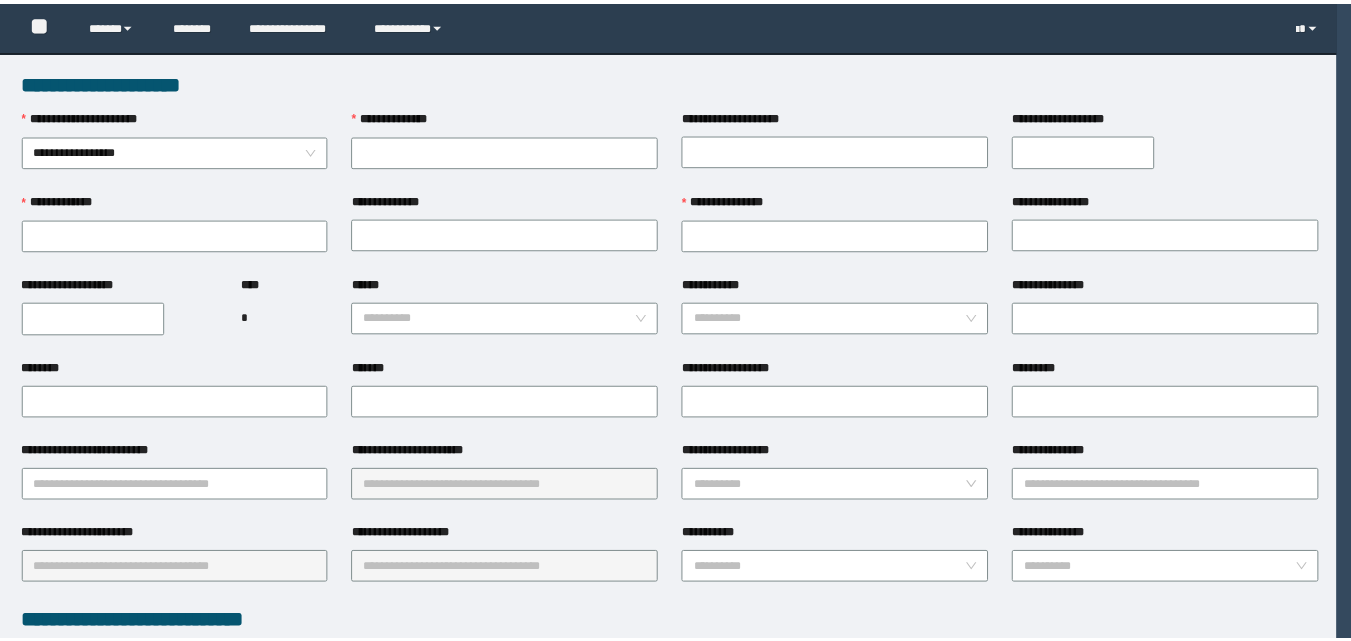 scroll, scrollTop: 0, scrollLeft: 0, axis: both 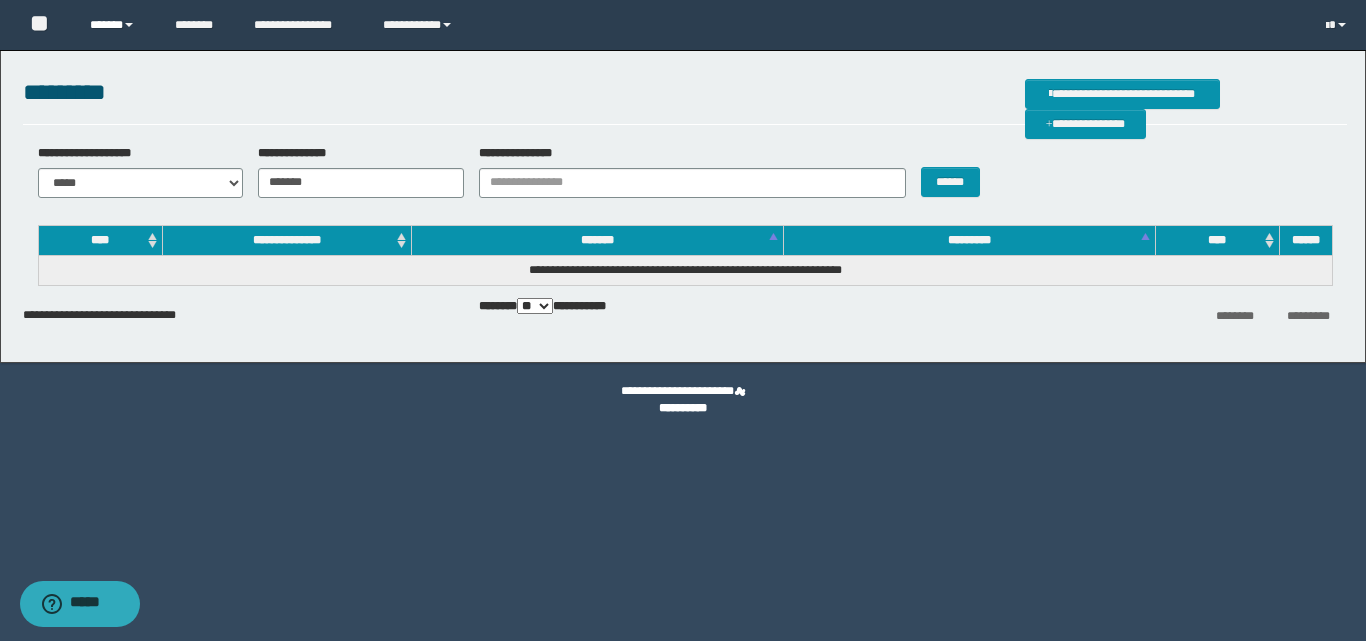 click on "******" at bounding box center (117, 25) 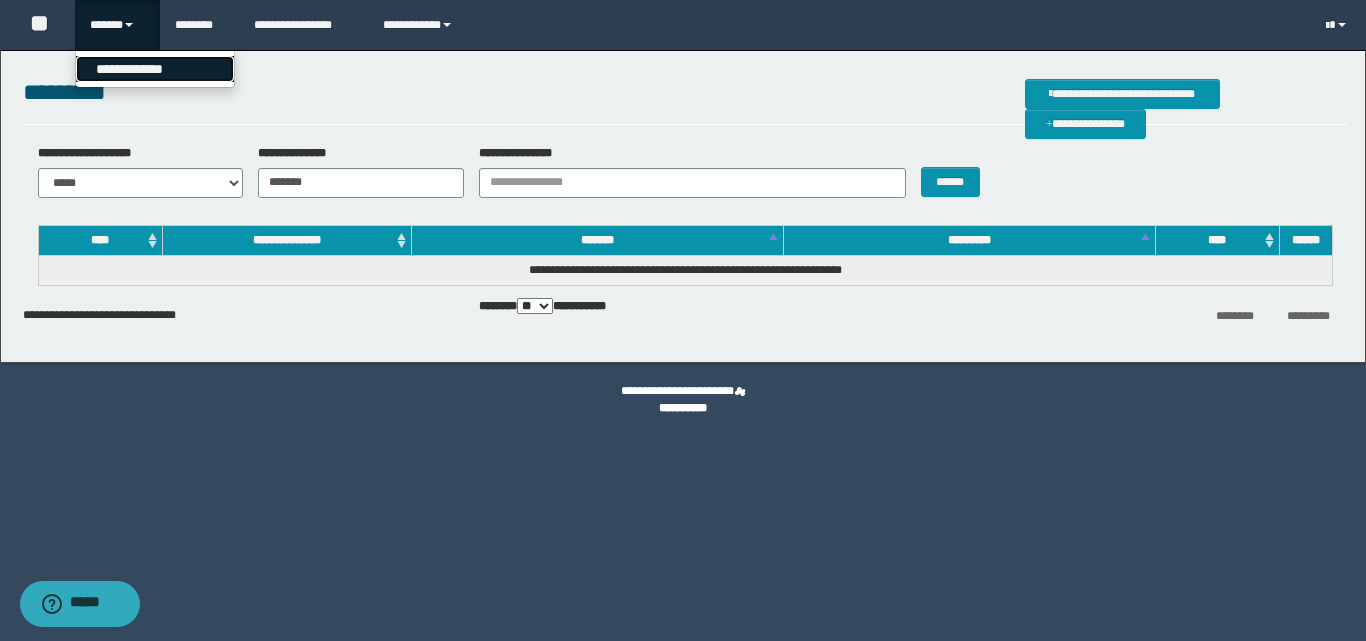 click on "**********" at bounding box center (155, 69) 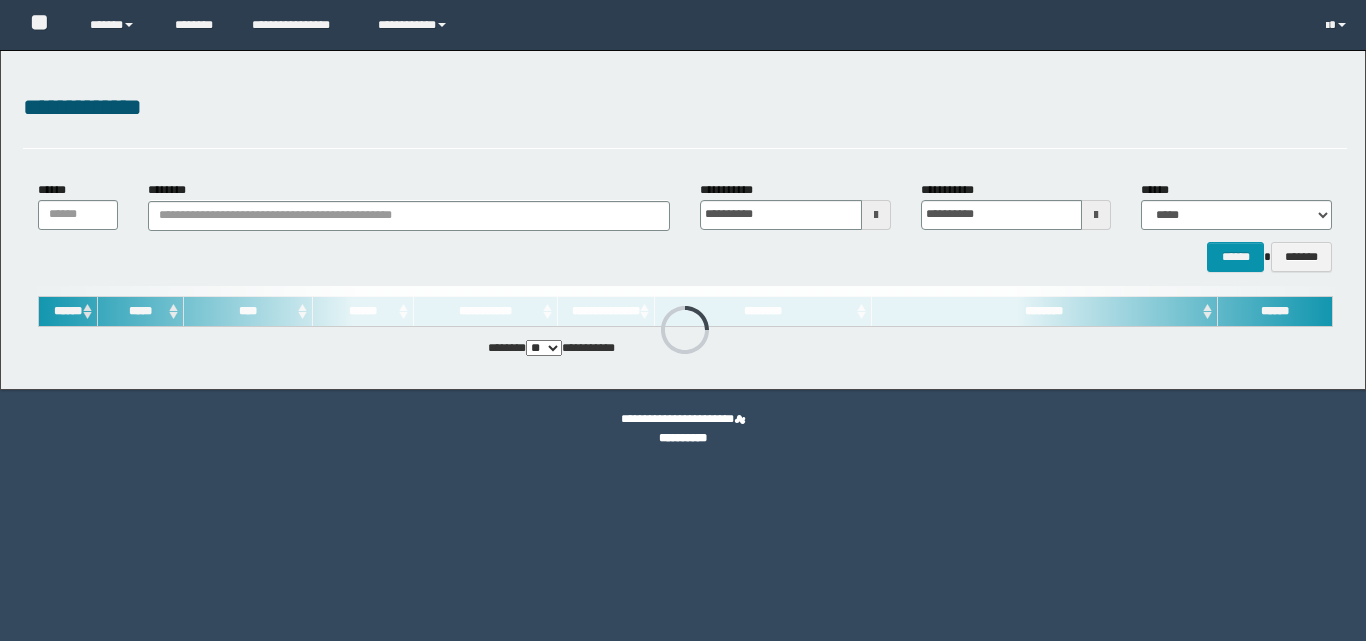 scroll, scrollTop: 0, scrollLeft: 0, axis: both 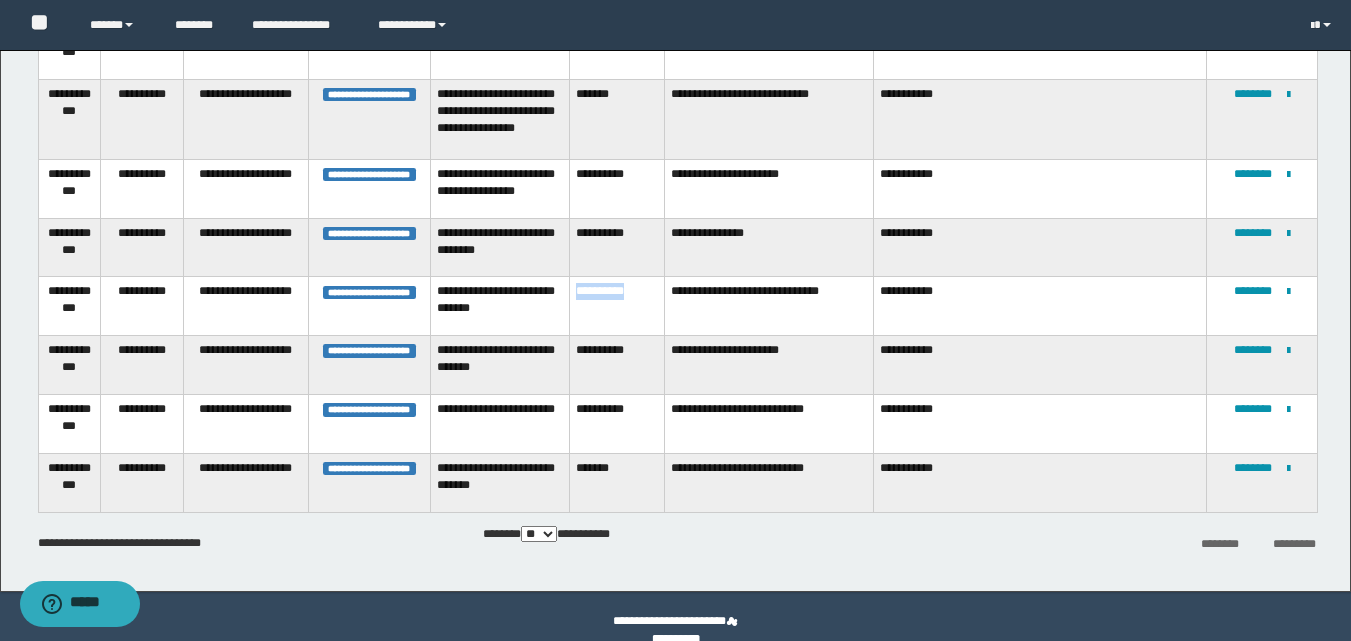 drag, startPoint x: 645, startPoint y: 288, endPoint x: 569, endPoint y: 292, distance: 76.105194 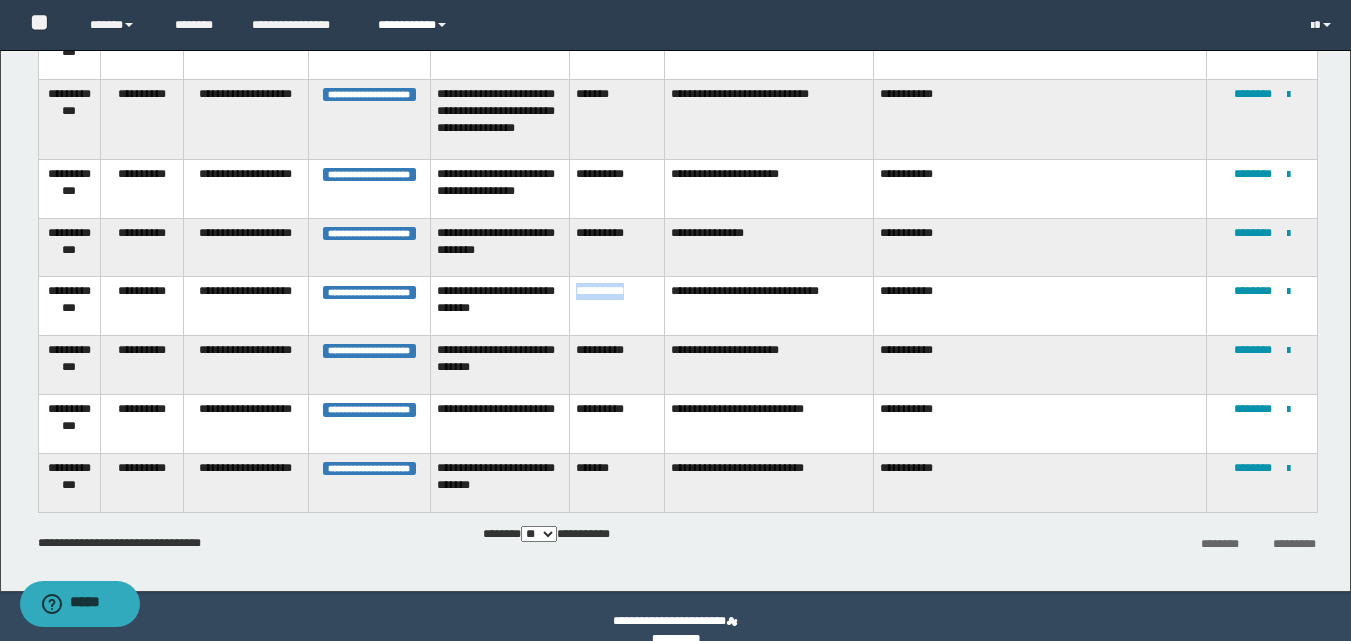 click on "**********" at bounding box center (415, 25) 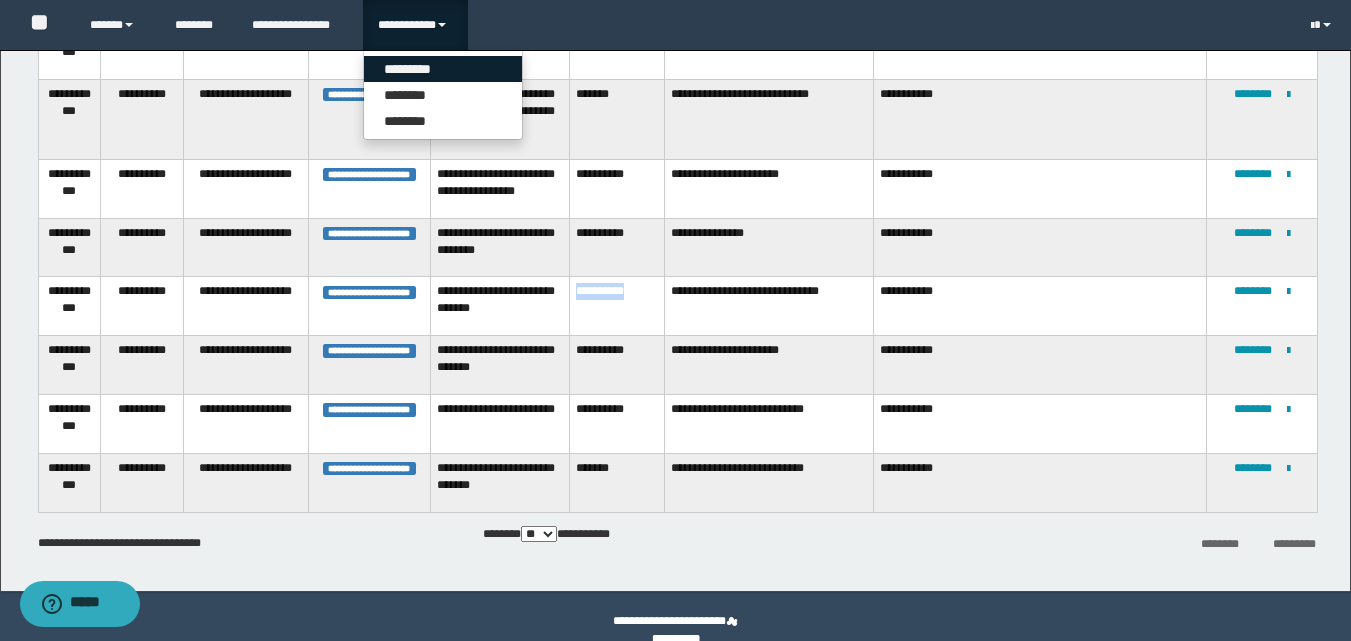 click on "*********" at bounding box center [443, 69] 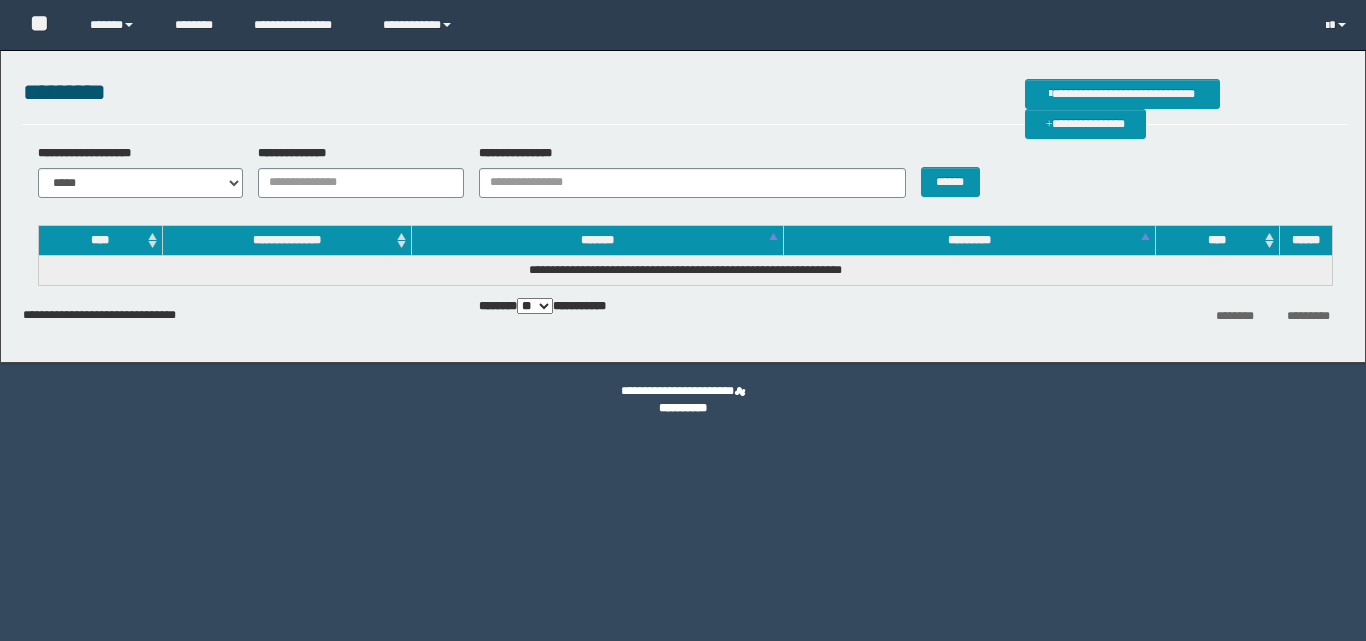 scroll, scrollTop: 0, scrollLeft: 0, axis: both 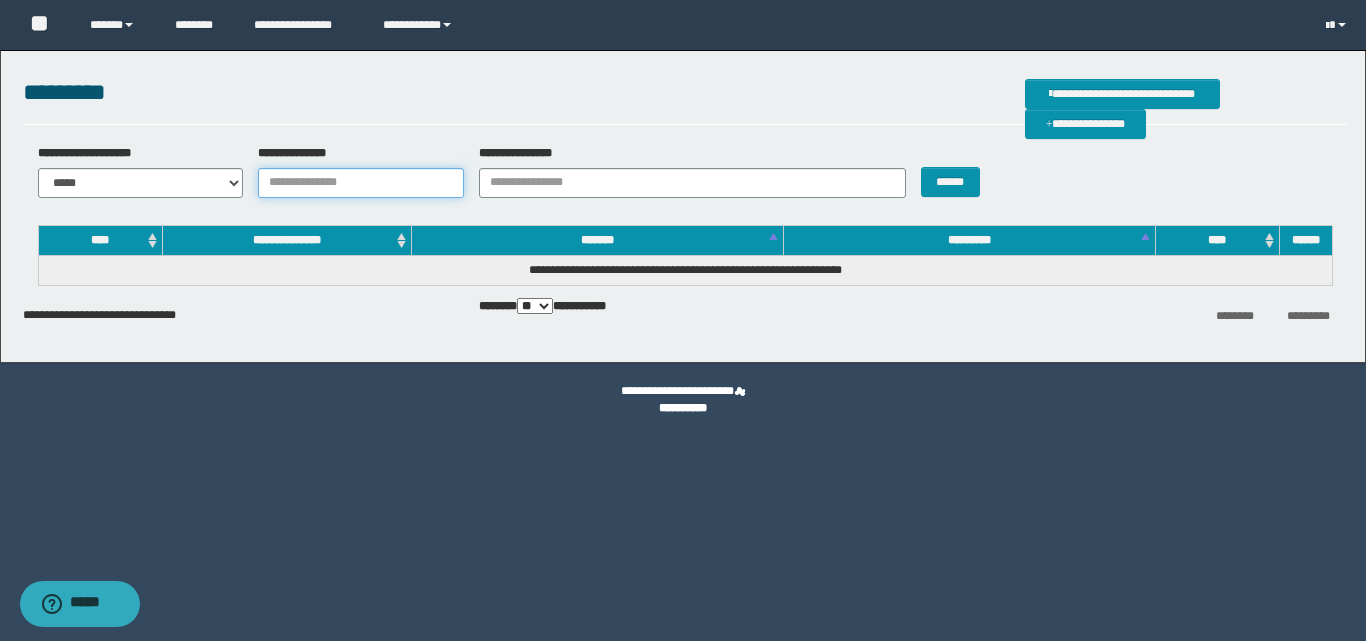 paste on "**********" 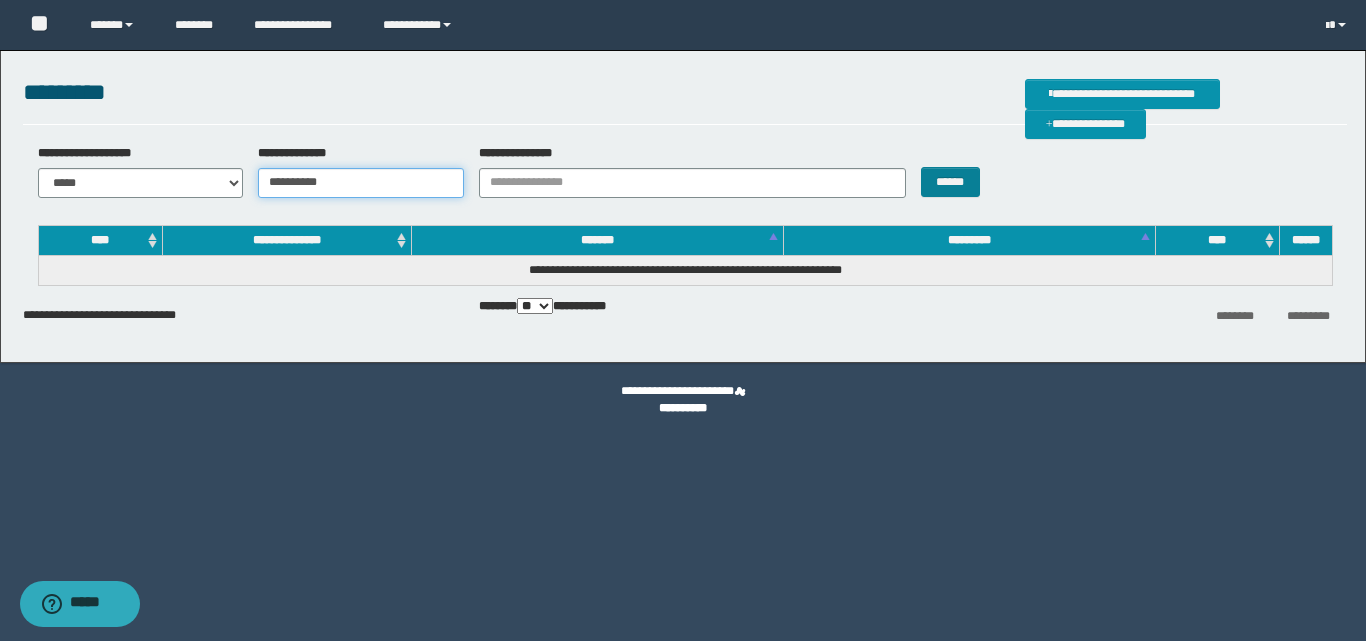 type on "**********" 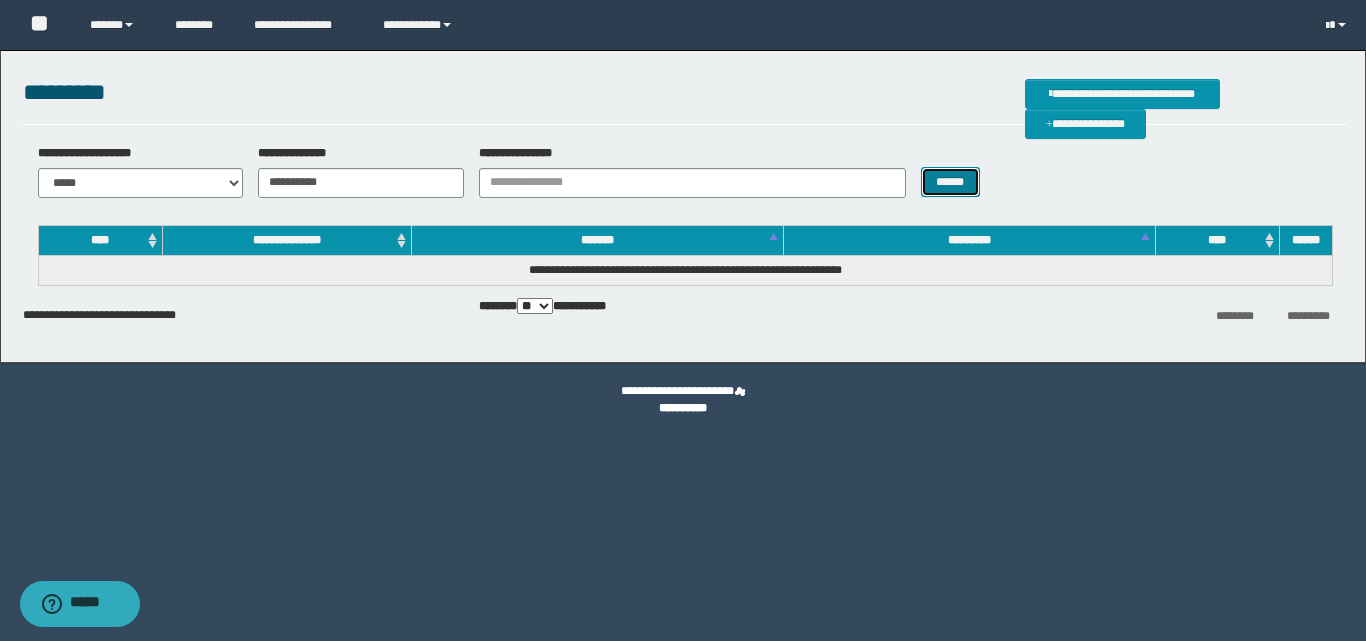 click on "******" at bounding box center (950, 182) 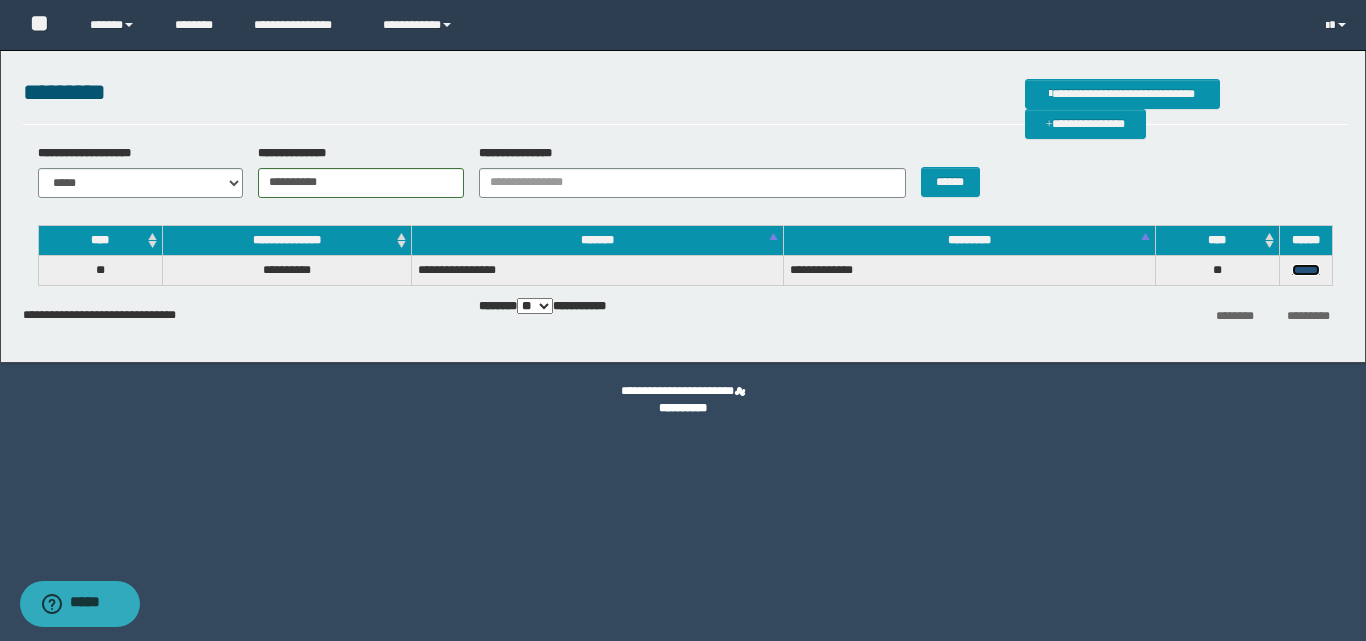 click on "******" at bounding box center (1306, 270) 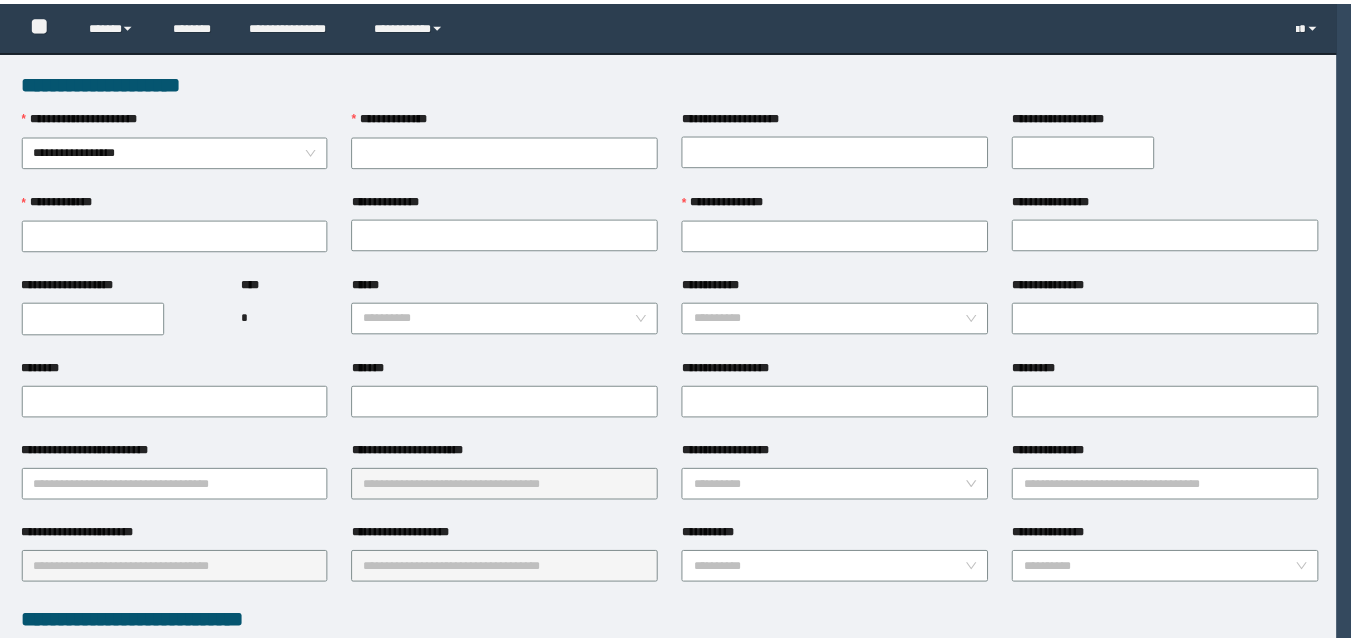 scroll, scrollTop: 0, scrollLeft: 0, axis: both 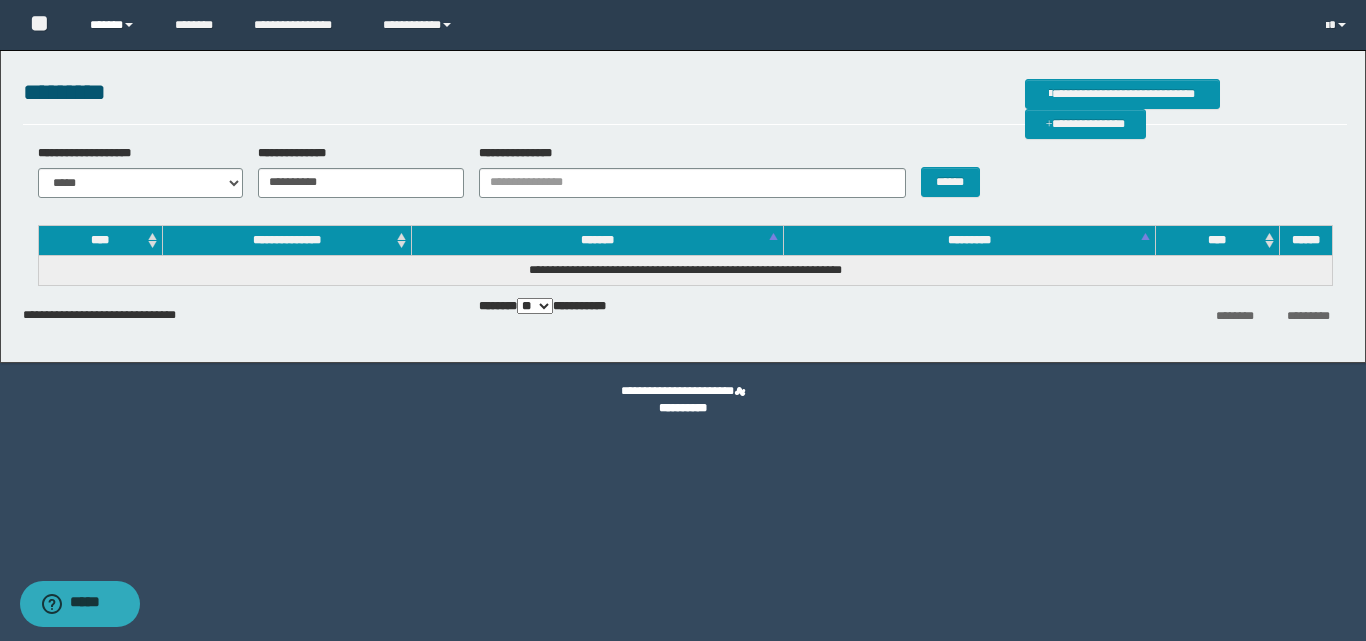 click on "******" at bounding box center [117, 25] 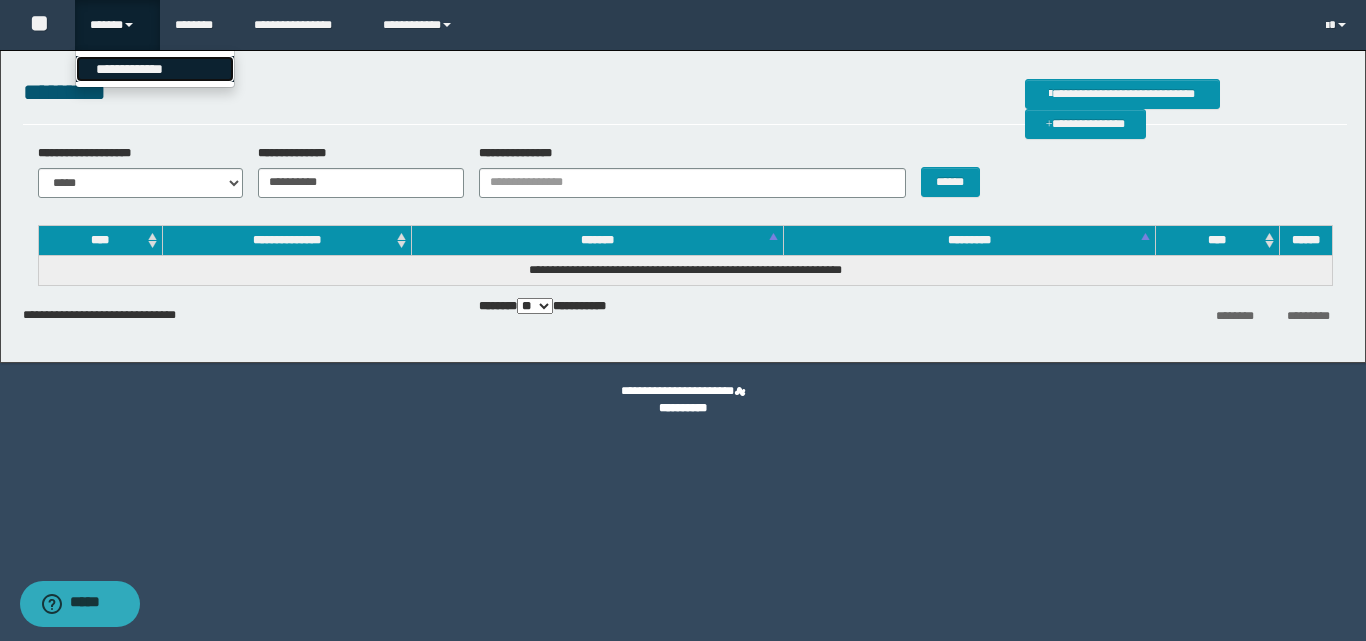 click on "**********" at bounding box center [155, 69] 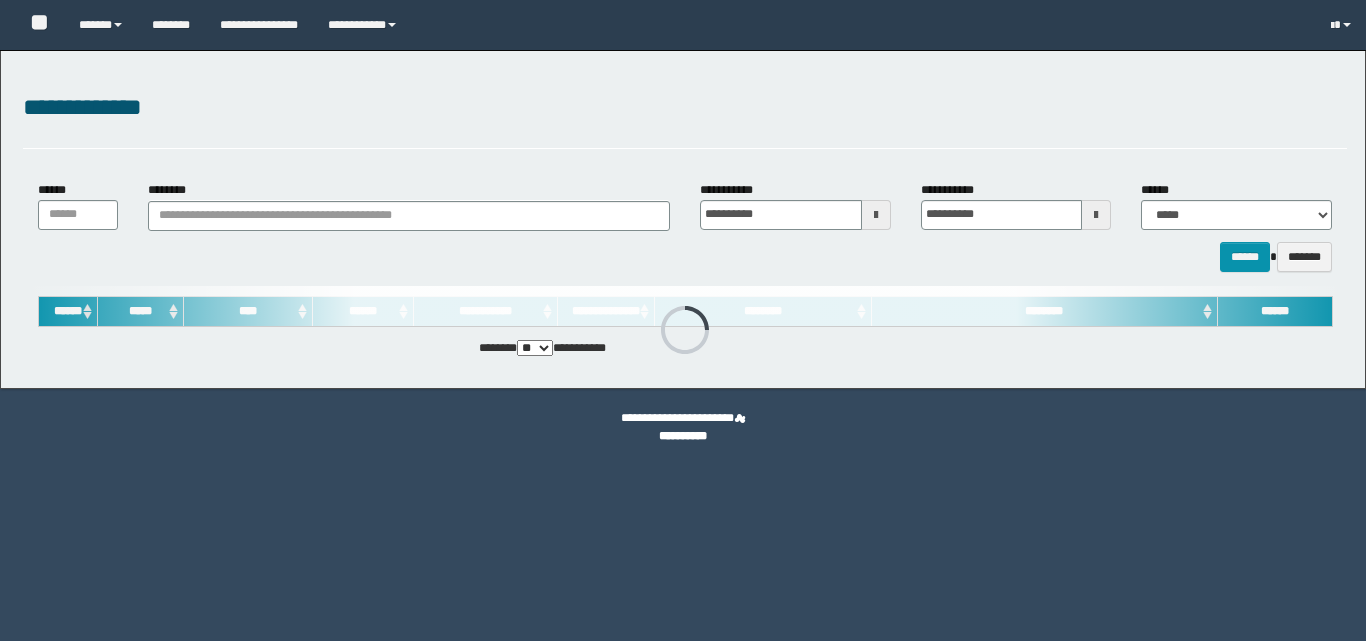 scroll, scrollTop: 0, scrollLeft: 0, axis: both 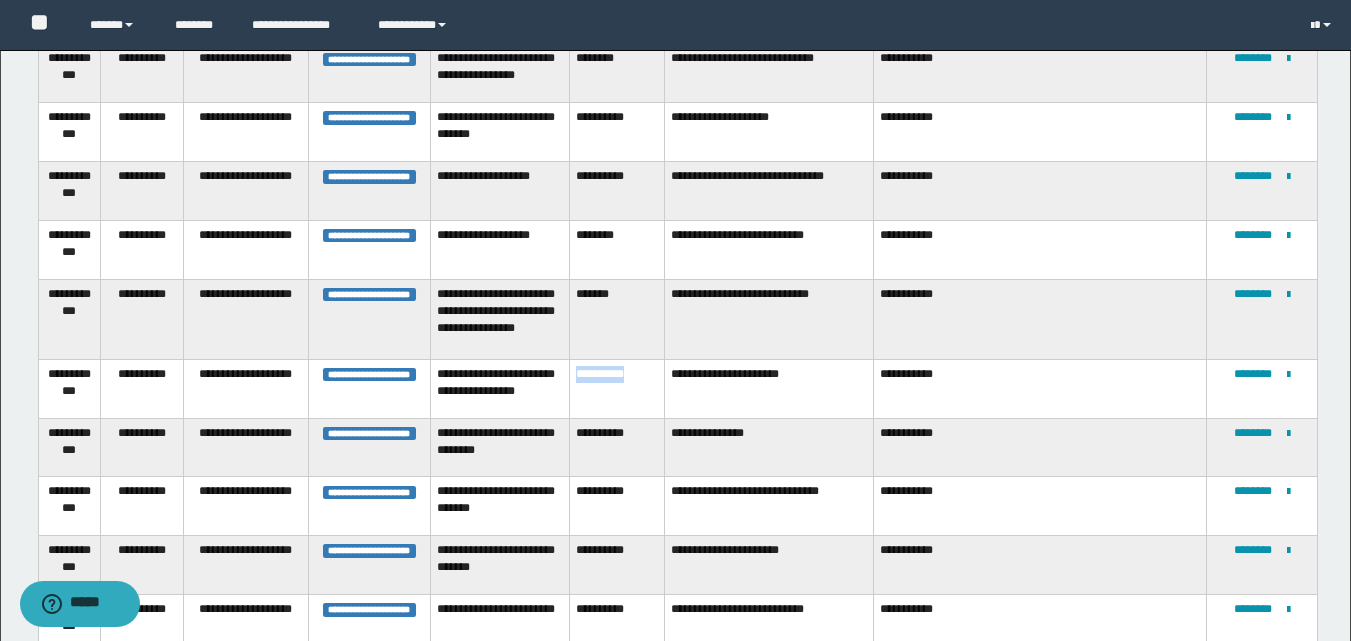 drag, startPoint x: 647, startPoint y: 380, endPoint x: 574, endPoint y: 375, distance: 73.171036 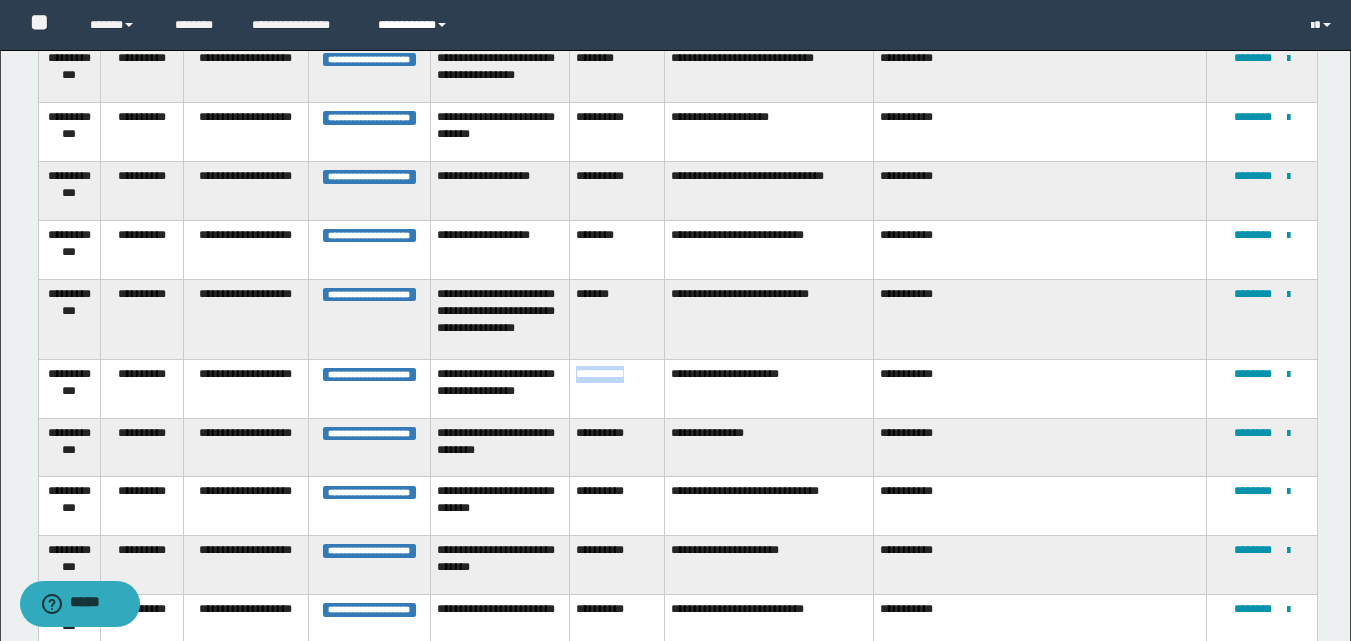 click on "**********" at bounding box center [415, 25] 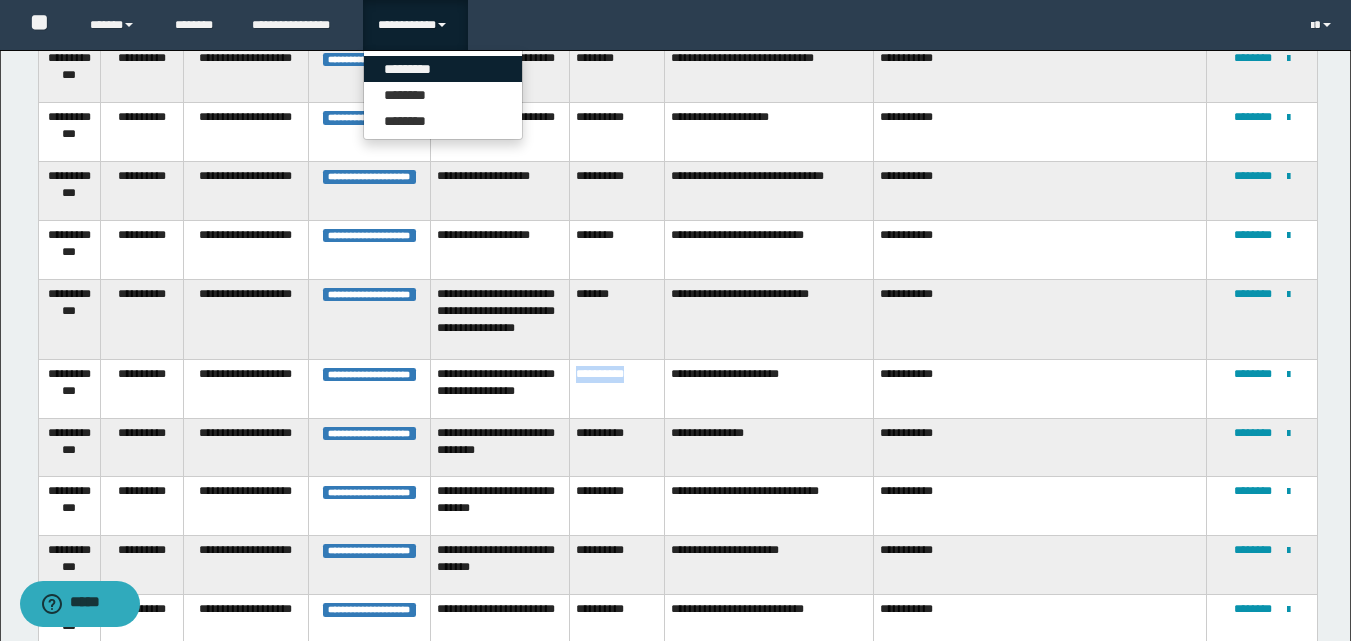 click on "*********" at bounding box center (443, 69) 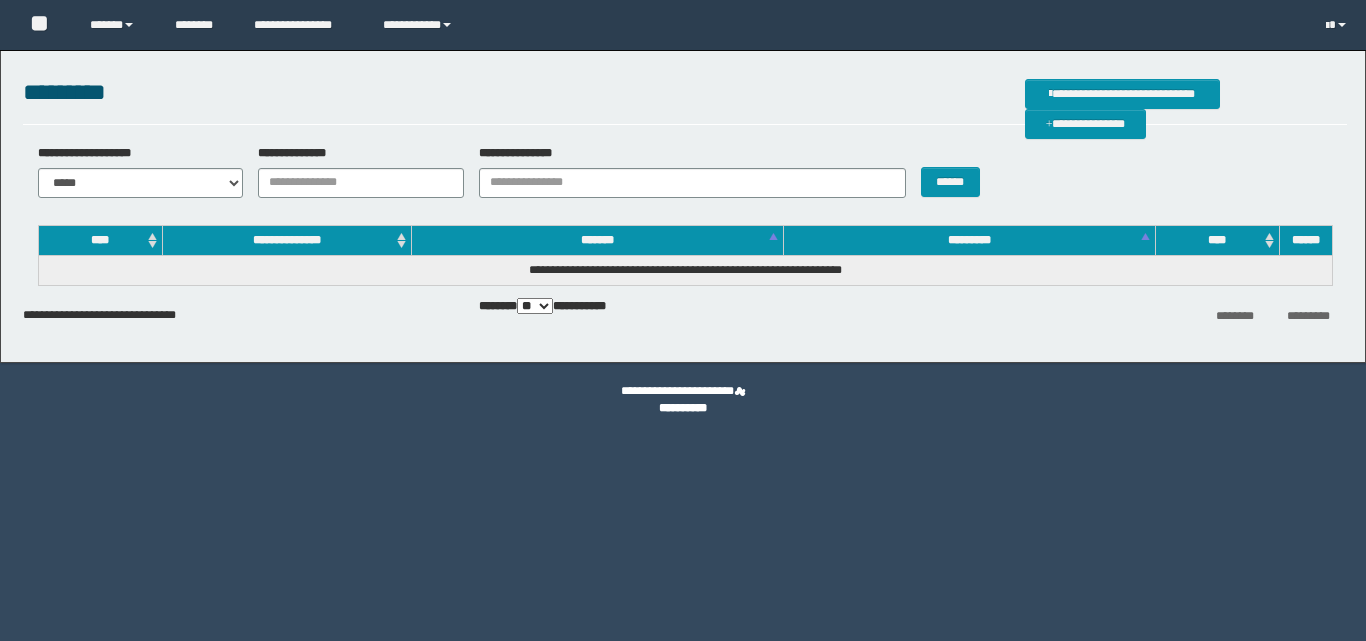 scroll, scrollTop: 0, scrollLeft: 0, axis: both 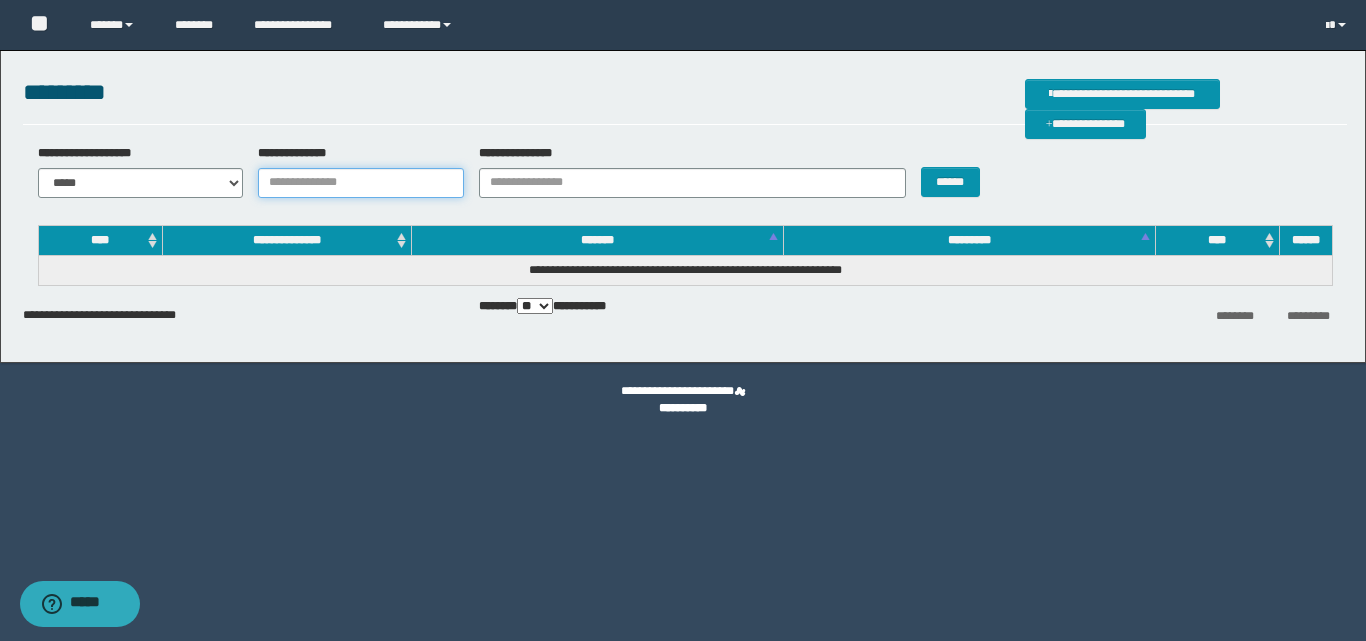 paste on "**********" 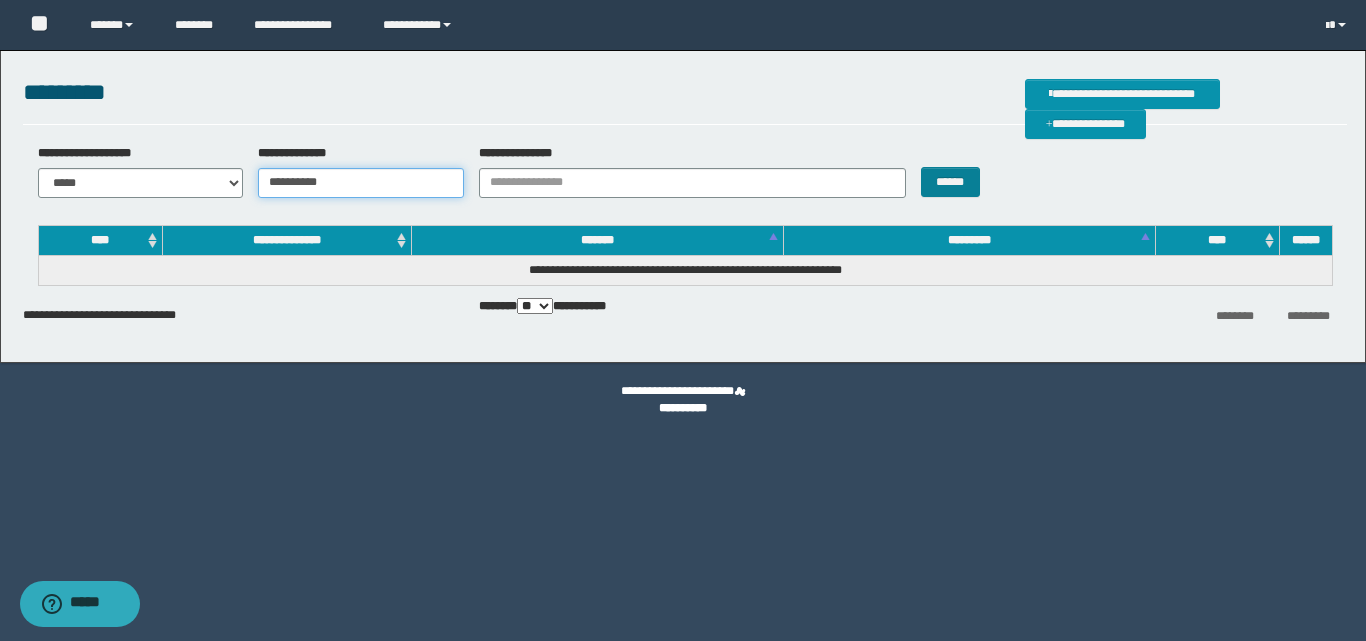 type on "**********" 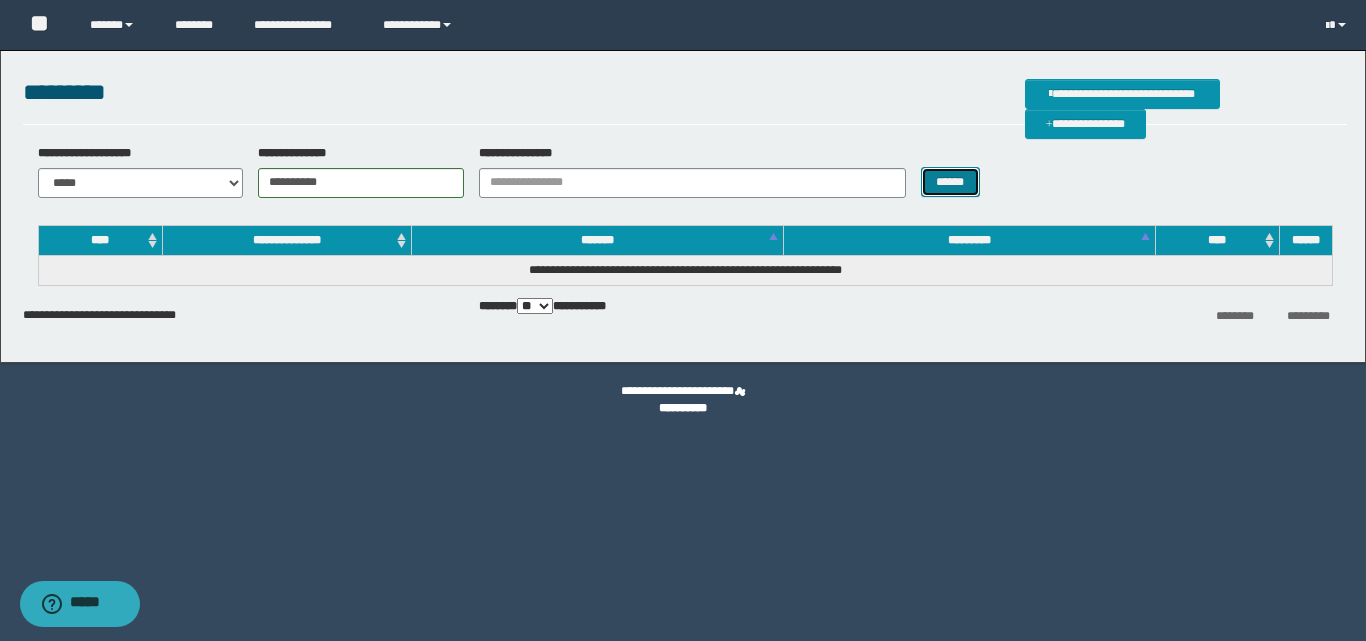 click on "******" at bounding box center [950, 182] 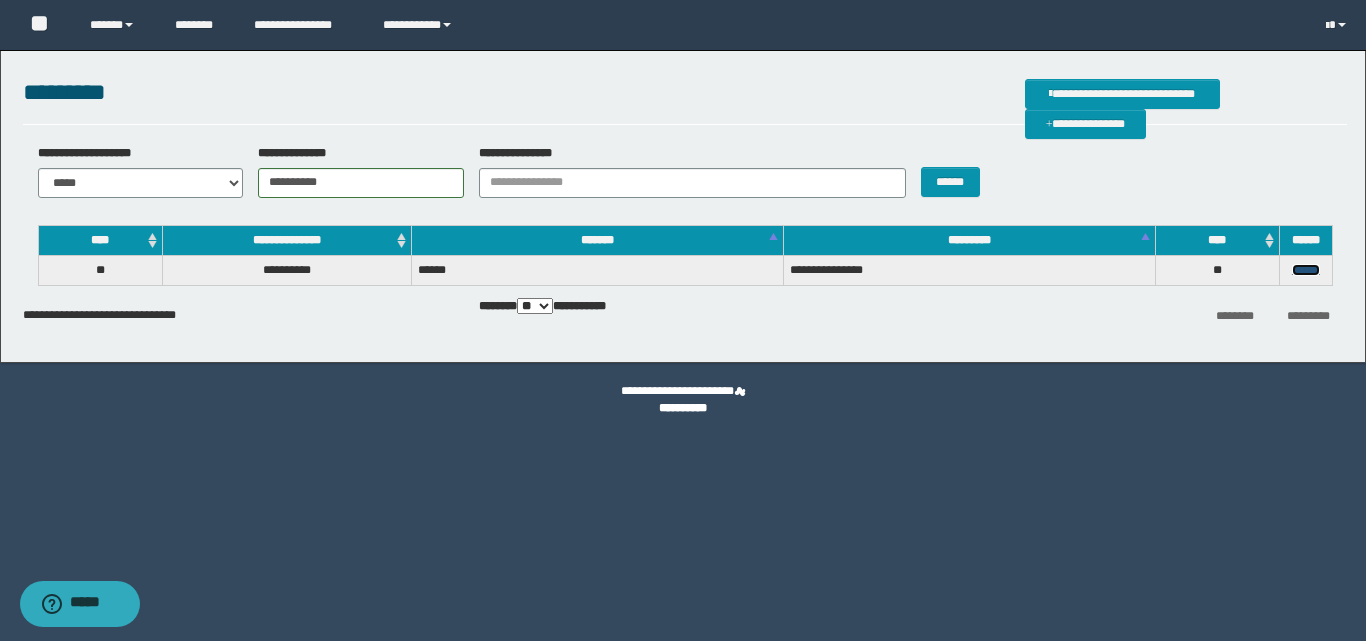 click on "******" at bounding box center (1306, 270) 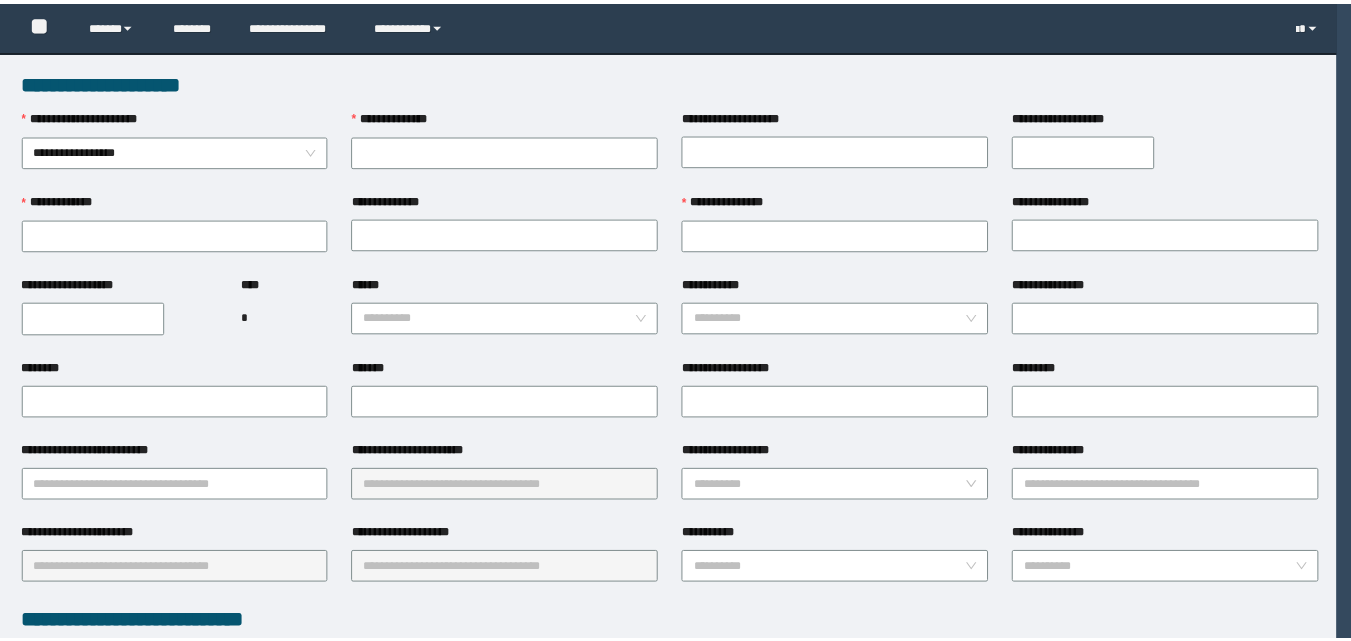 scroll, scrollTop: 0, scrollLeft: 0, axis: both 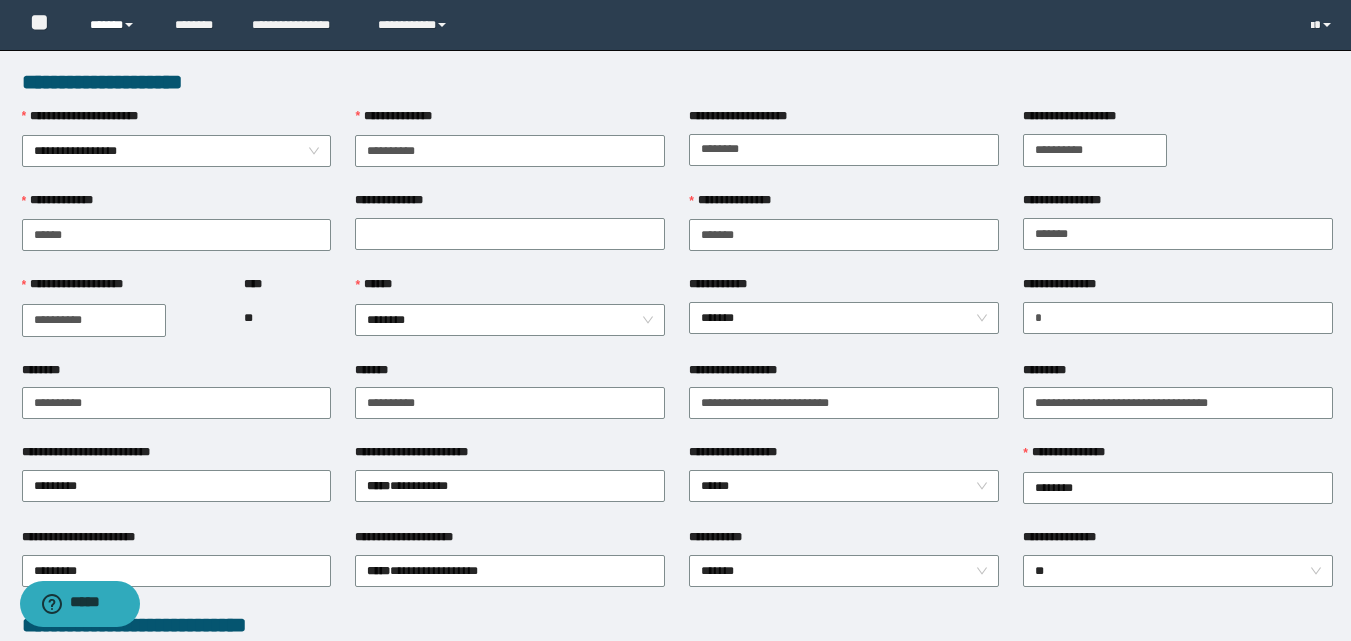 click on "******" at bounding box center (117, 25) 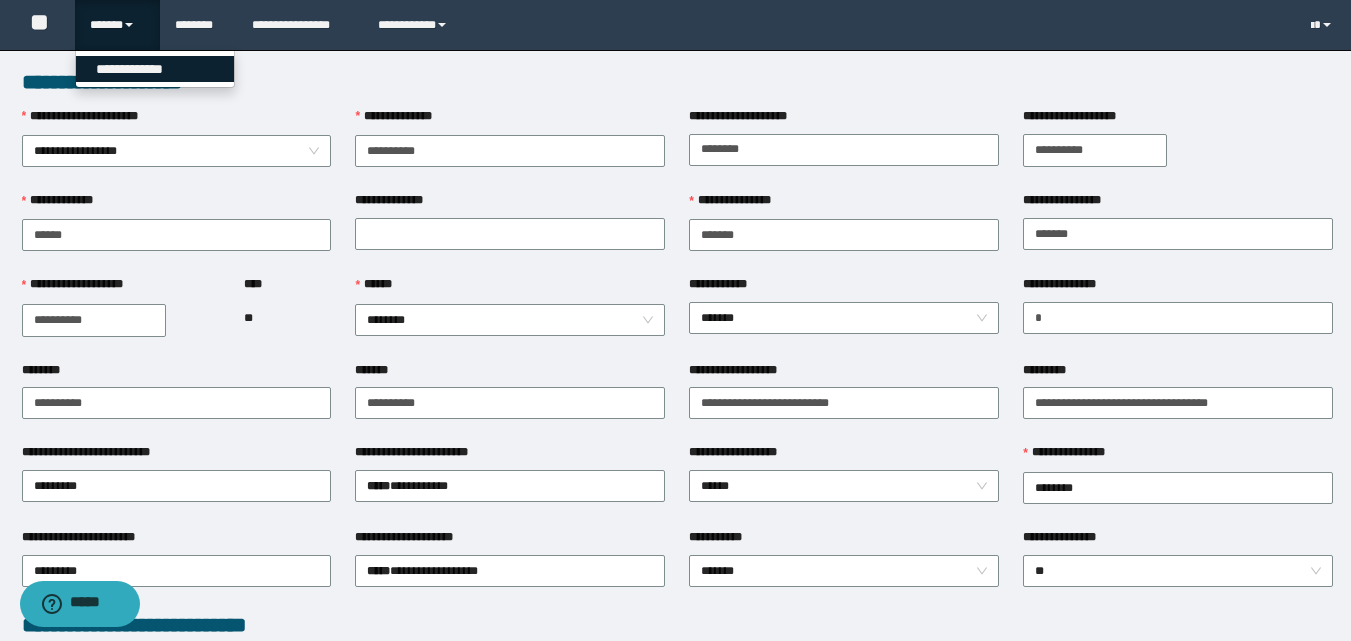 click on "**********" at bounding box center (155, 69) 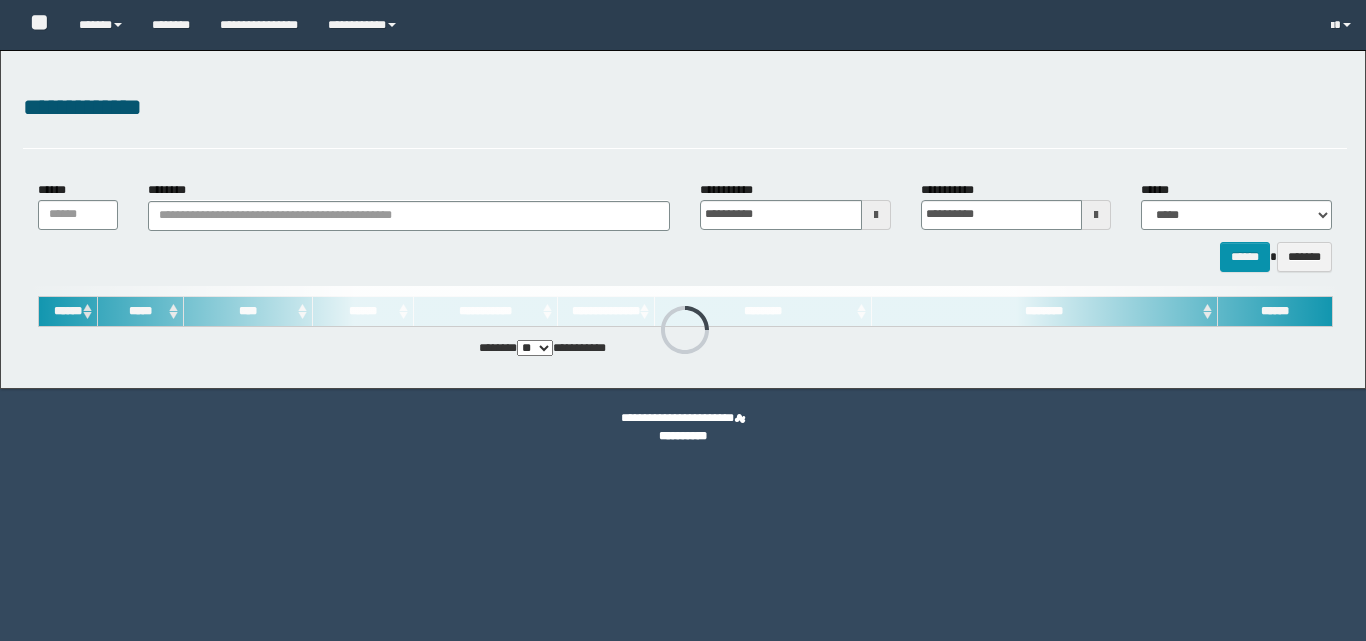 scroll, scrollTop: 0, scrollLeft: 0, axis: both 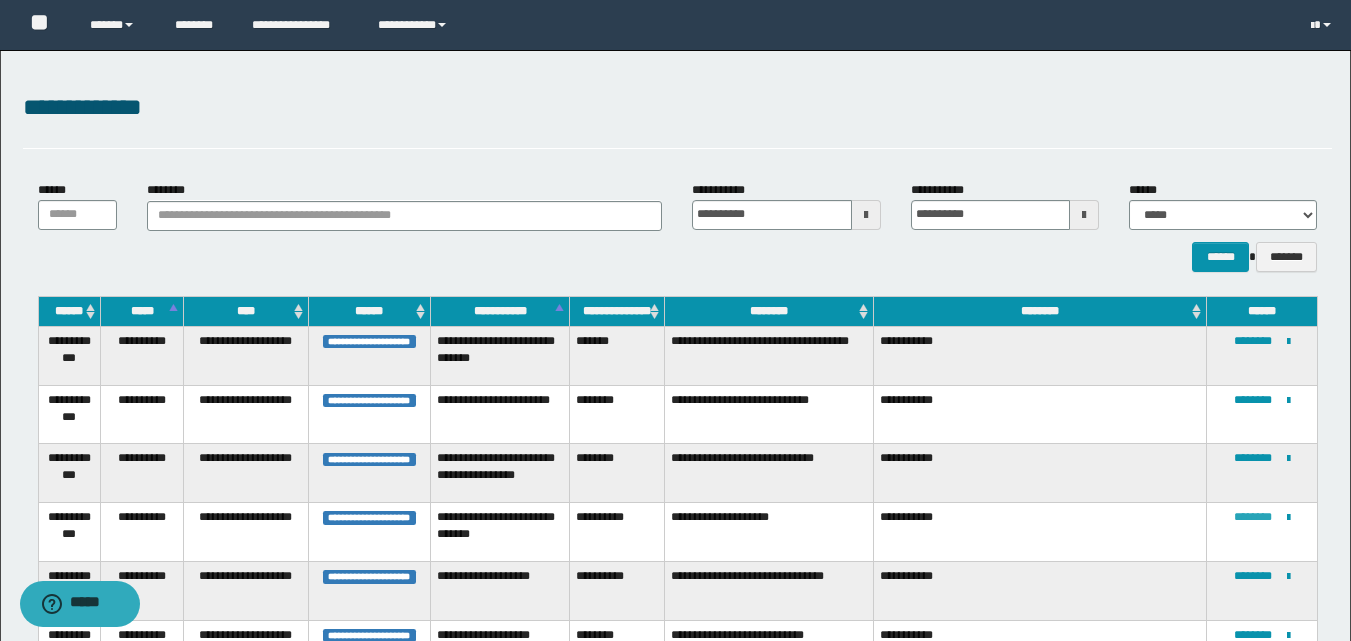 click on "********" at bounding box center (1253, 517) 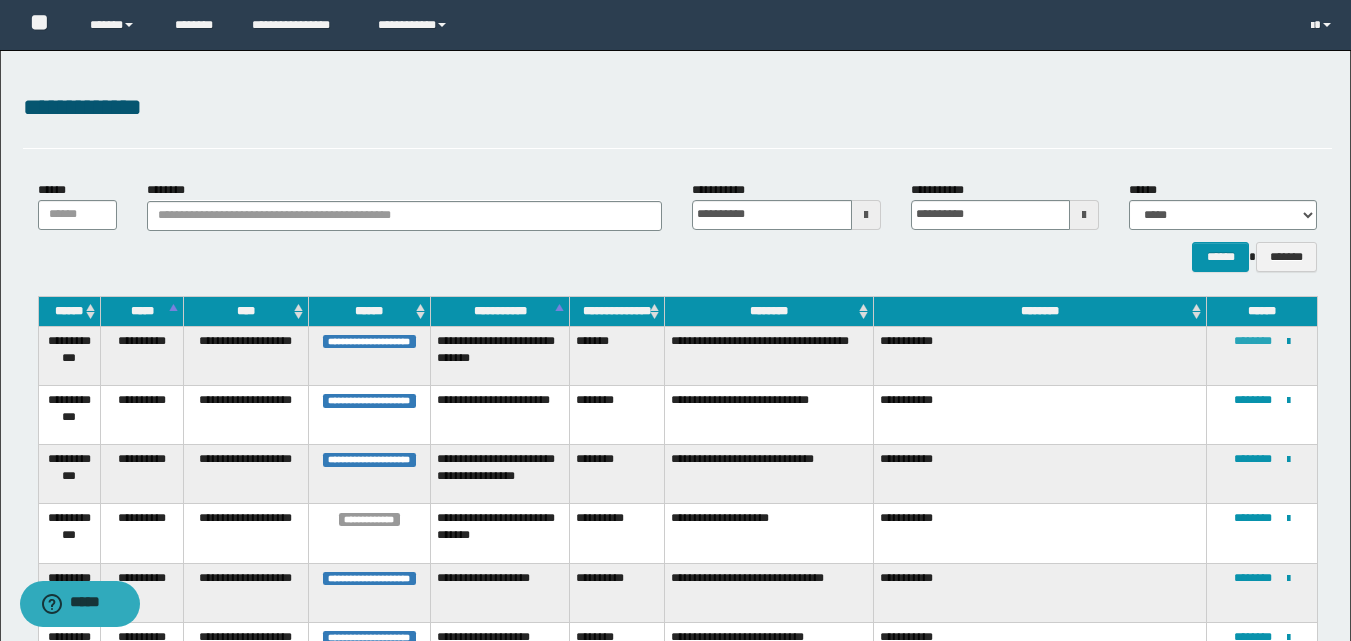 click on "********" at bounding box center [1253, 341] 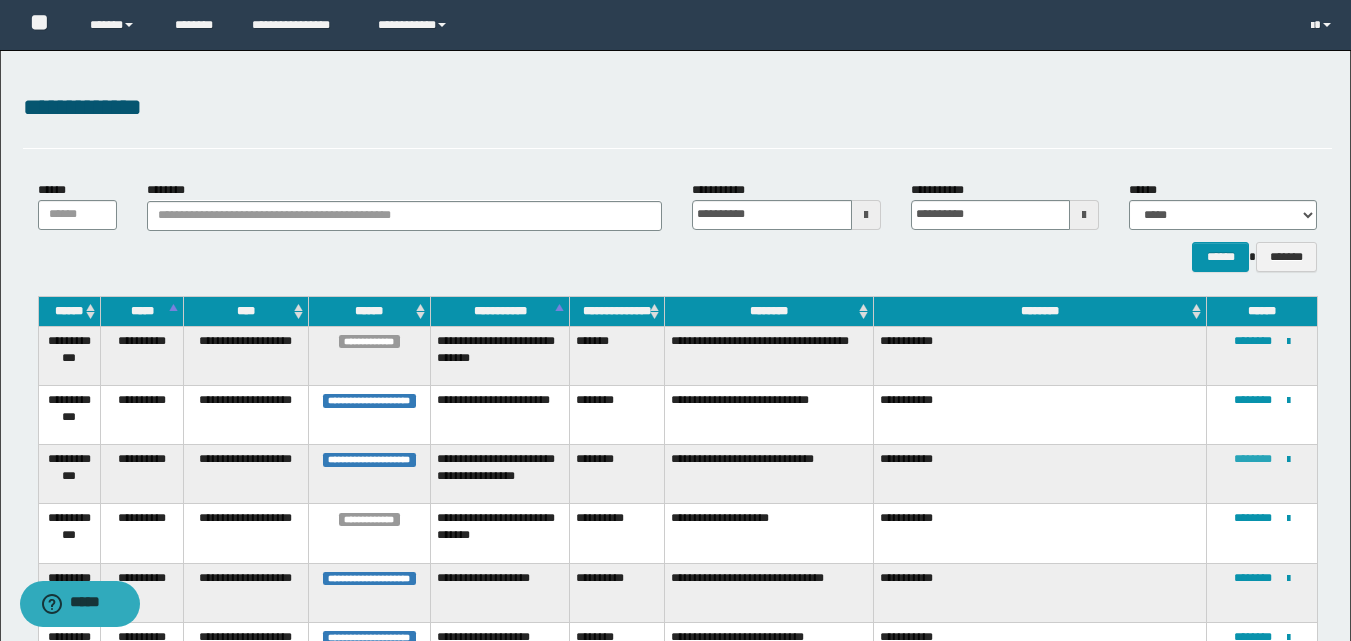 click on "********" at bounding box center [1253, 459] 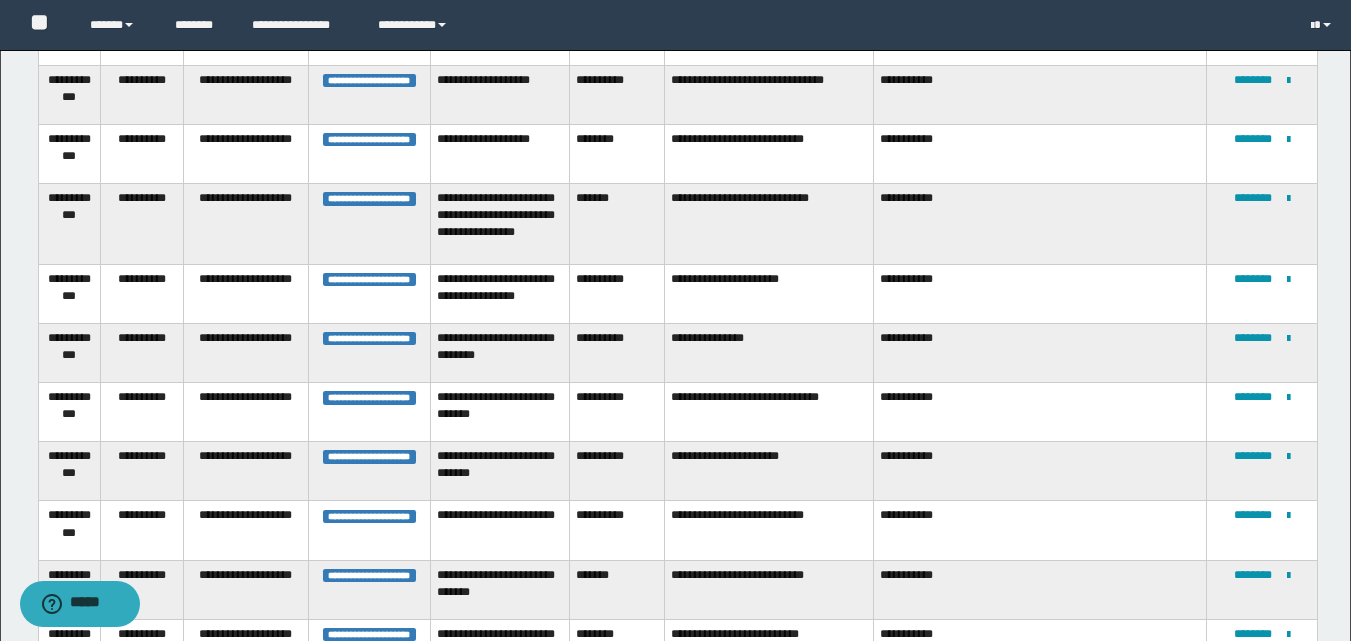 scroll, scrollTop: 500, scrollLeft: 0, axis: vertical 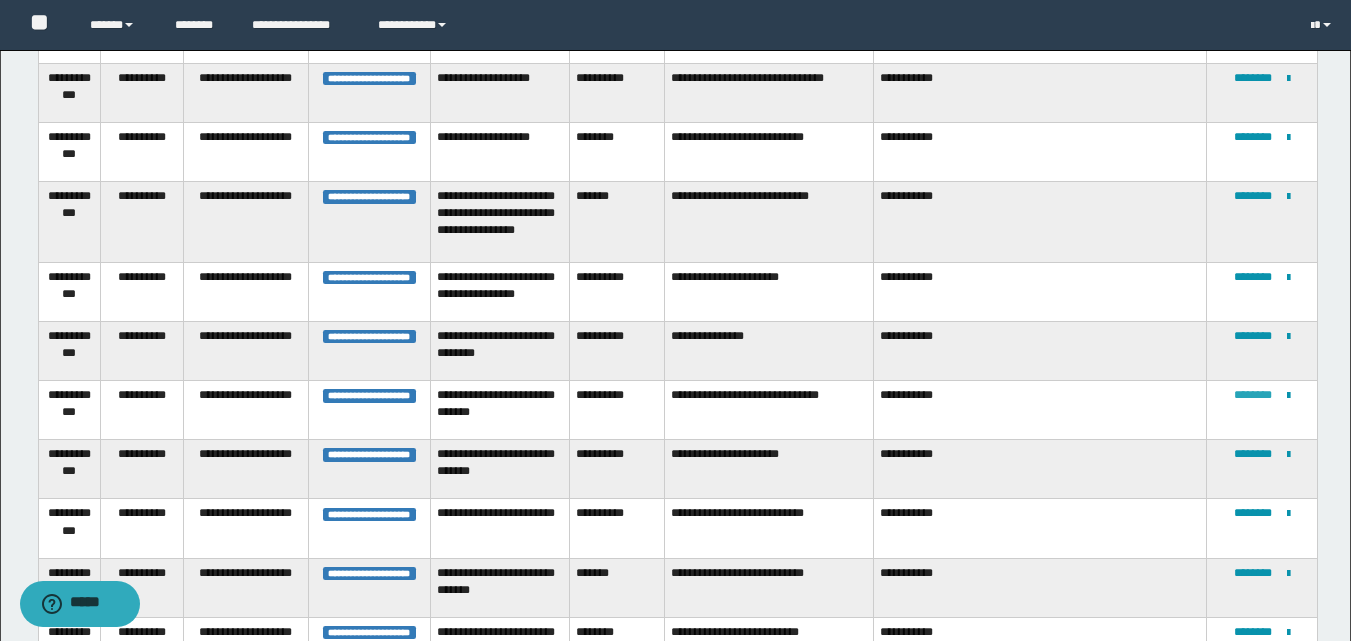 click on "********" at bounding box center (1253, 395) 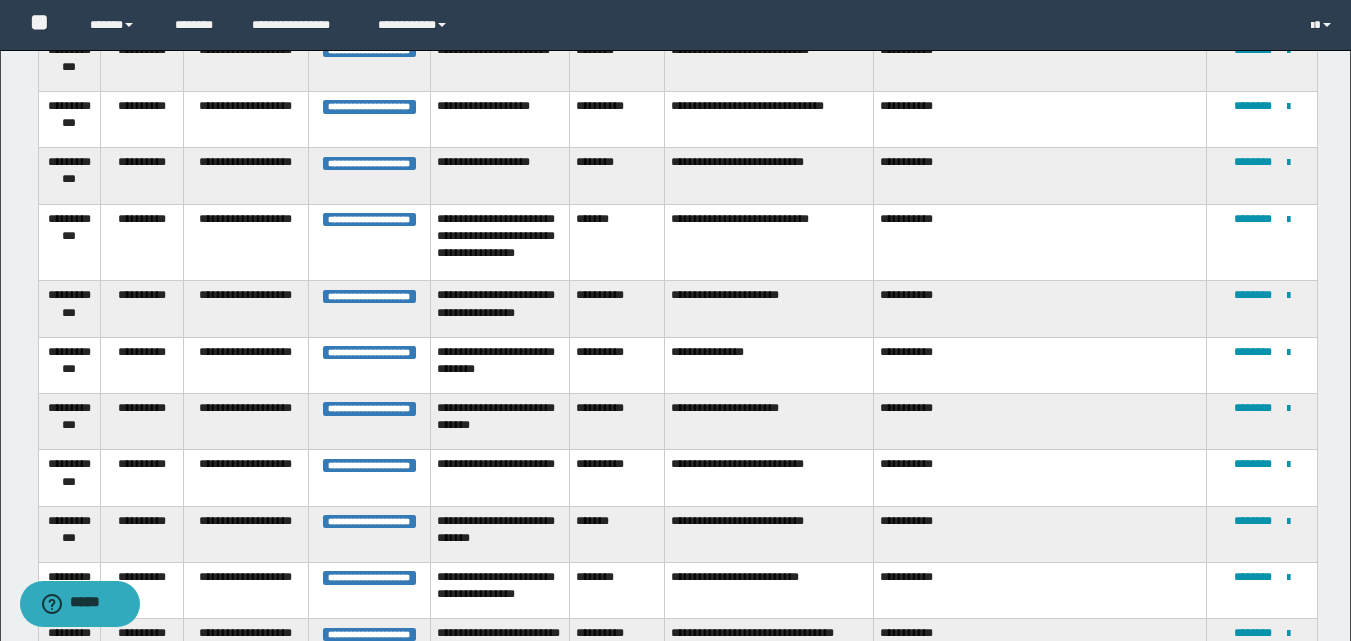 scroll, scrollTop: 482, scrollLeft: 0, axis: vertical 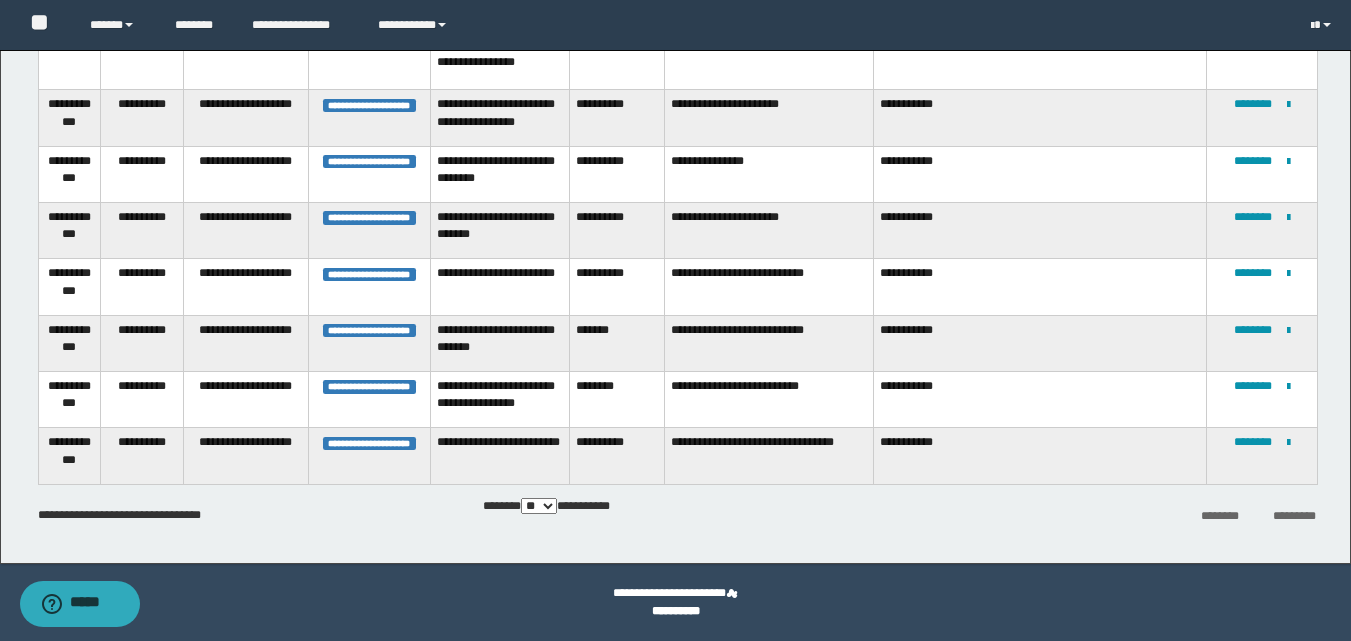 click on "**********" at bounding box center [675, 66] 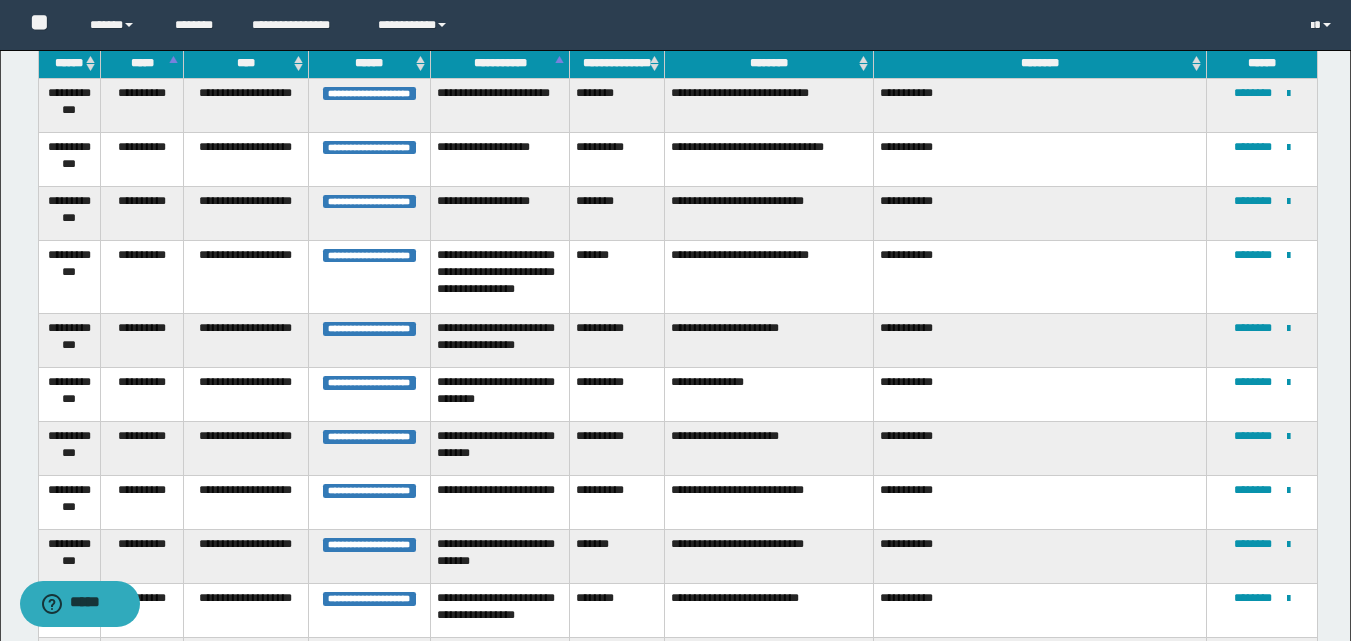 scroll, scrollTop: 282, scrollLeft: 0, axis: vertical 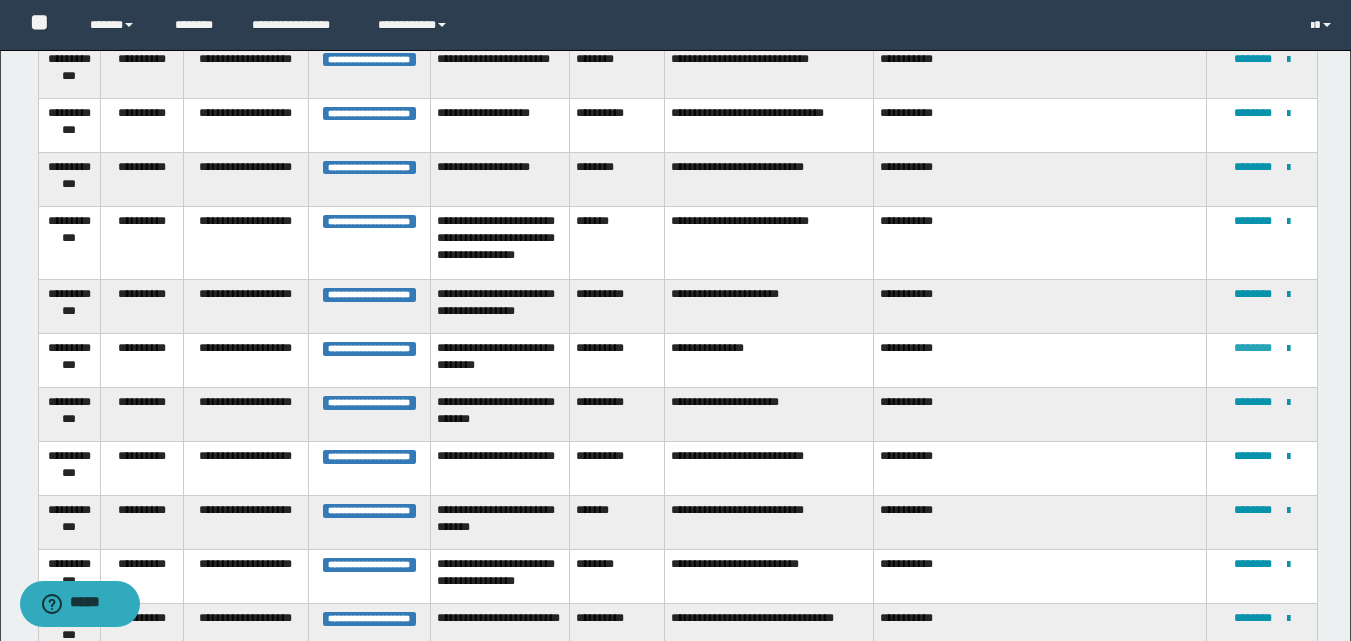 click on "********" at bounding box center (1253, 348) 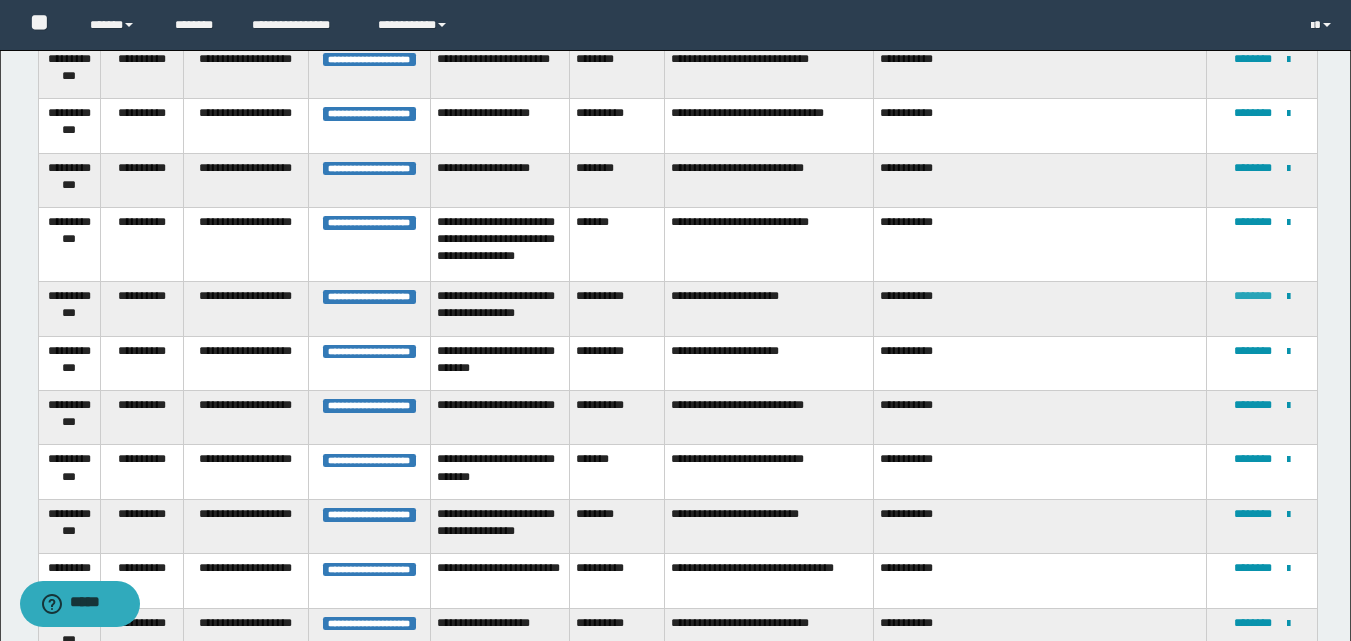 click on "********" at bounding box center (1253, 296) 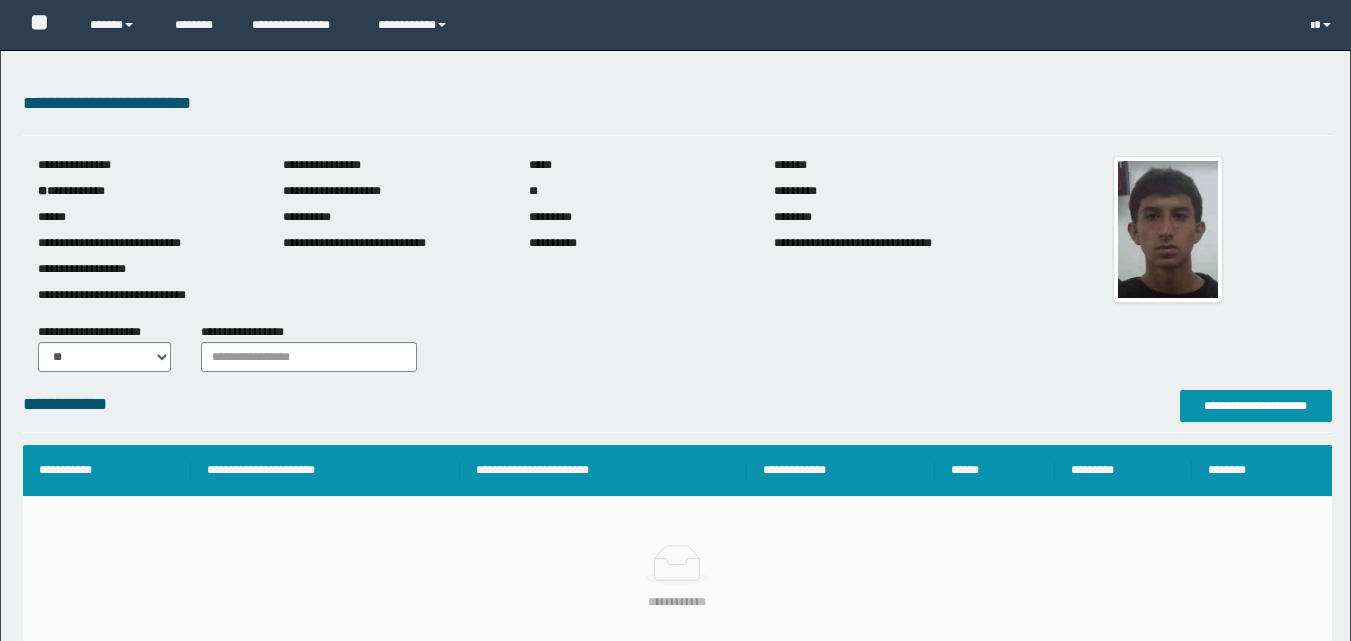 scroll, scrollTop: 0, scrollLeft: 0, axis: both 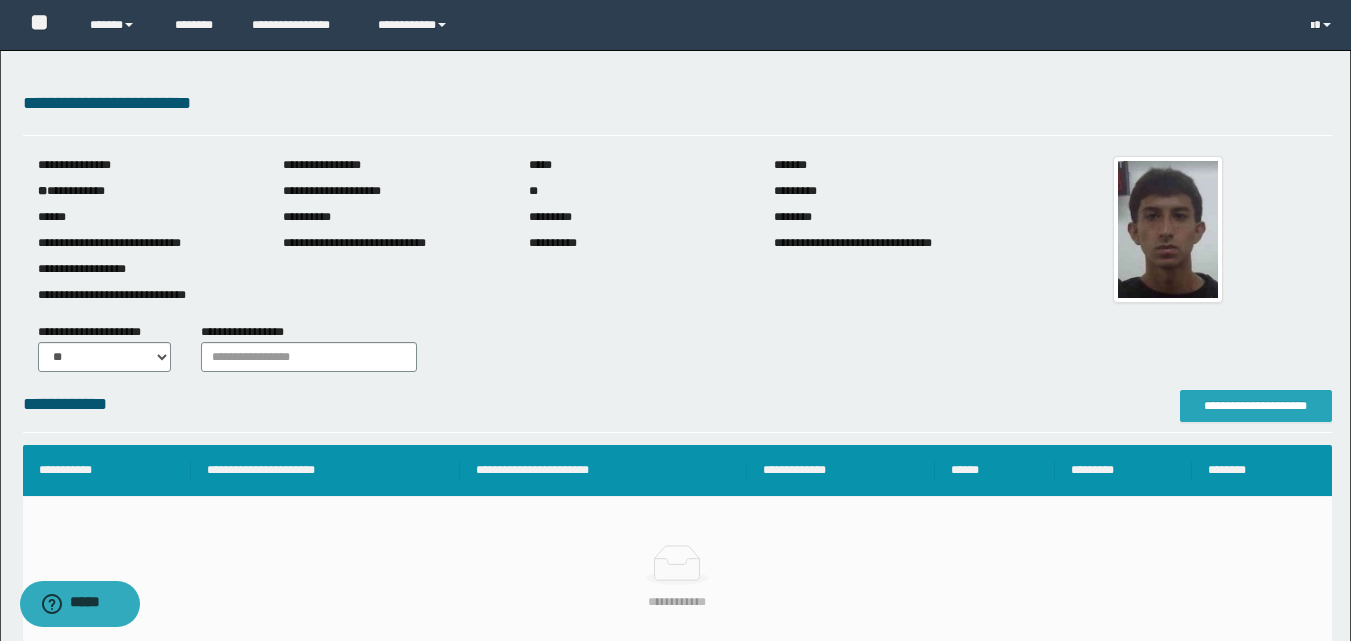 click on "**********" at bounding box center [1256, 406] 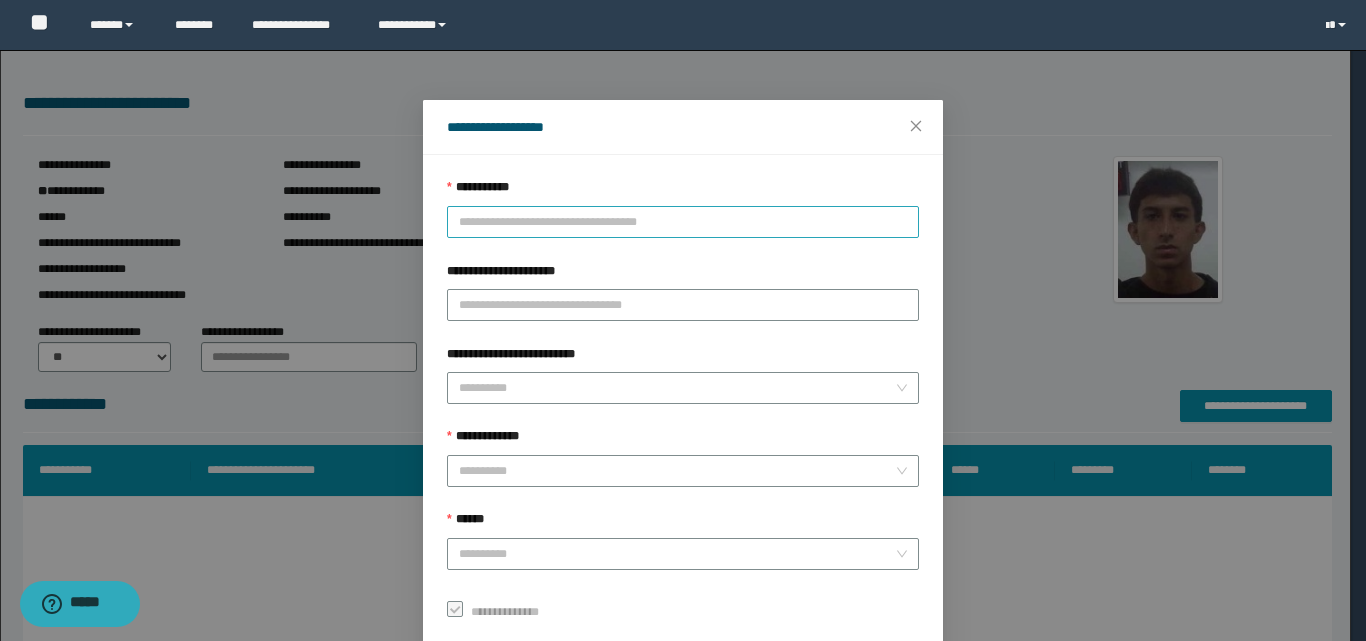 click on "**********" at bounding box center (683, 222) 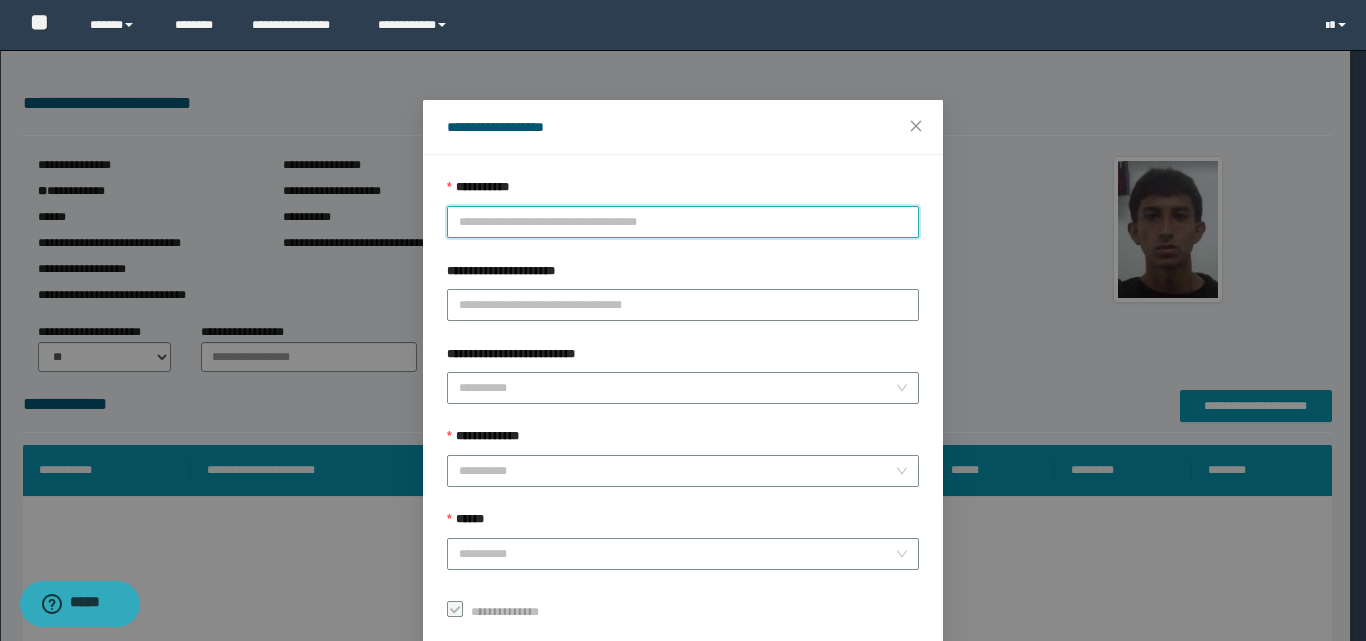 click on "**********" at bounding box center (683, 320) 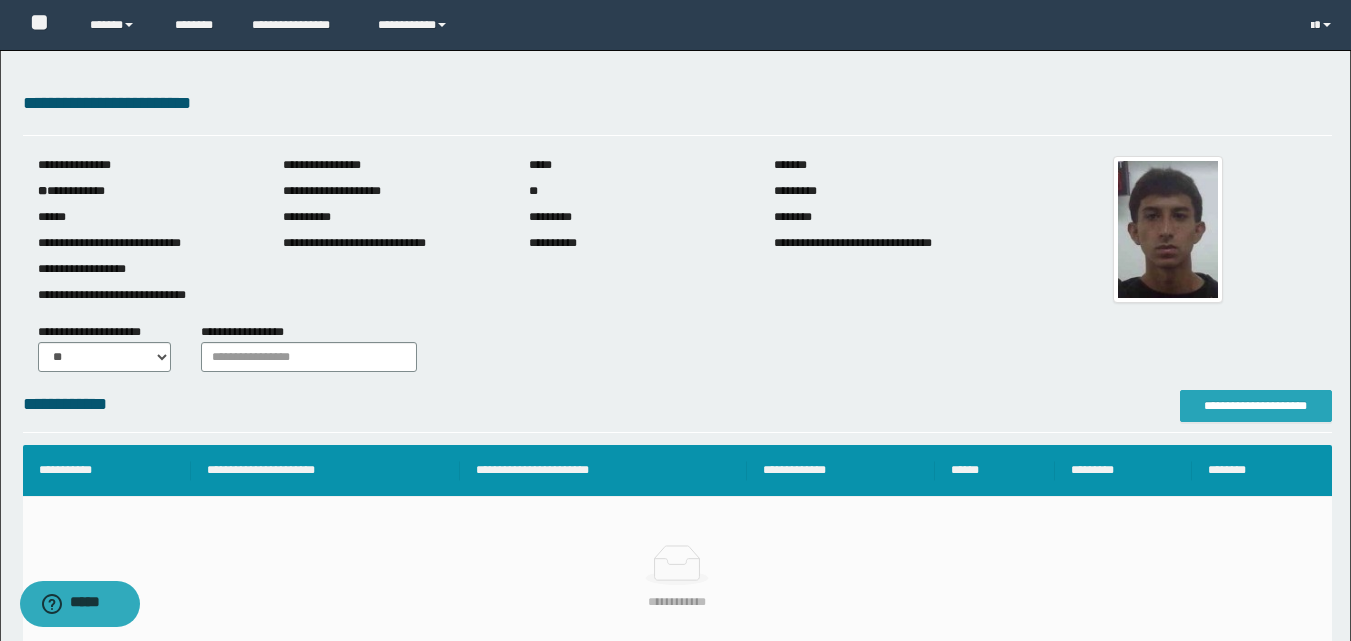 click on "**********" at bounding box center (1256, 406) 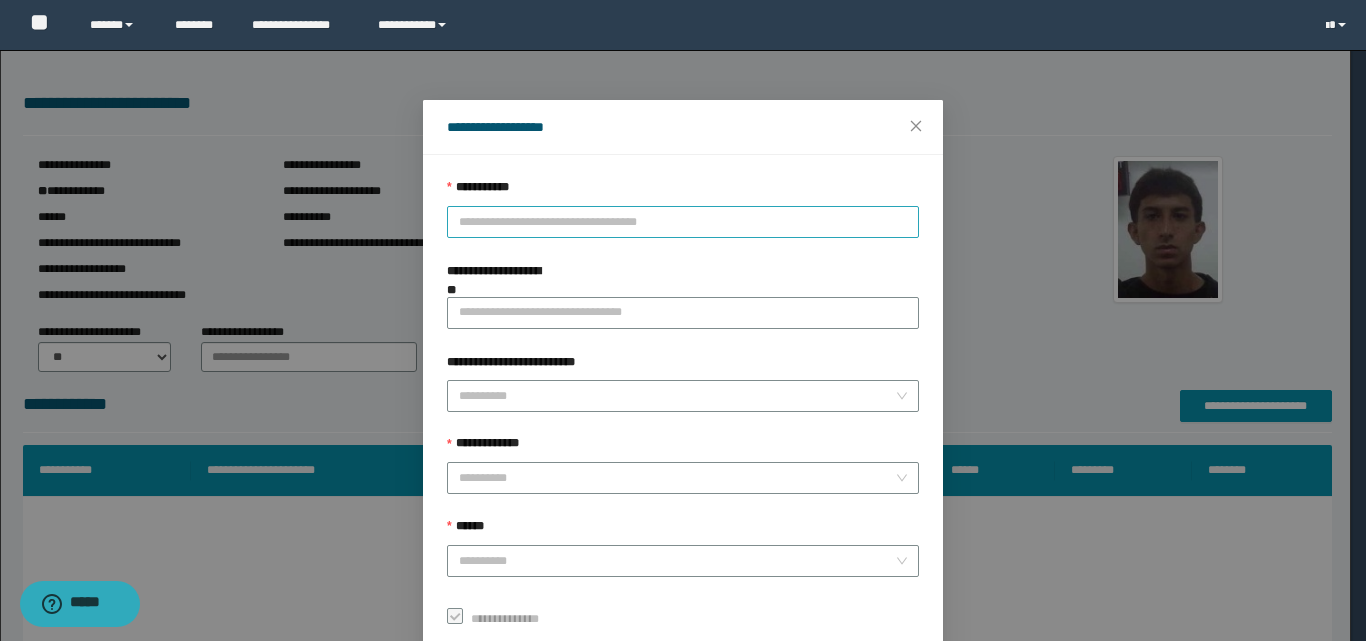 click on "**********" at bounding box center (683, 222) 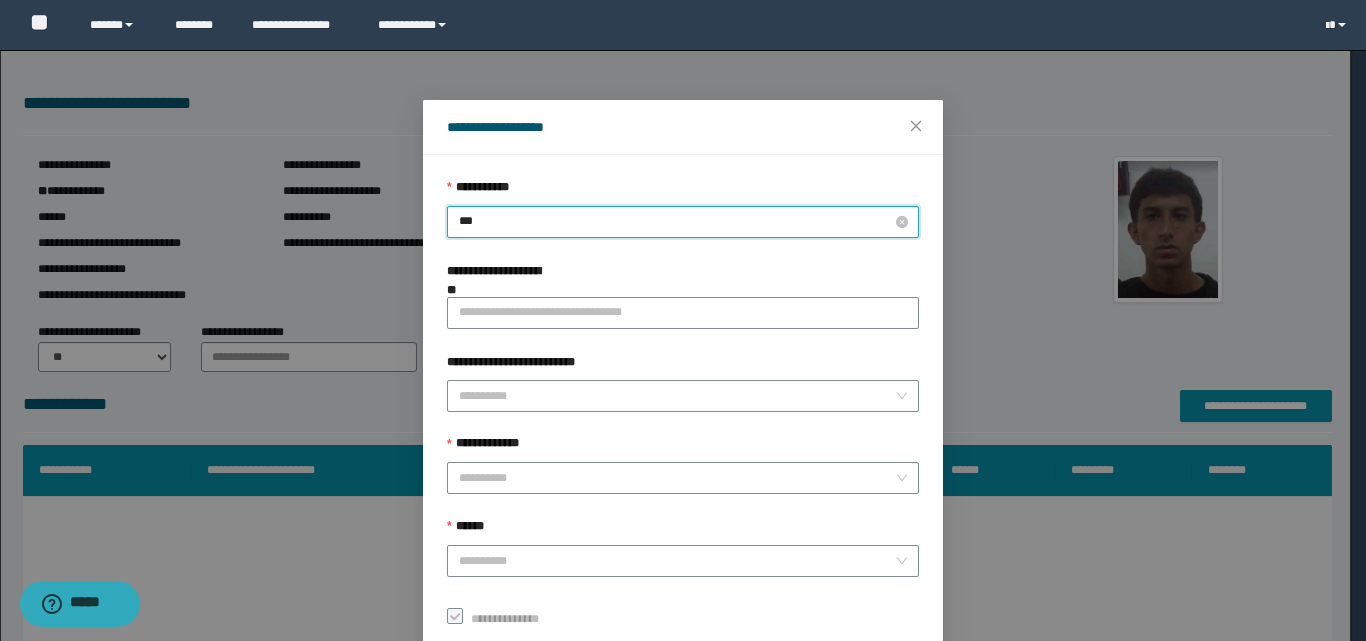 type on "****" 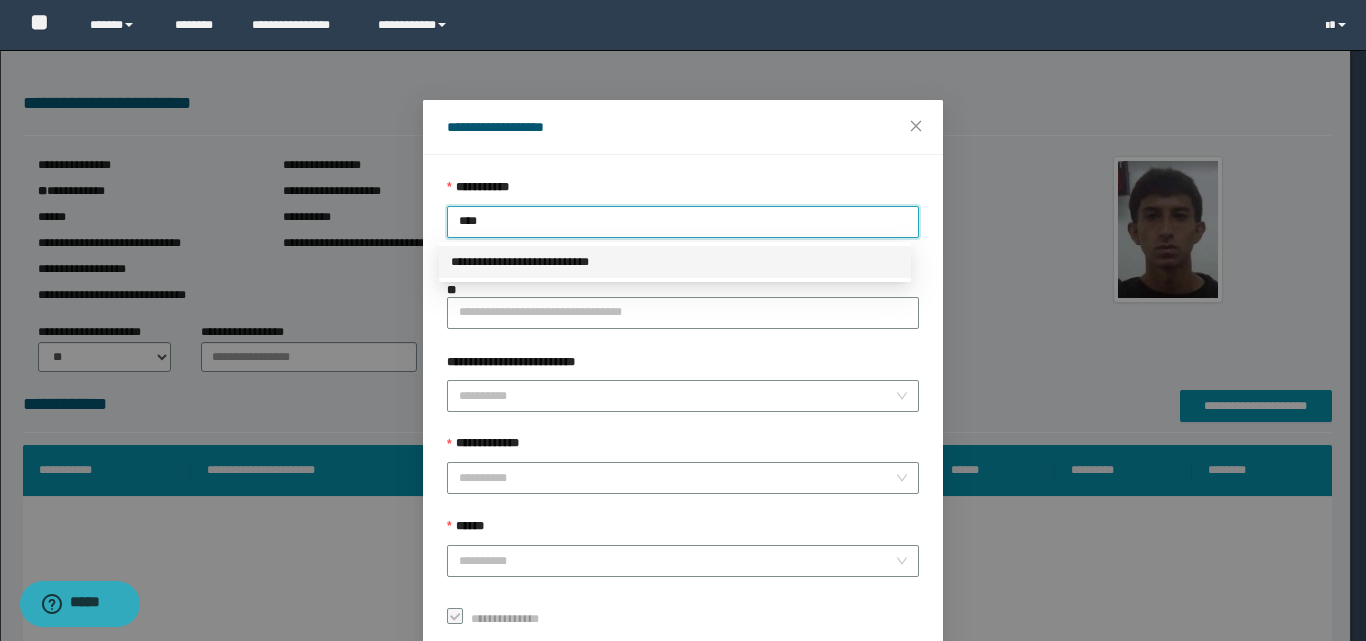 click on "**********" at bounding box center [675, 262] 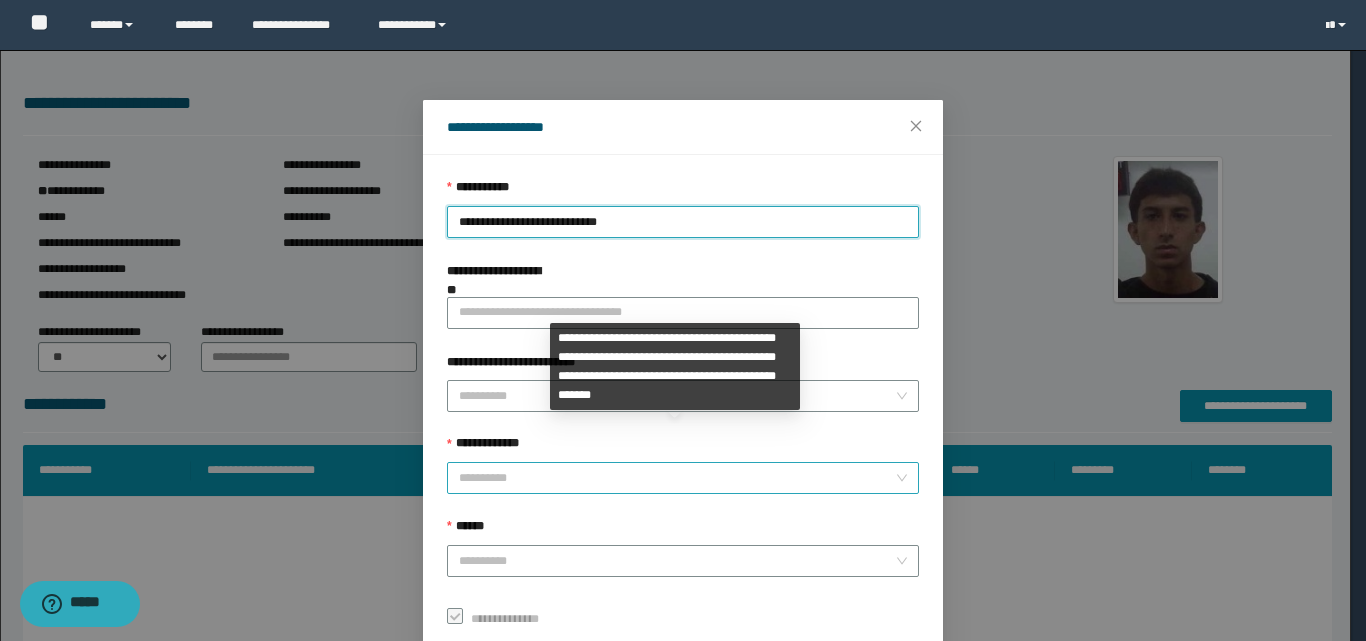 click on "**********" at bounding box center [677, 478] 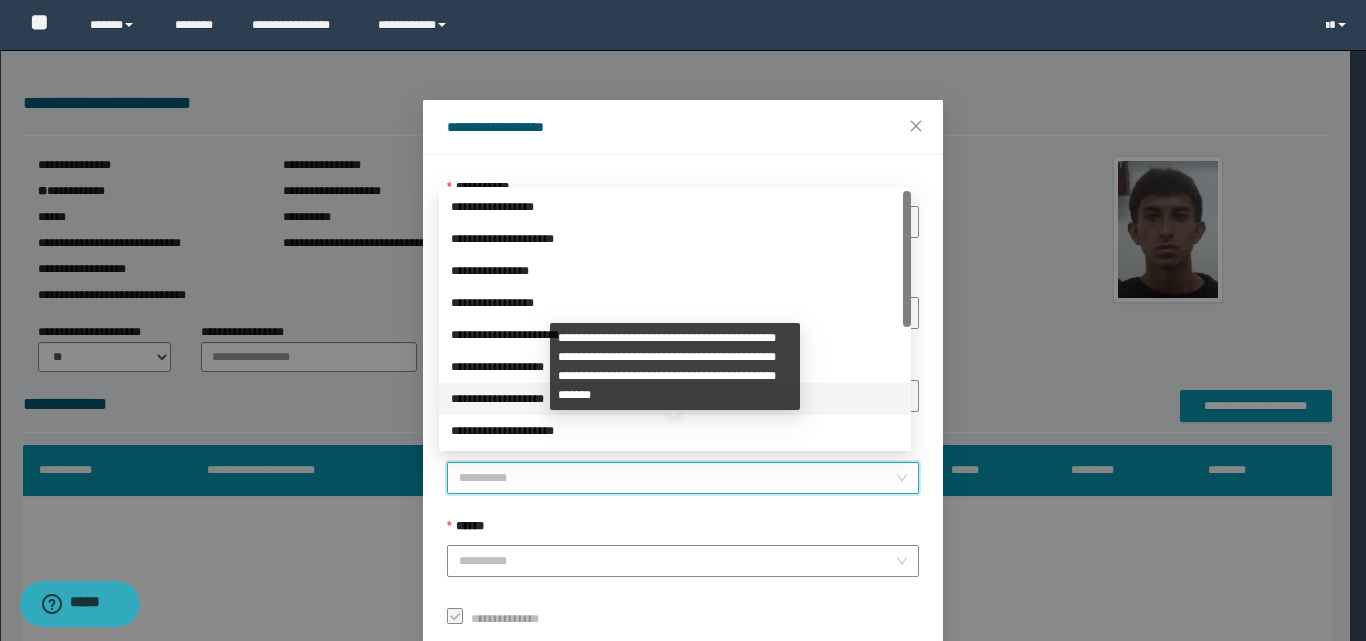 scroll, scrollTop: 224, scrollLeft: 0, axis: vertical 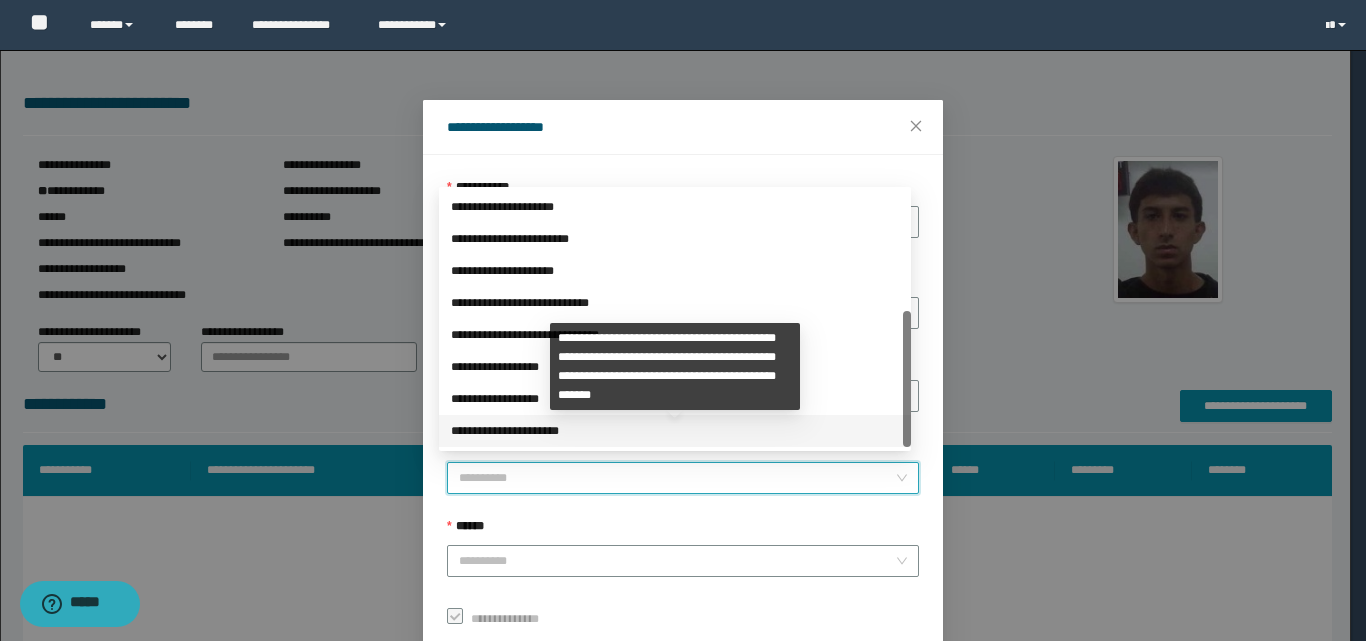 click on "**********" at bounding box center [675, 431] 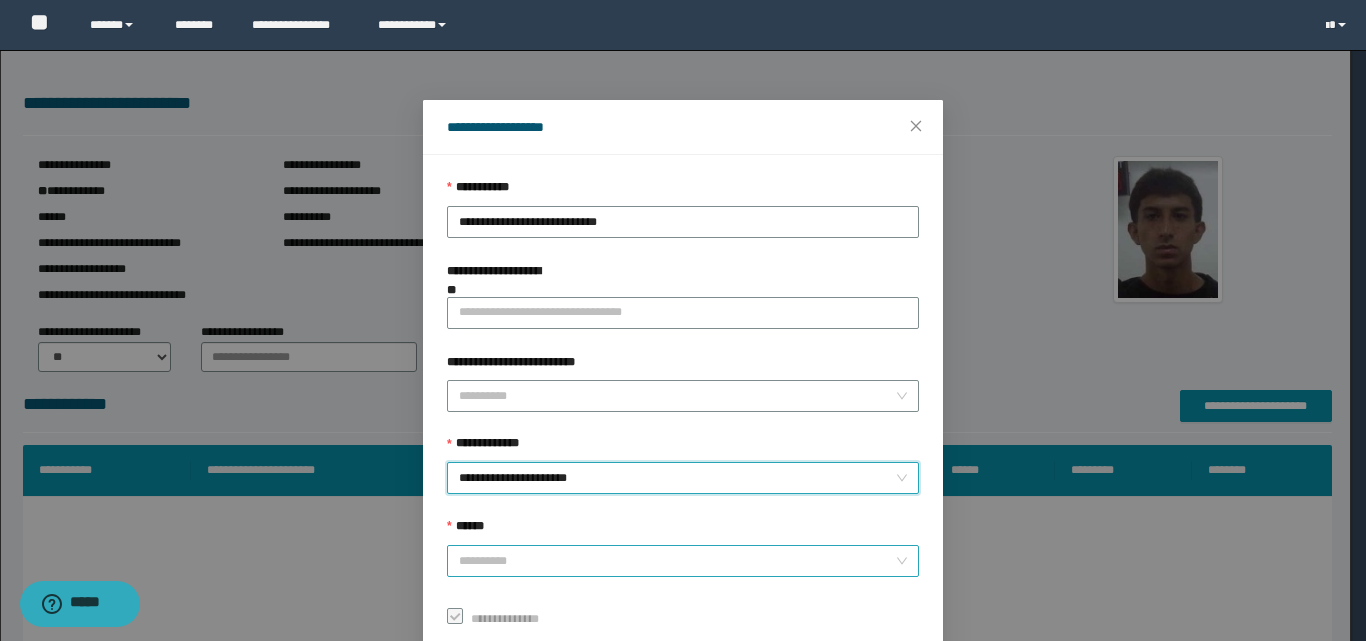 click on "******" at bounding box center [677, 561] 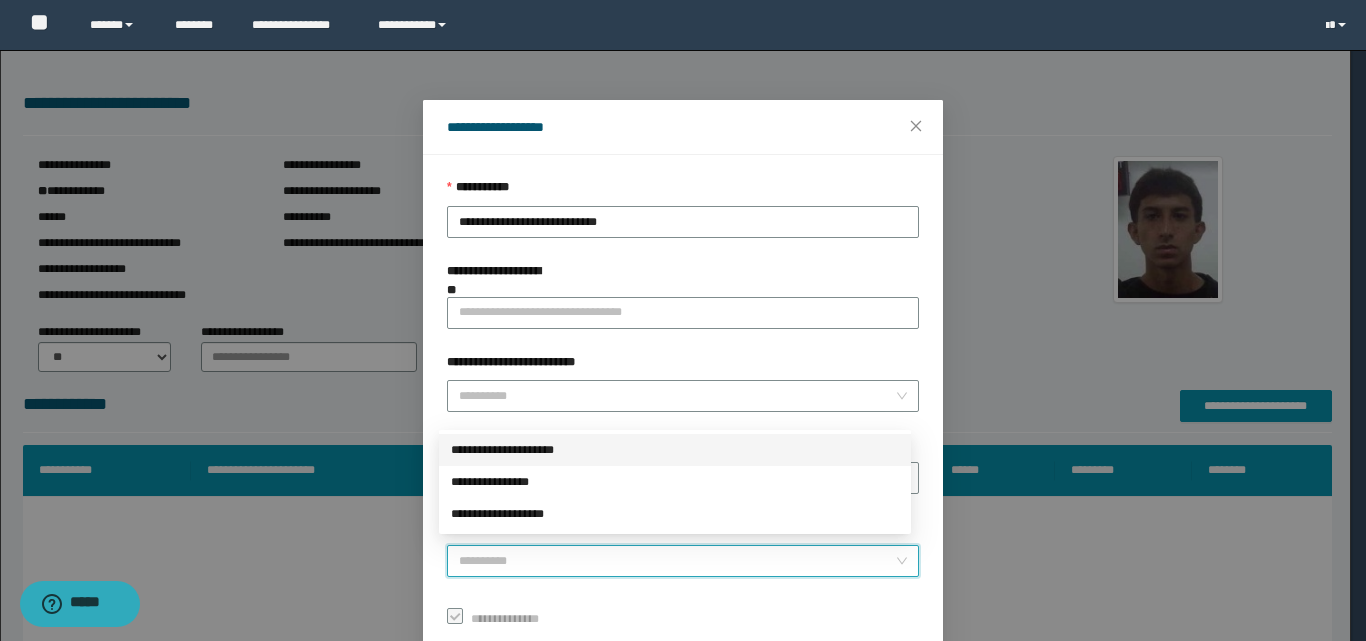click on "**********" at bounding box center [675, 450] 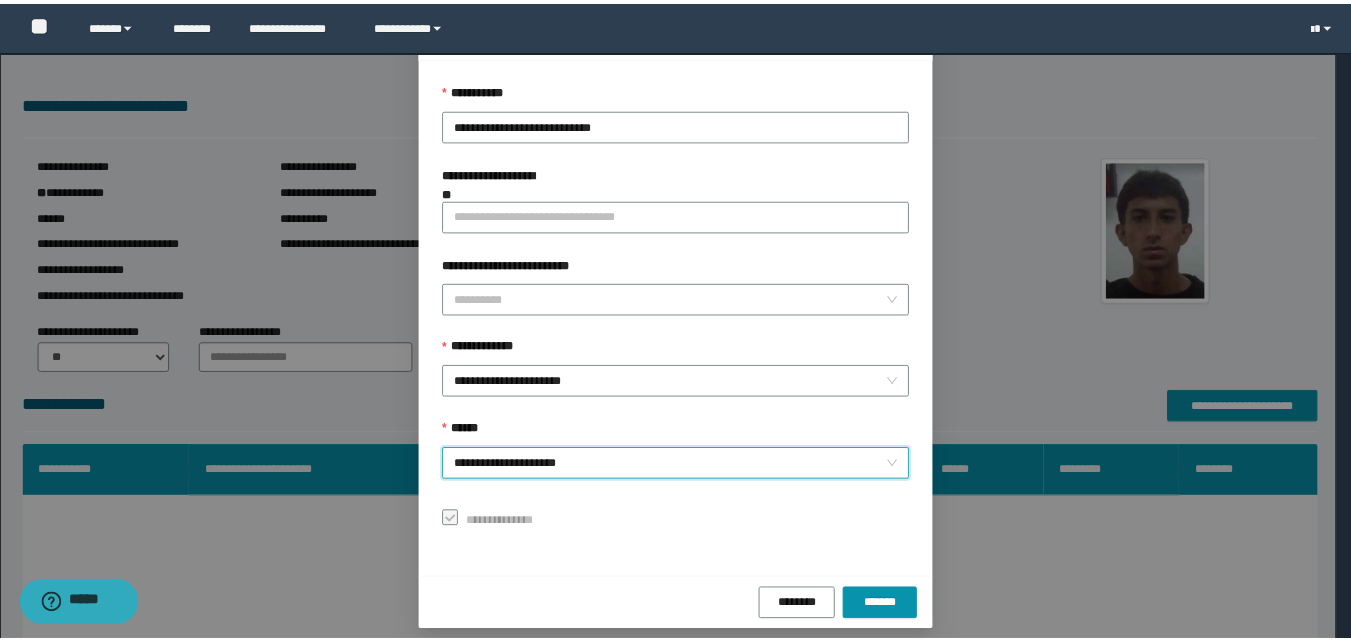 scroll, scrollTop: 100, scrollLeft: 0, axis: vertical 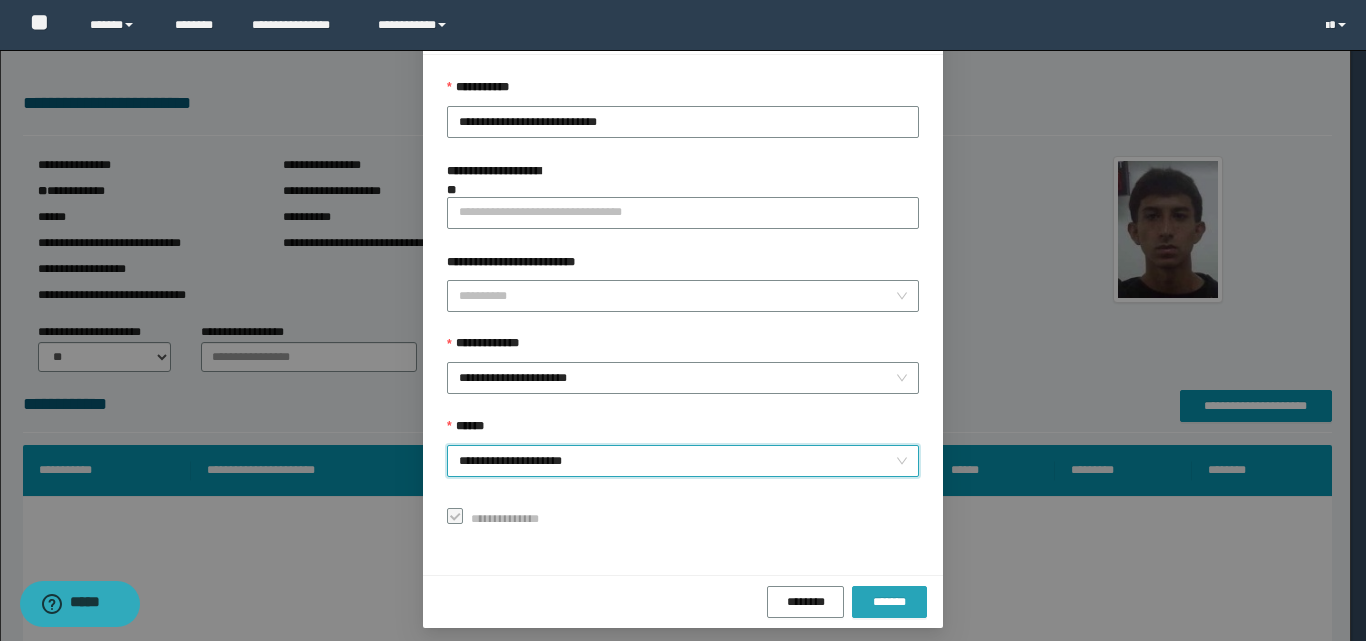 click on "*******" at bounding box center [889, 602] 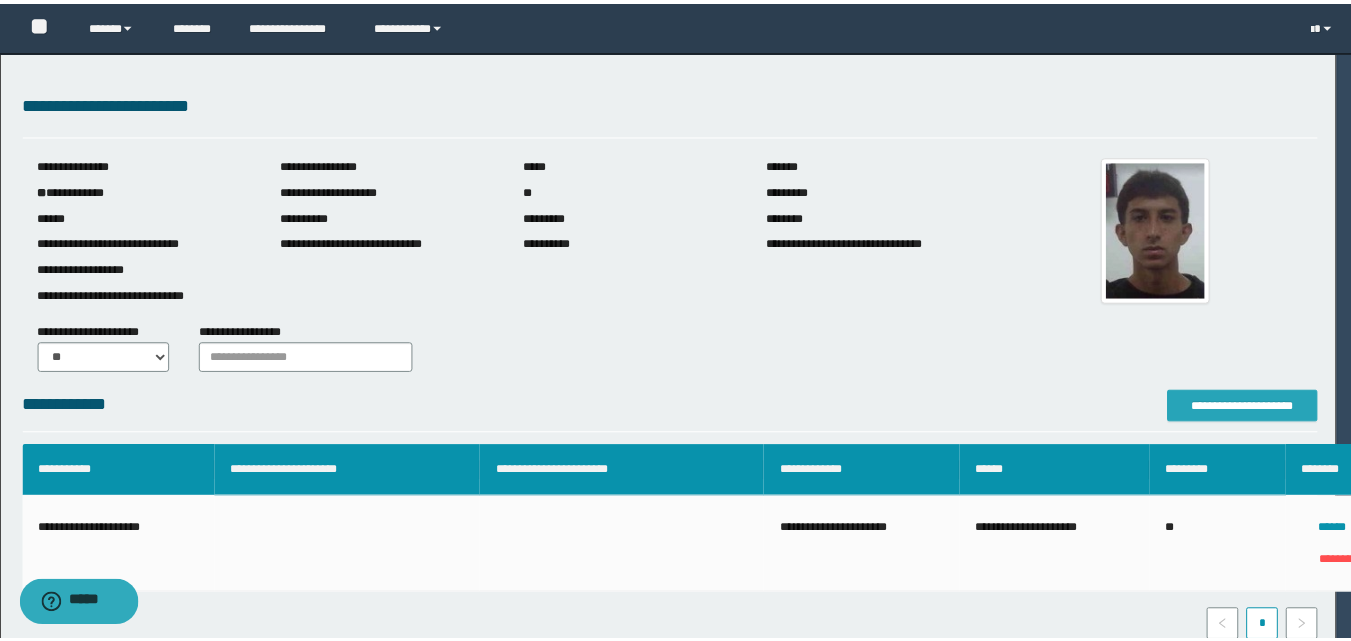 scroll, scrollTop: 0, scrollLeft: 0, axis: both 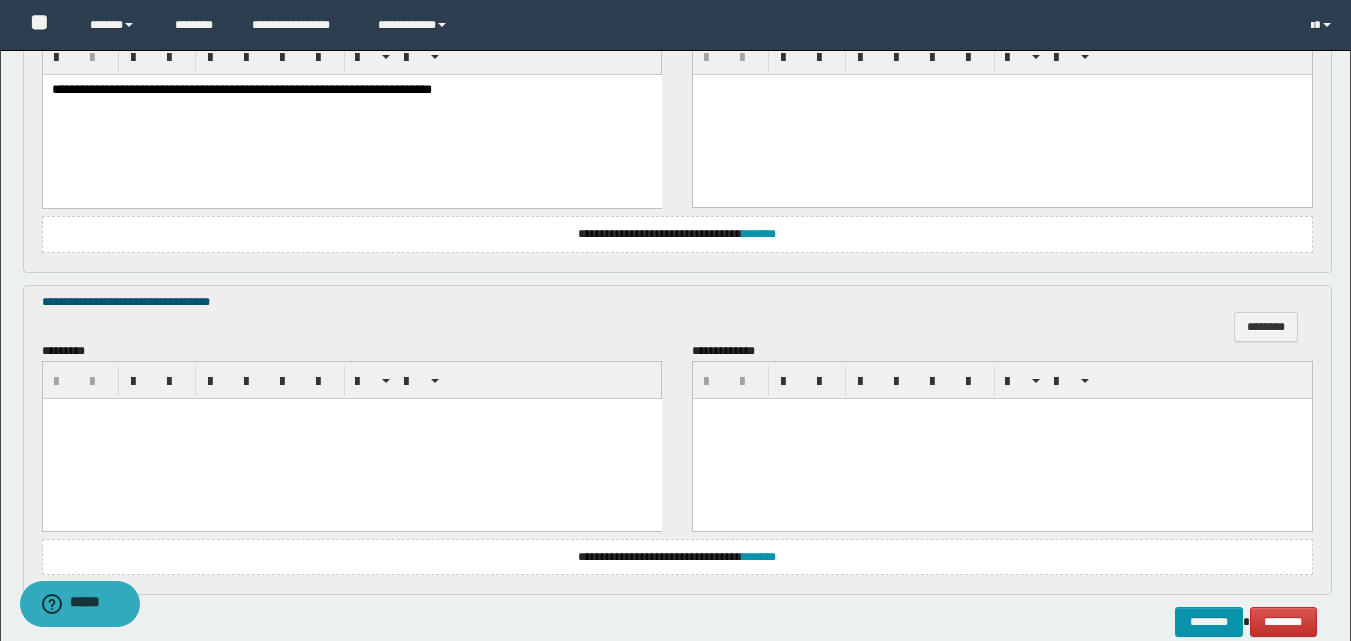 click at bounding box center [351, 438] 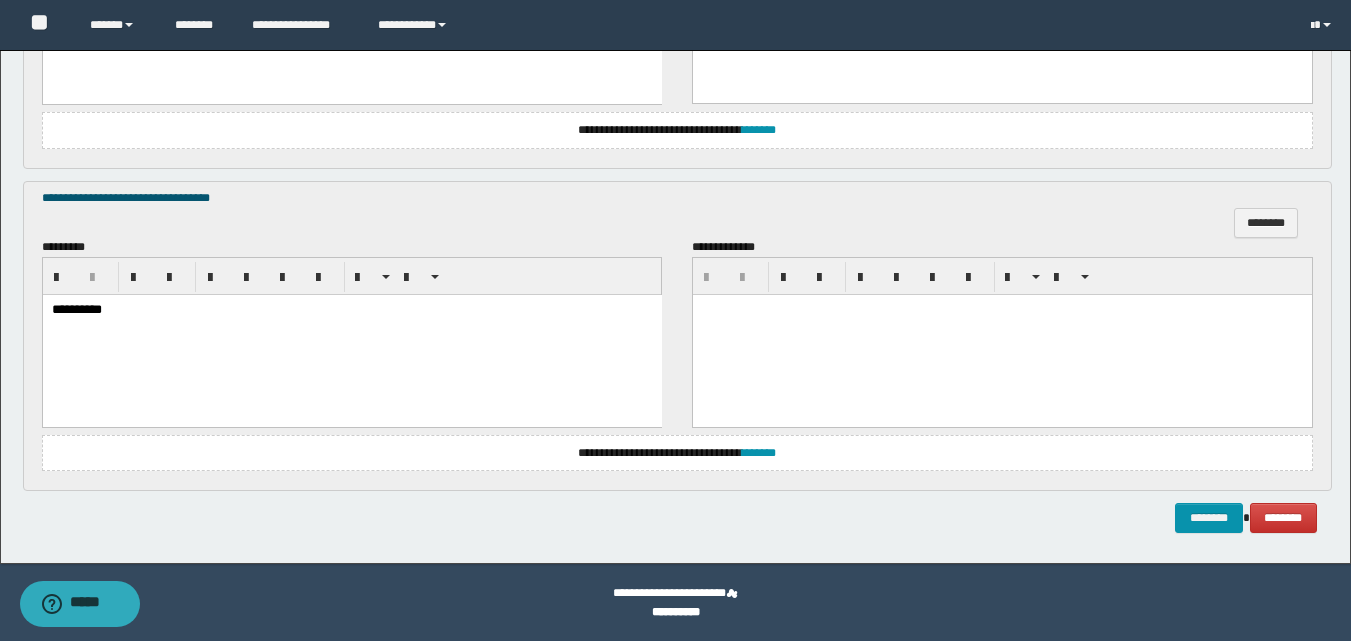 scroll, scrollTop: 1505, scrollLeft: 0, axis: vertical 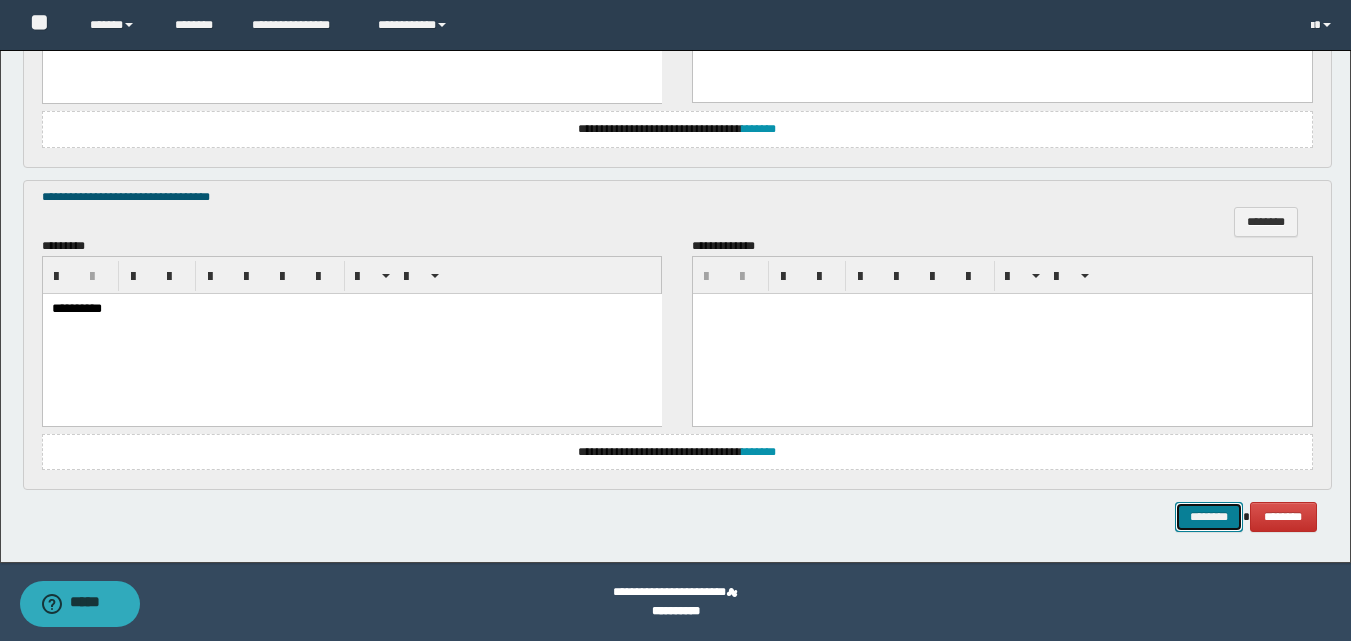 click on "********" at bounding box center (1209, 517) 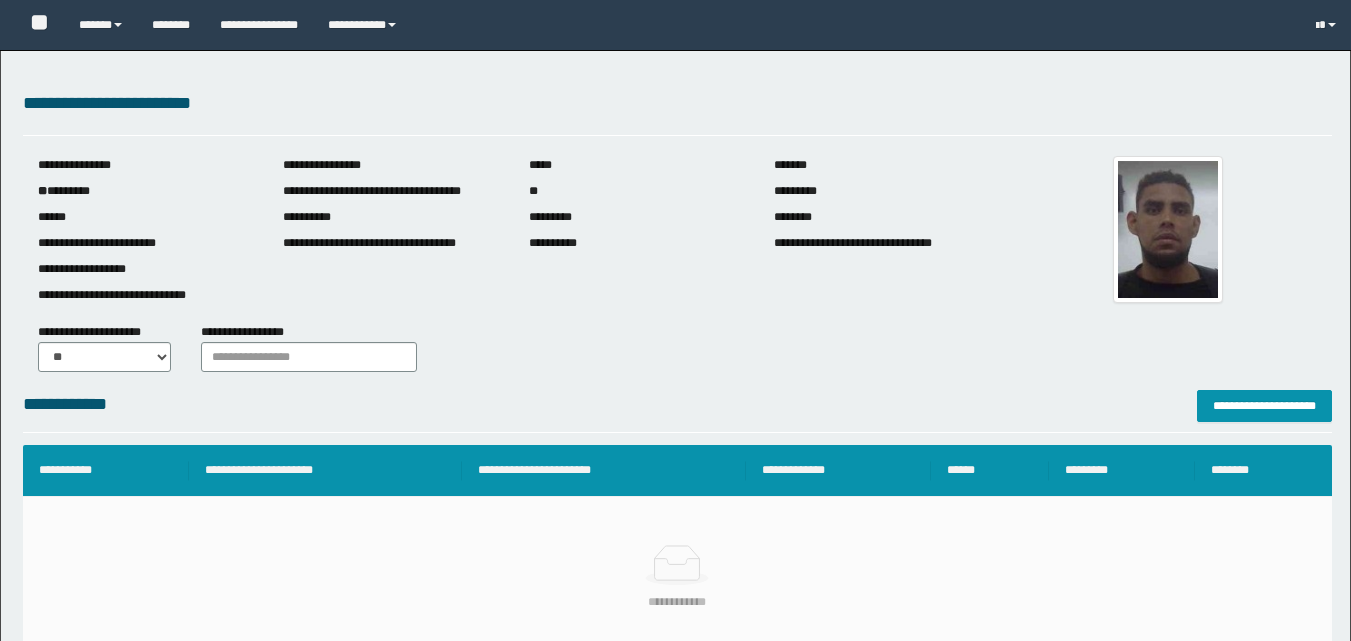scroll, scrollTop: 0, scrollLeft: 0, axis: both 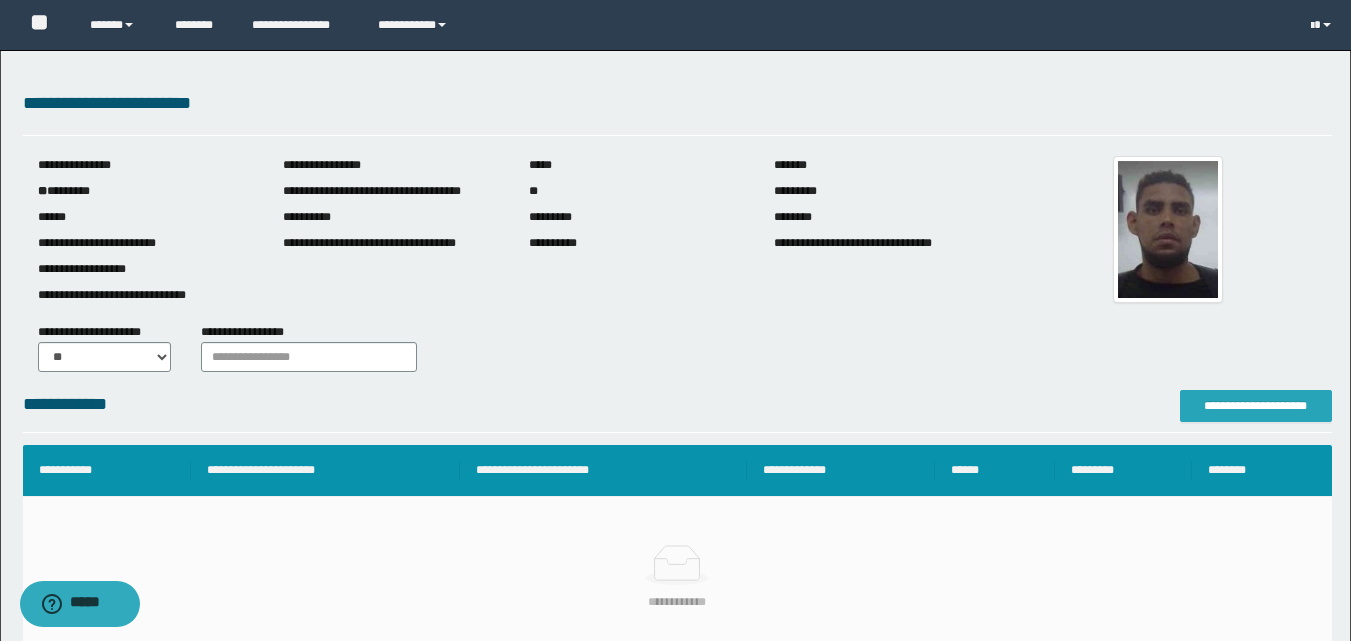 click on "**********" at bounding box center (1256, 406) 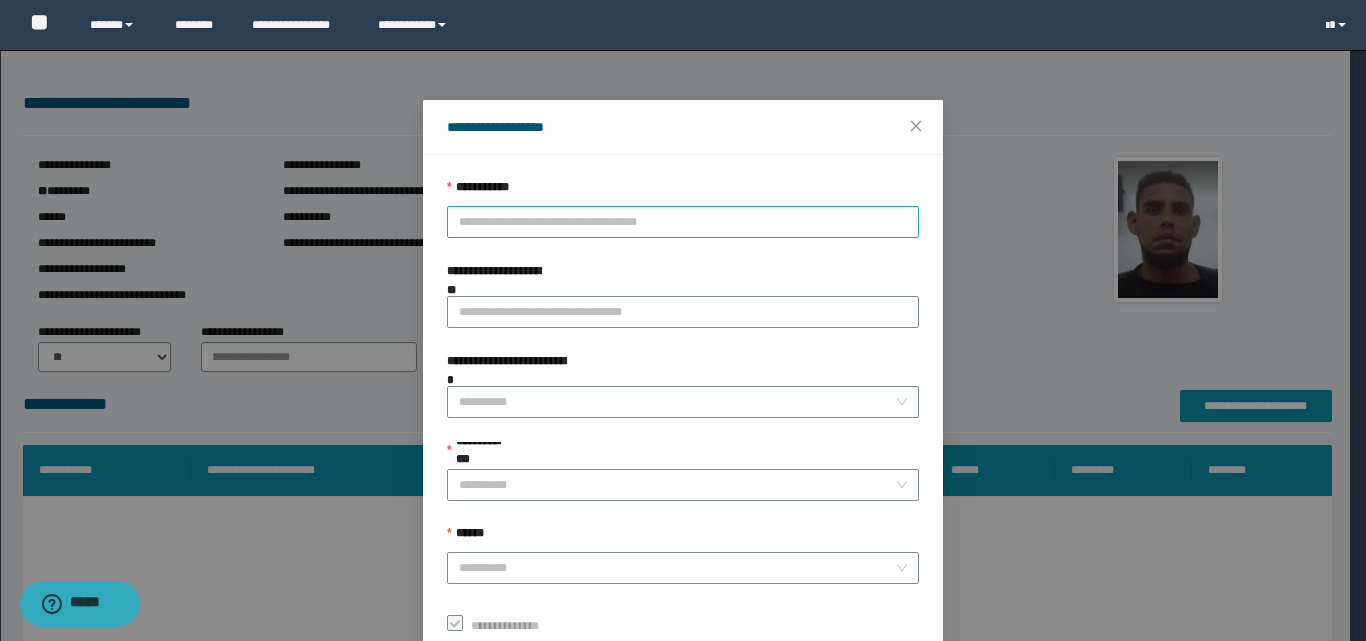 click on "**********" at bounding box center [683, 222] 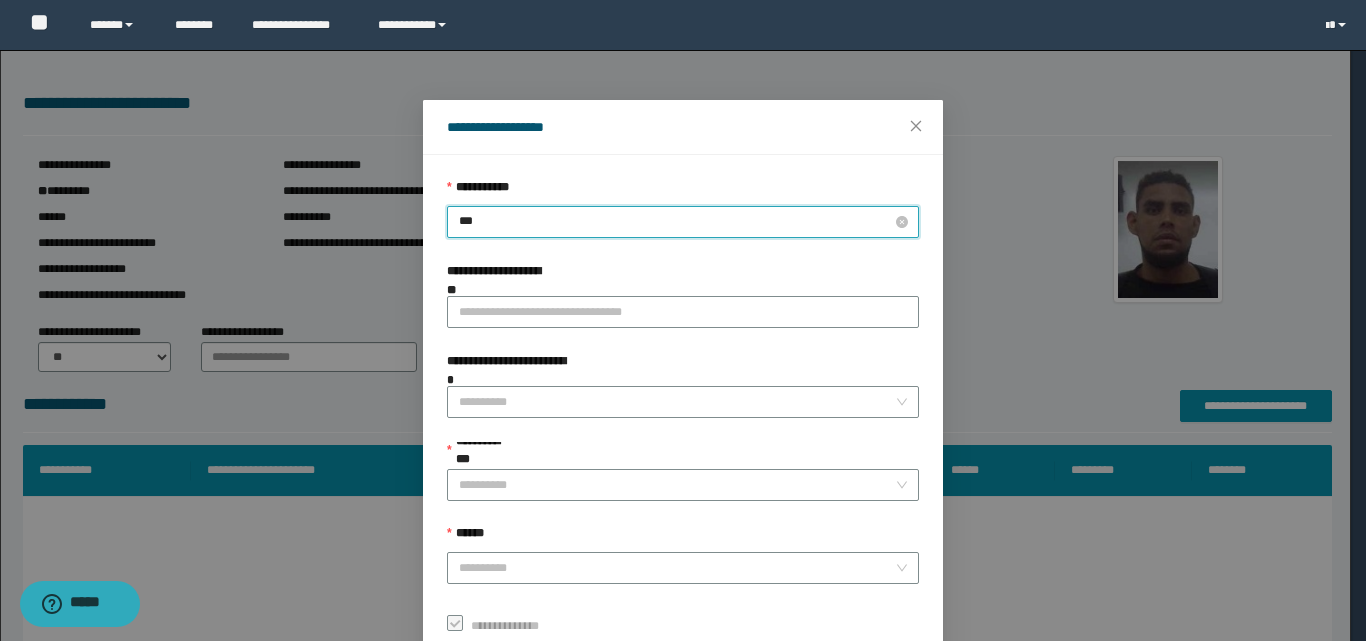 type on "****" 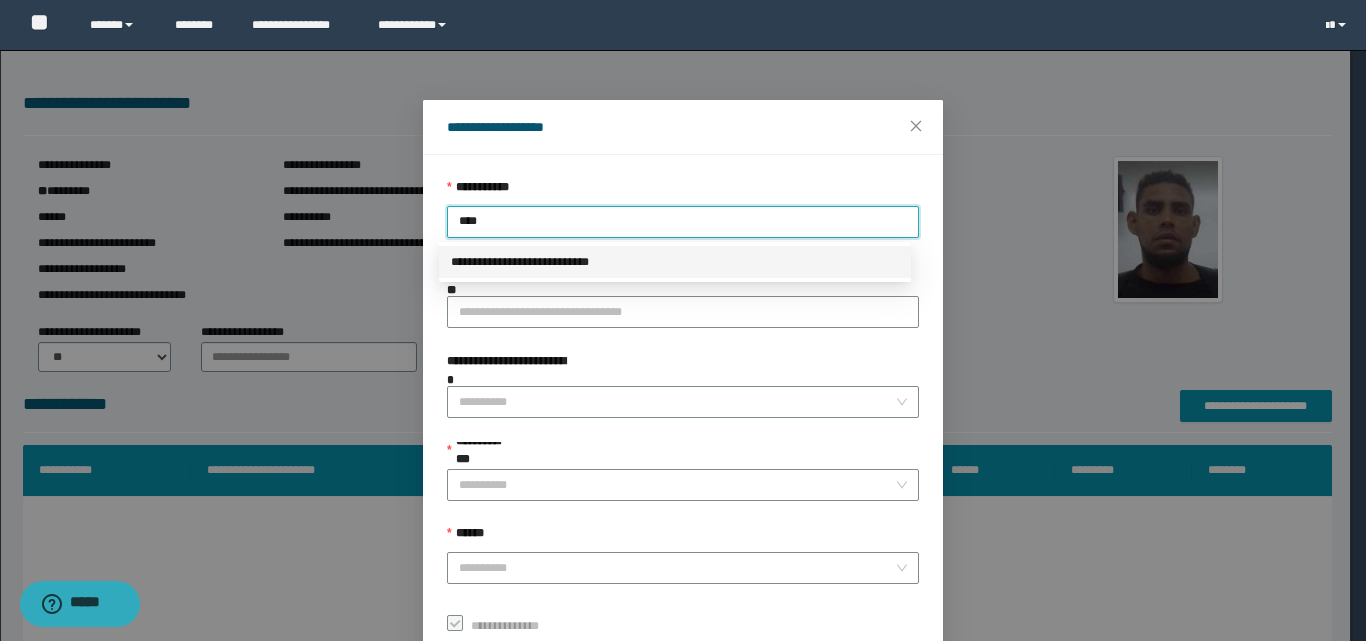click on "**********" at bounding box center [675, 262] 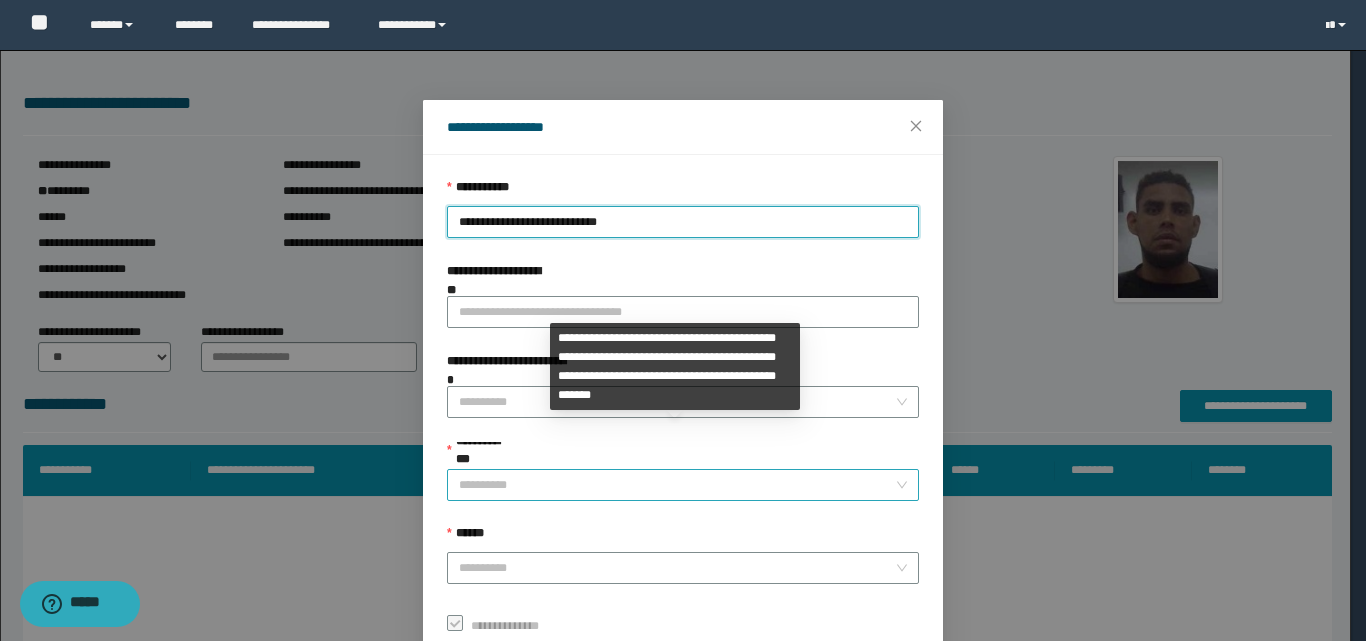 click on "**********" at bounding box center [677, 485] 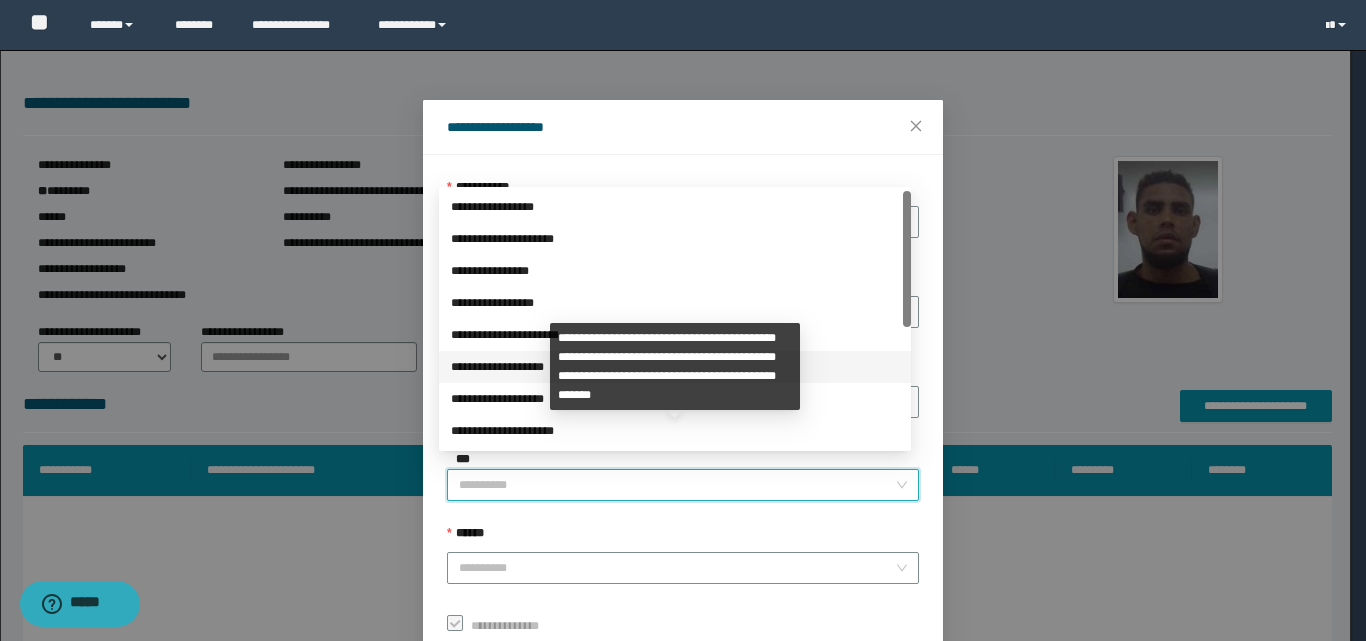 scroll, scrollTop: 224, scrollLeft: 0, axis: vertical 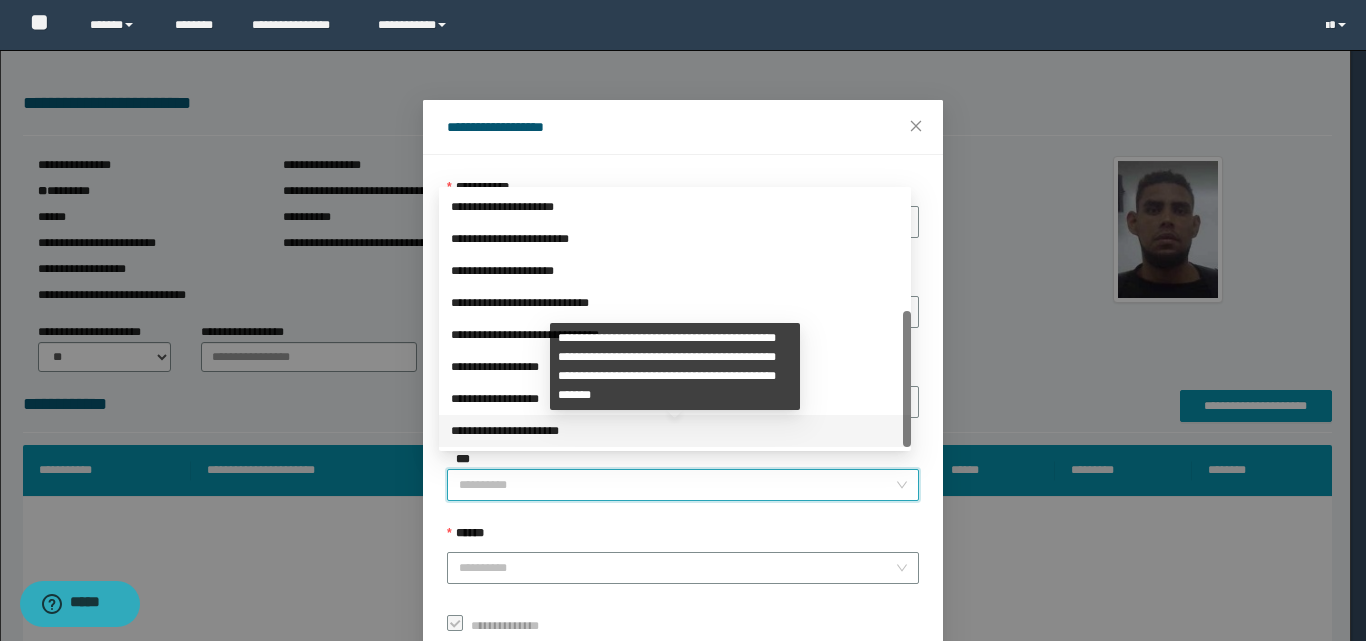 click on "**********" at bounding box center (675, 431) 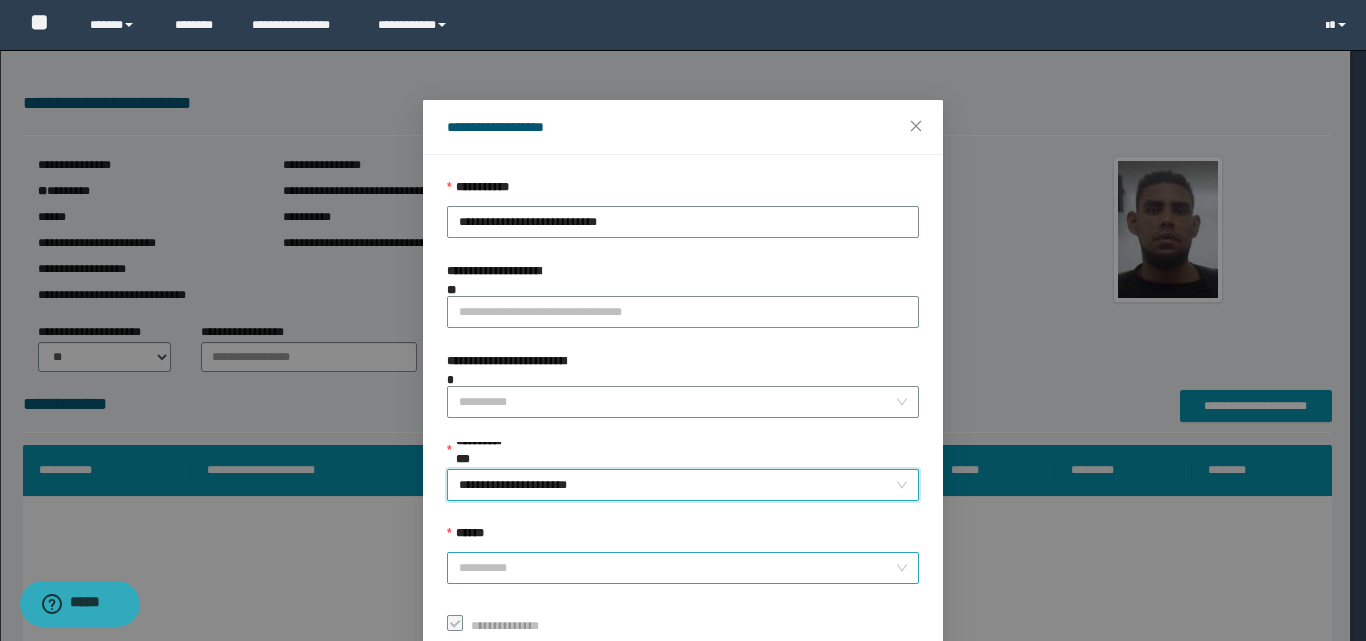 click on "******" at bounding box center [677, 568] 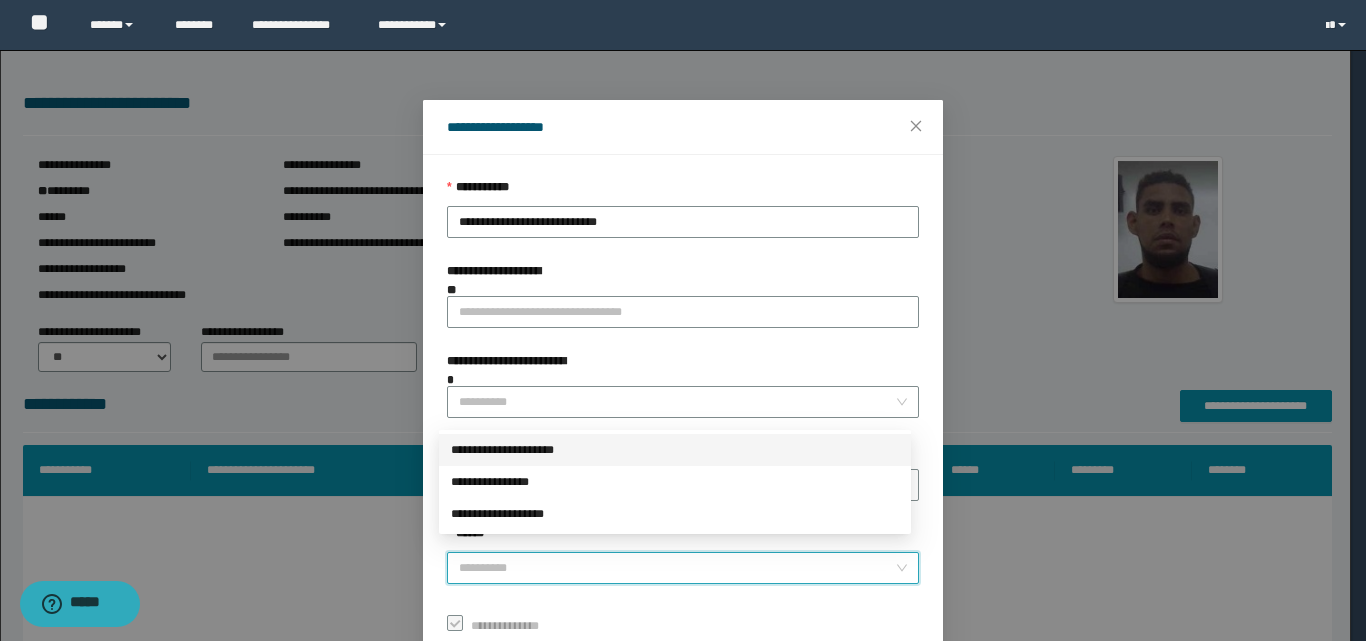 click on "**********" at bounding box center (675, 450) 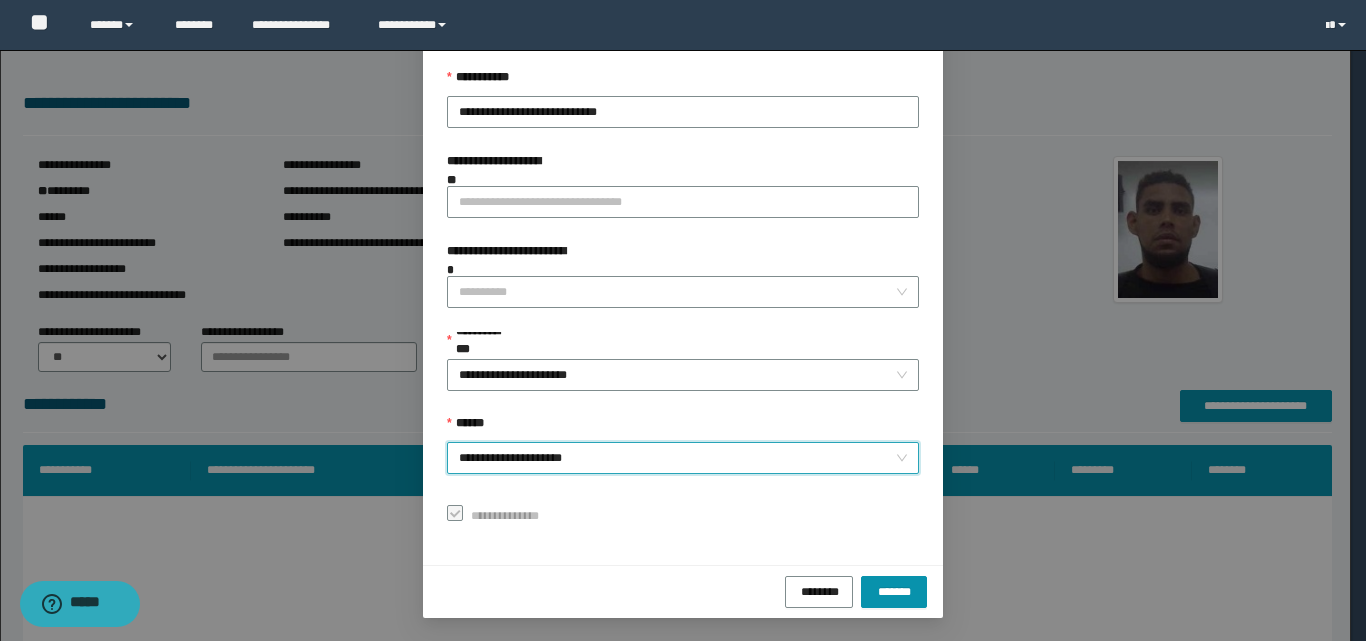 scroll, scrollTop: 111, scrollLeft: 0, axis: vertical 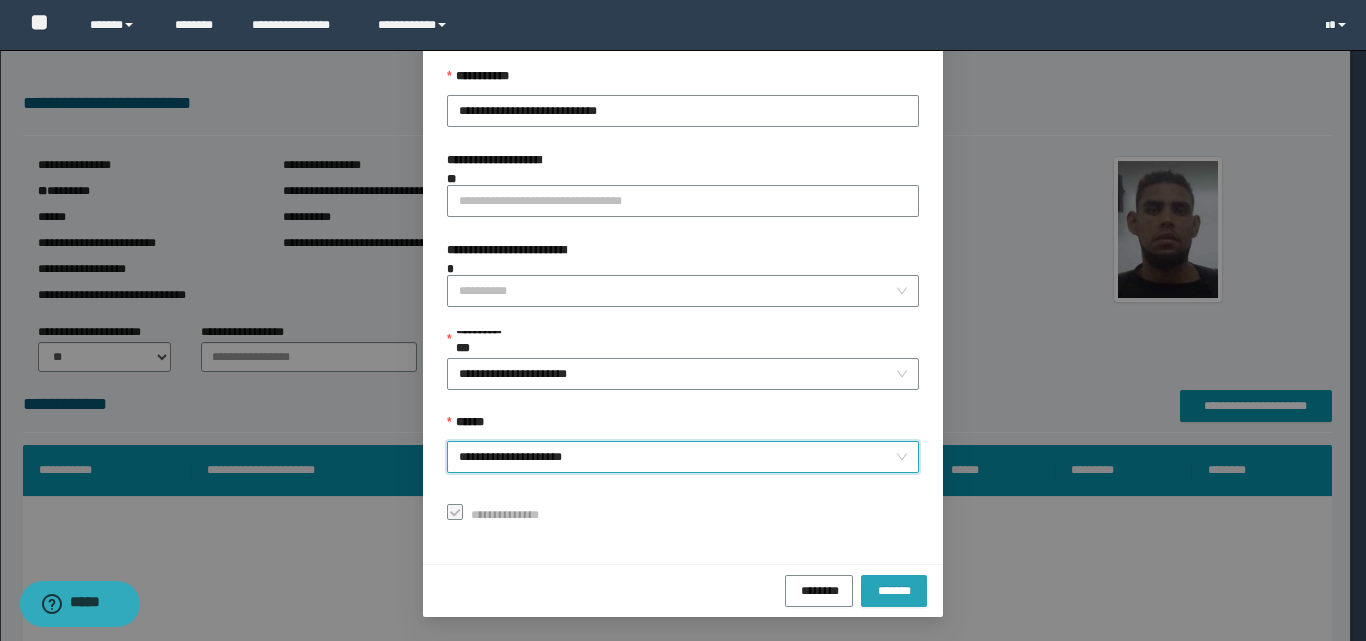 click on "*******" at bounding box center [894, 589] 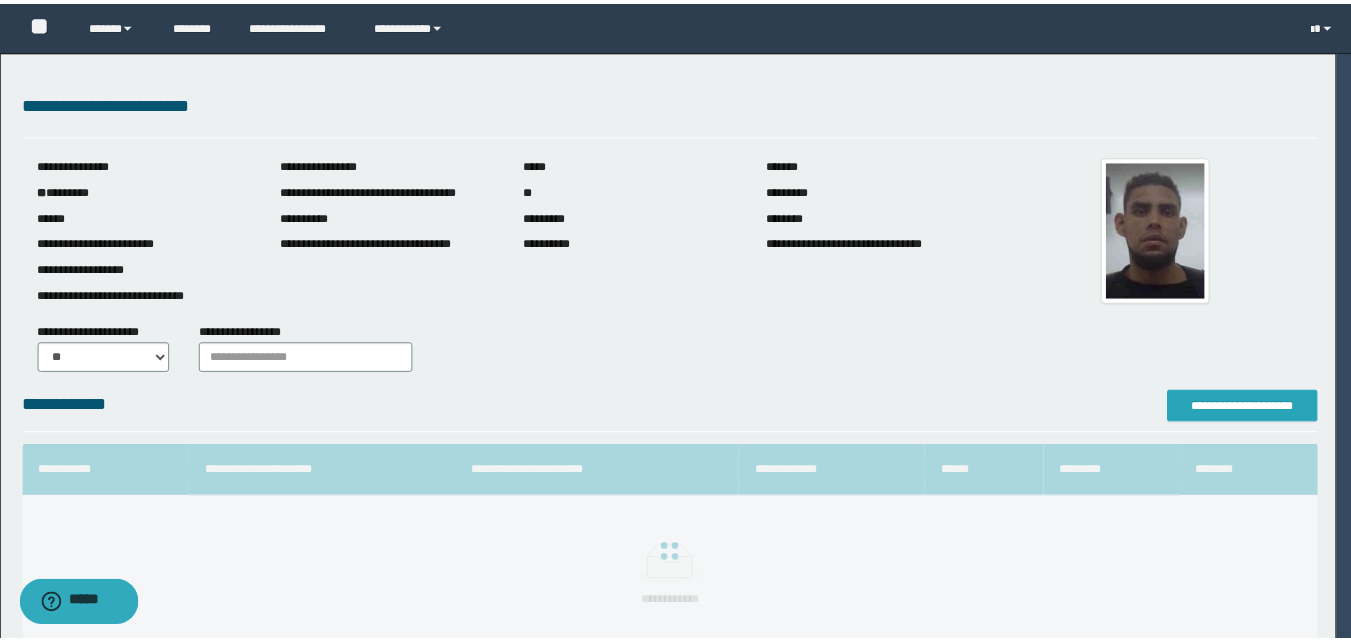 scroll, scrollTop: 0, scrollLeft: 0, axis: both 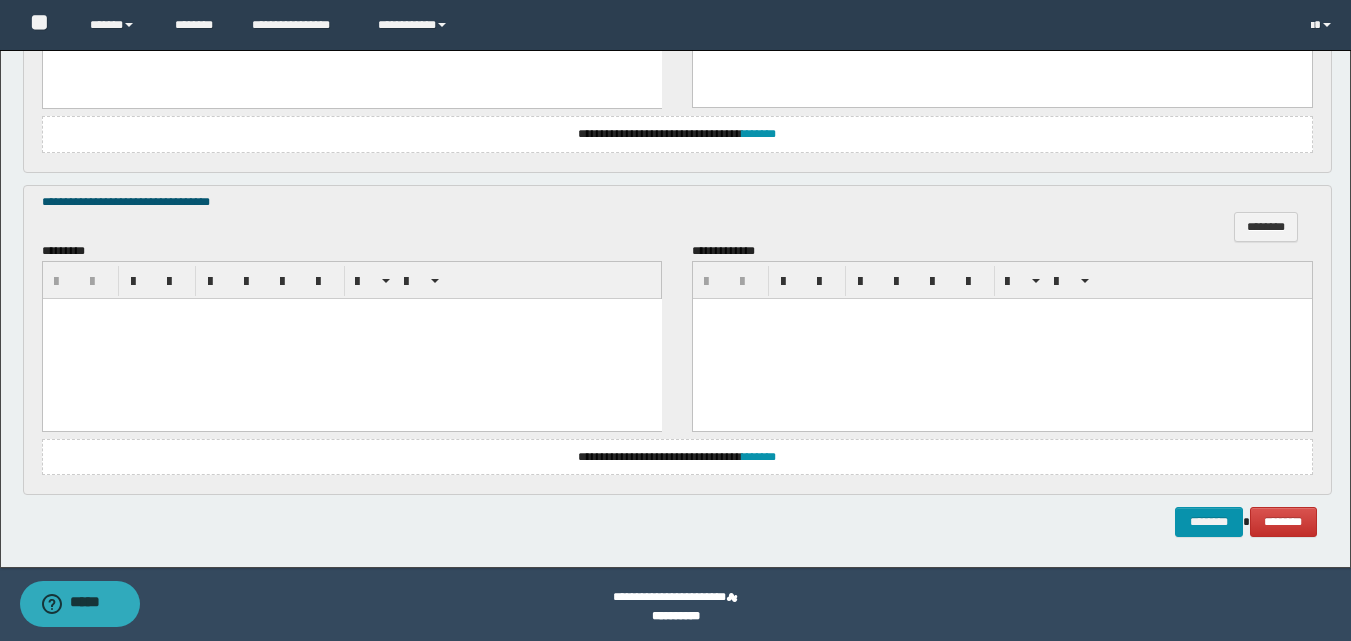 click at bounding box center [351, 338] 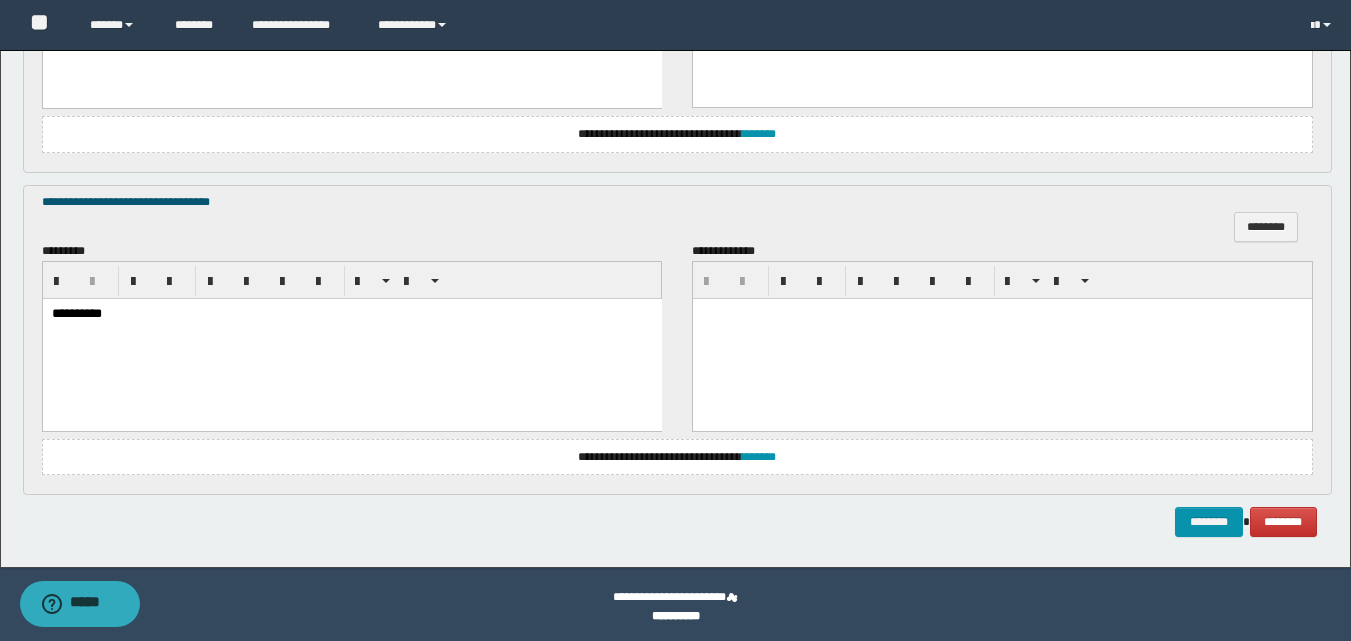 scroll, scrollTop: 1505, scrollLeft: 0, axis: vertical 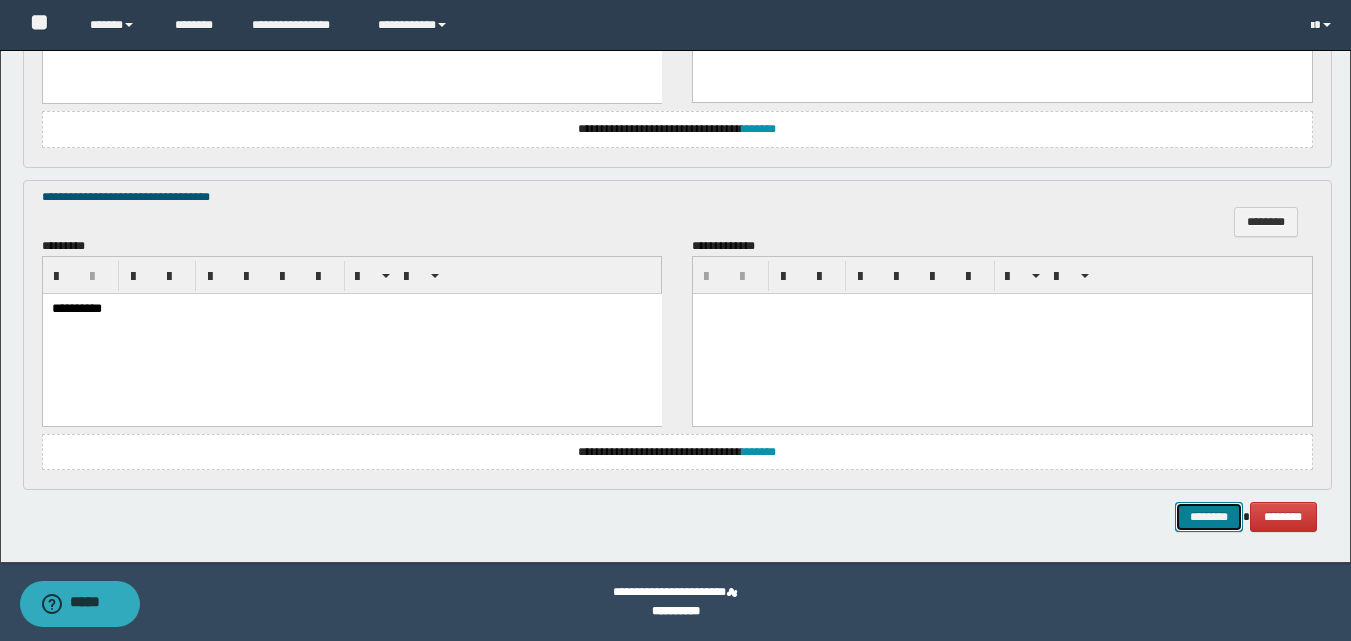 click on "********" at bounding box center [1209, 517] 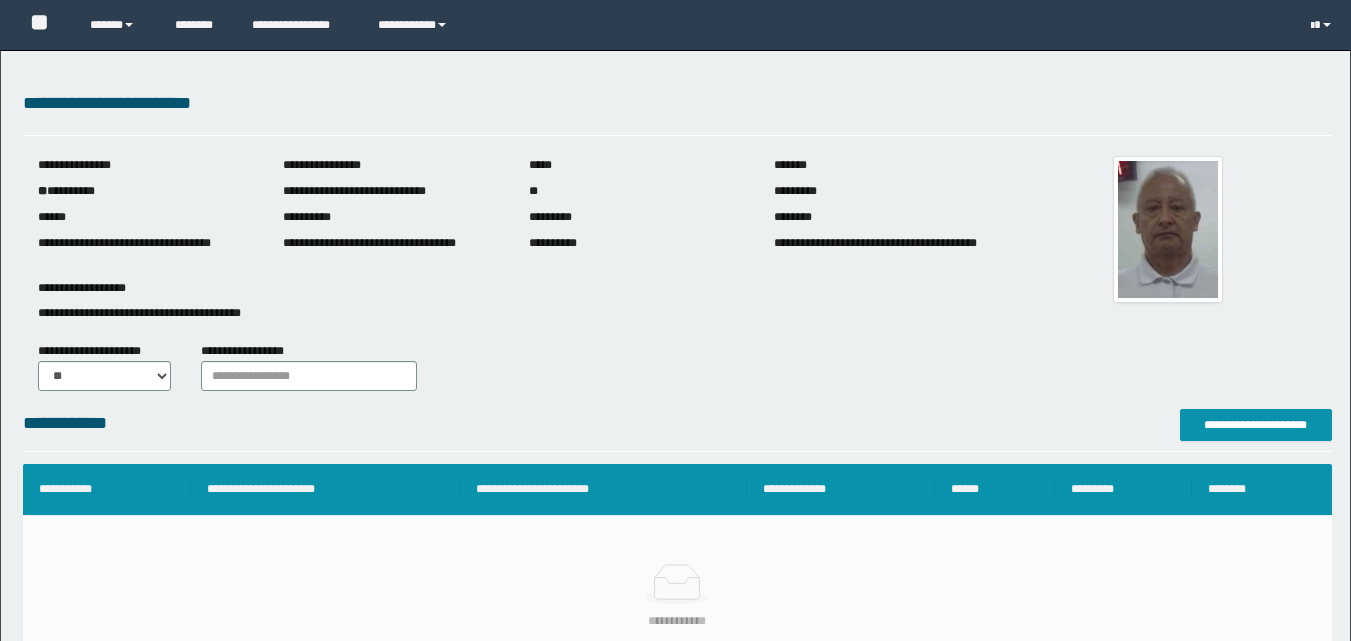 scroll, scrollTop: 0, scrollLeft: 0, axis: both 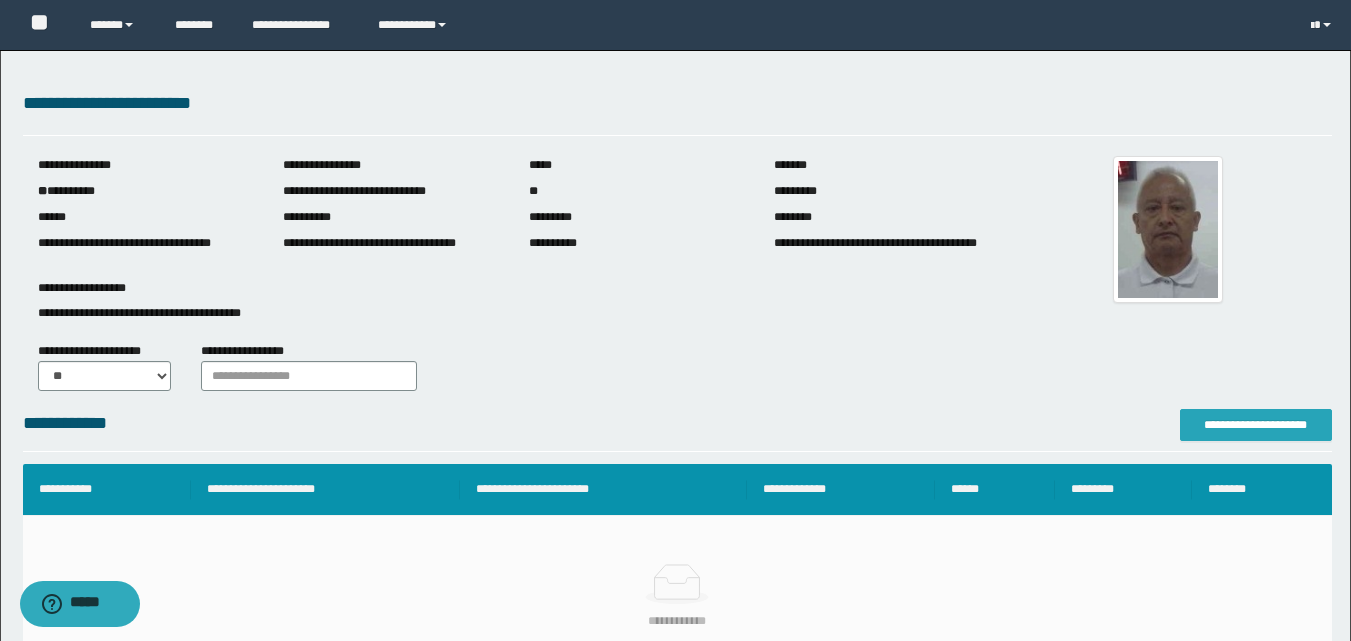 click on "**********" at bounding box center (1256, 425) 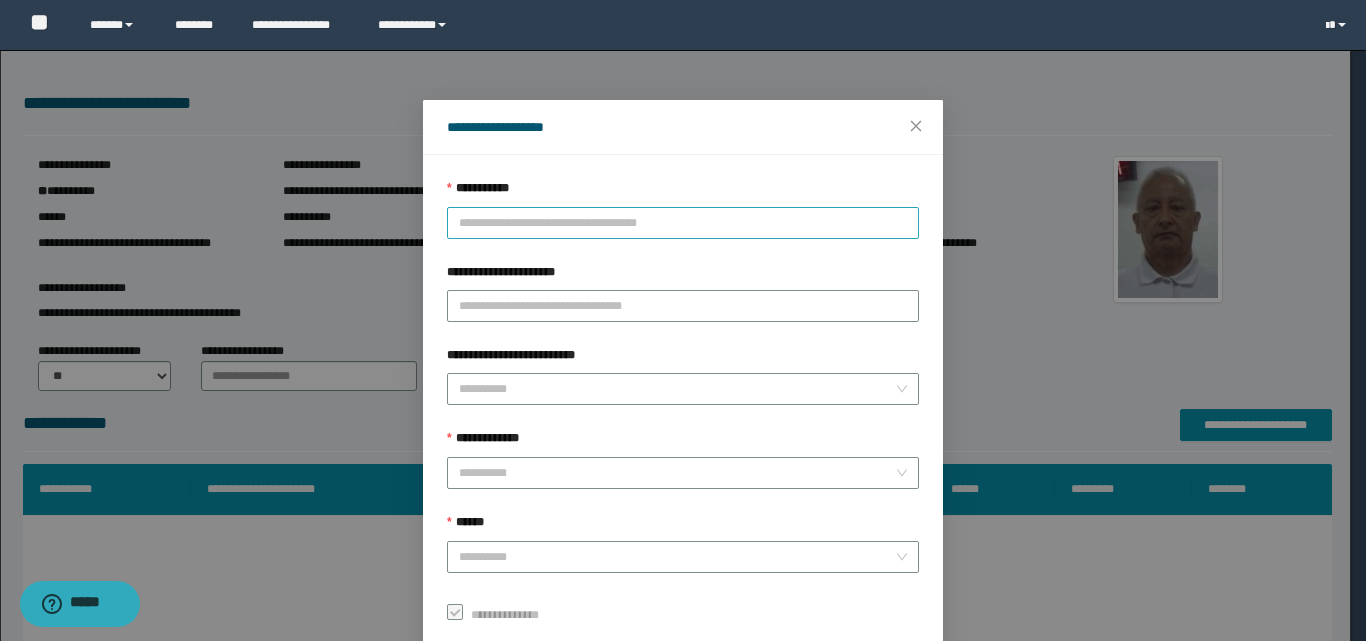click on "**********" at bounding box center (683, 223) 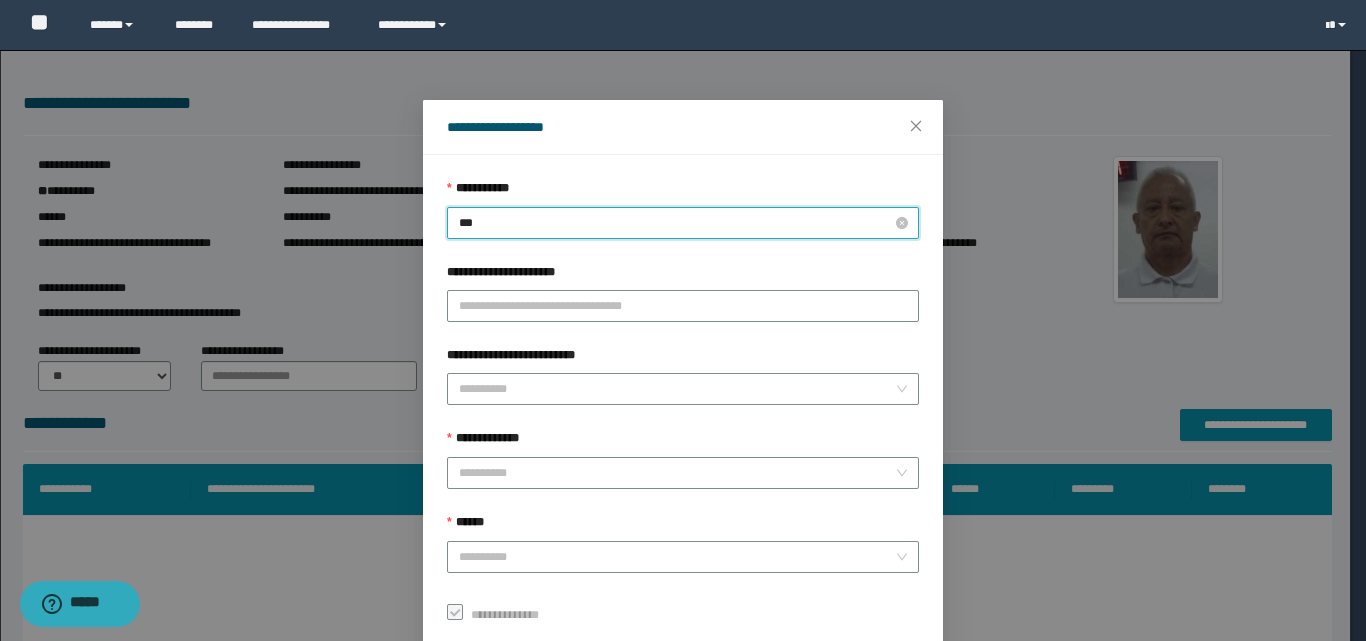 type on "****" 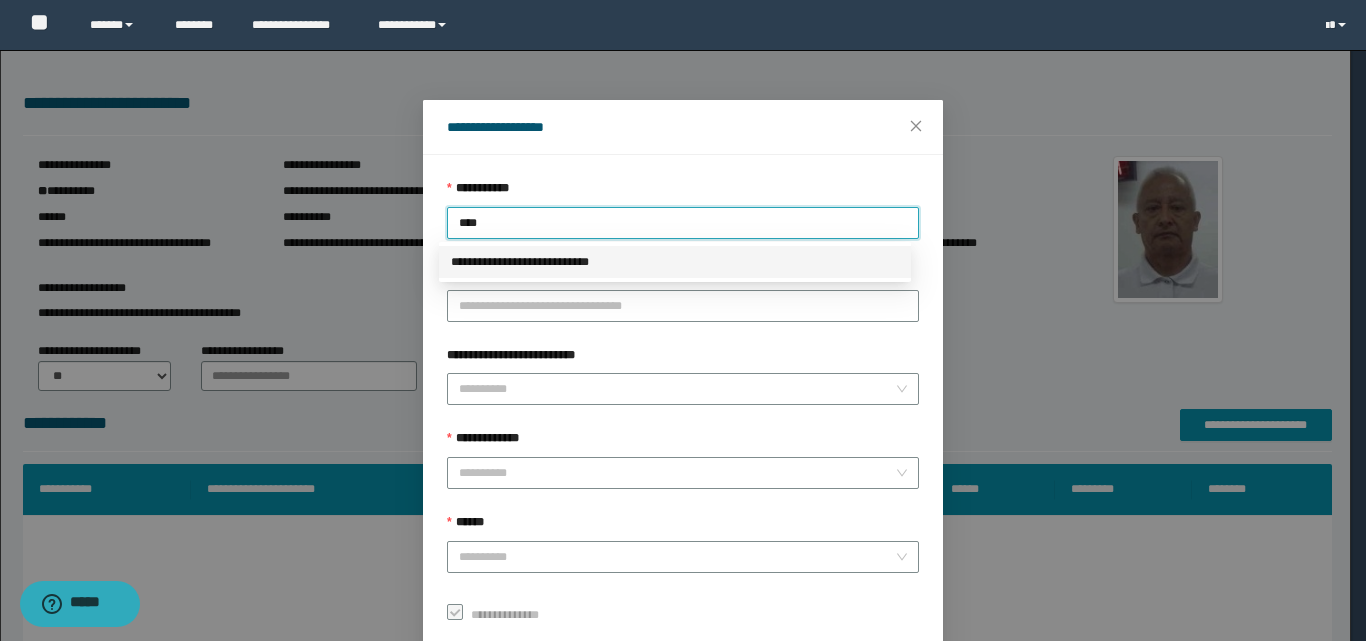 click on "**********" at bounding box center (675, 262) 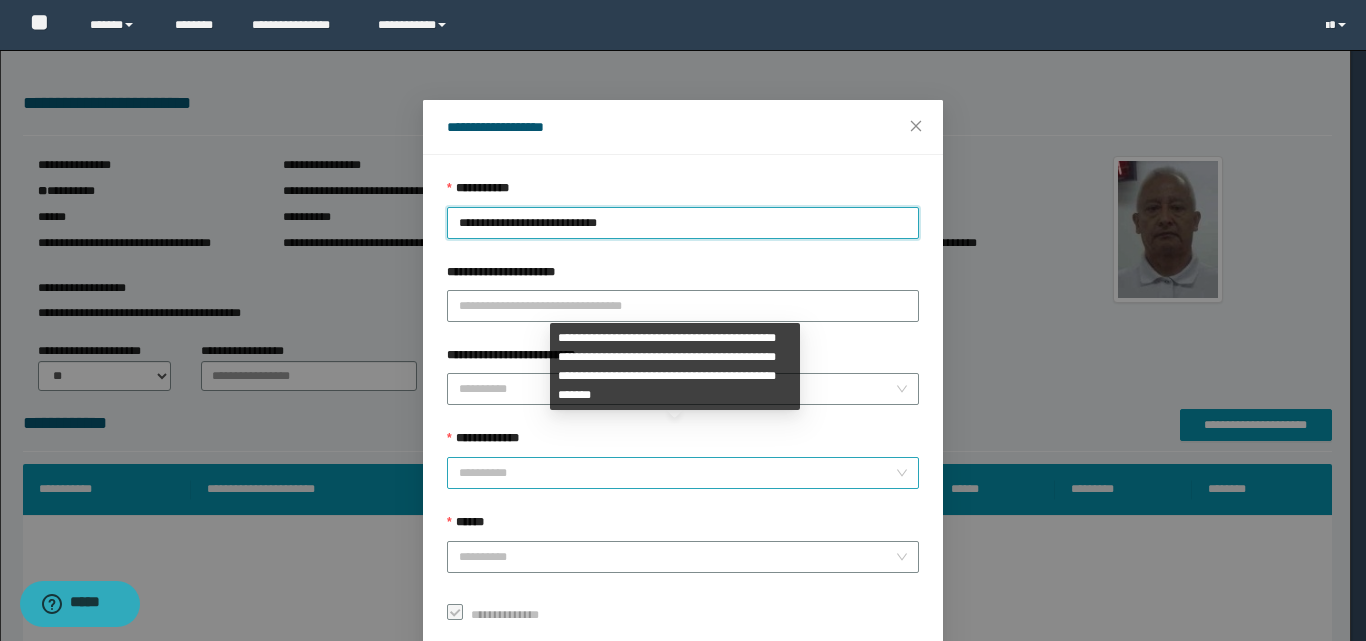 click on "**********" at bounding box center [677, 473] 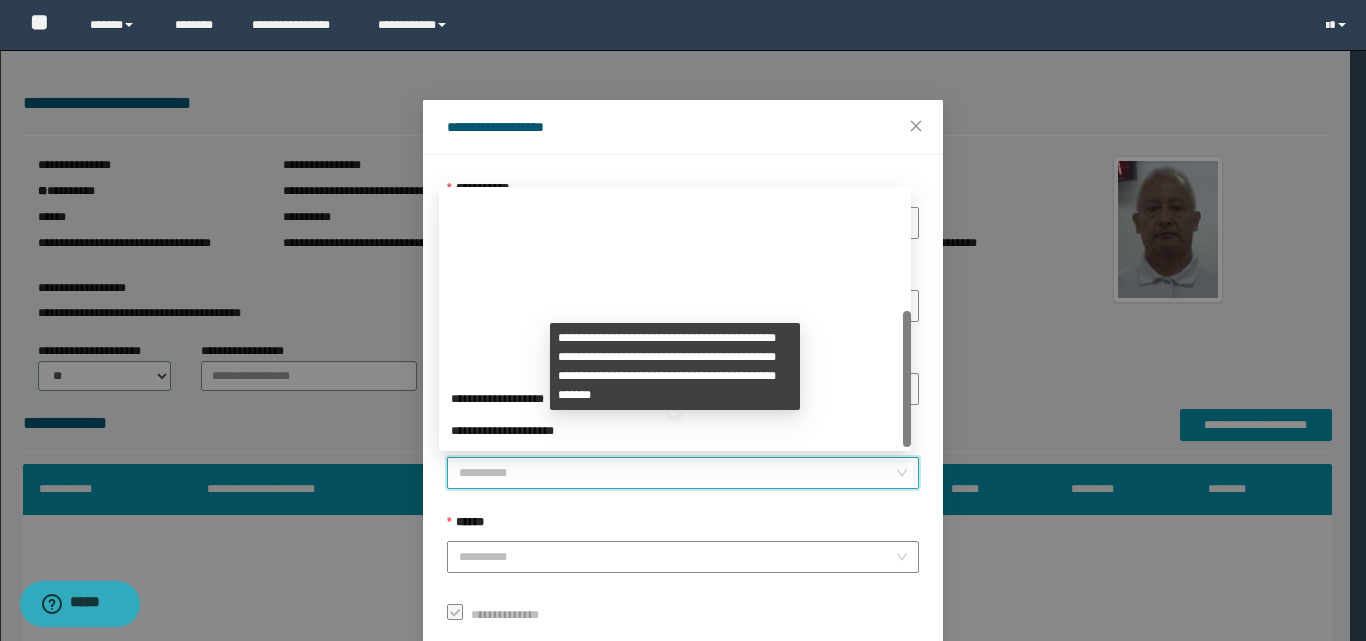 scroll, scrollTop: 224, scrollLeft: 0, axis: vertical 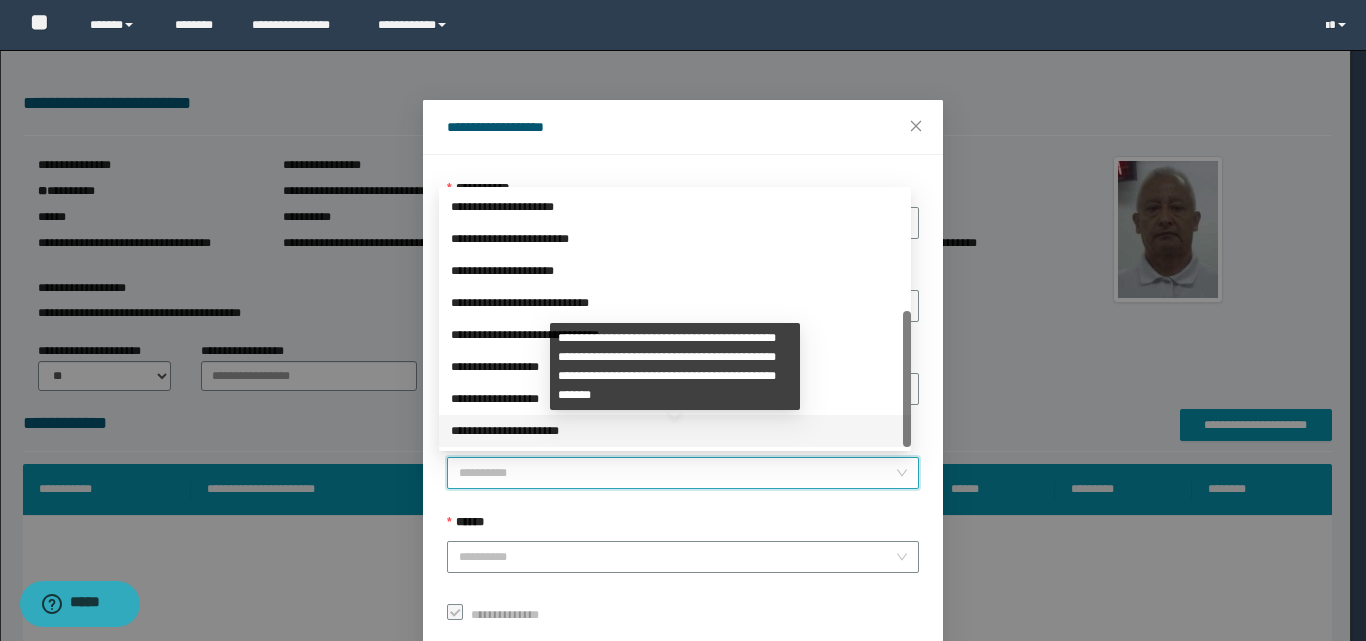 click on "**********" at bounding box center (675, 431) 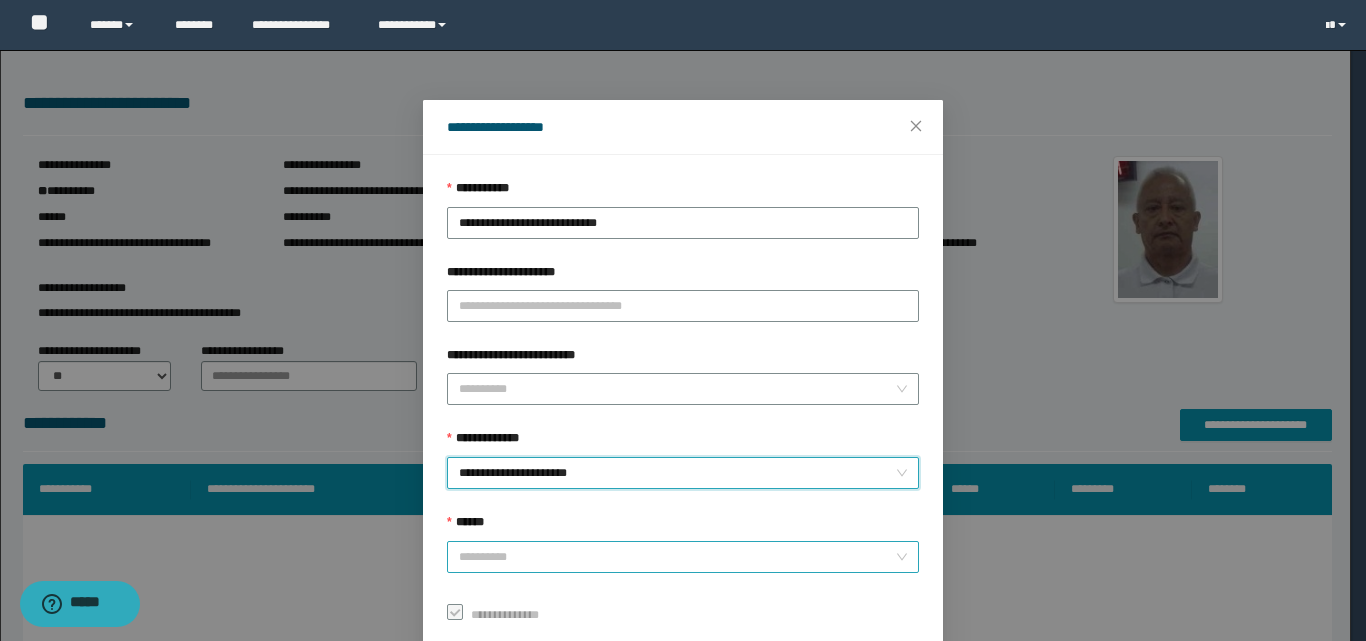 click on "******" at bounding box center (677, 557) 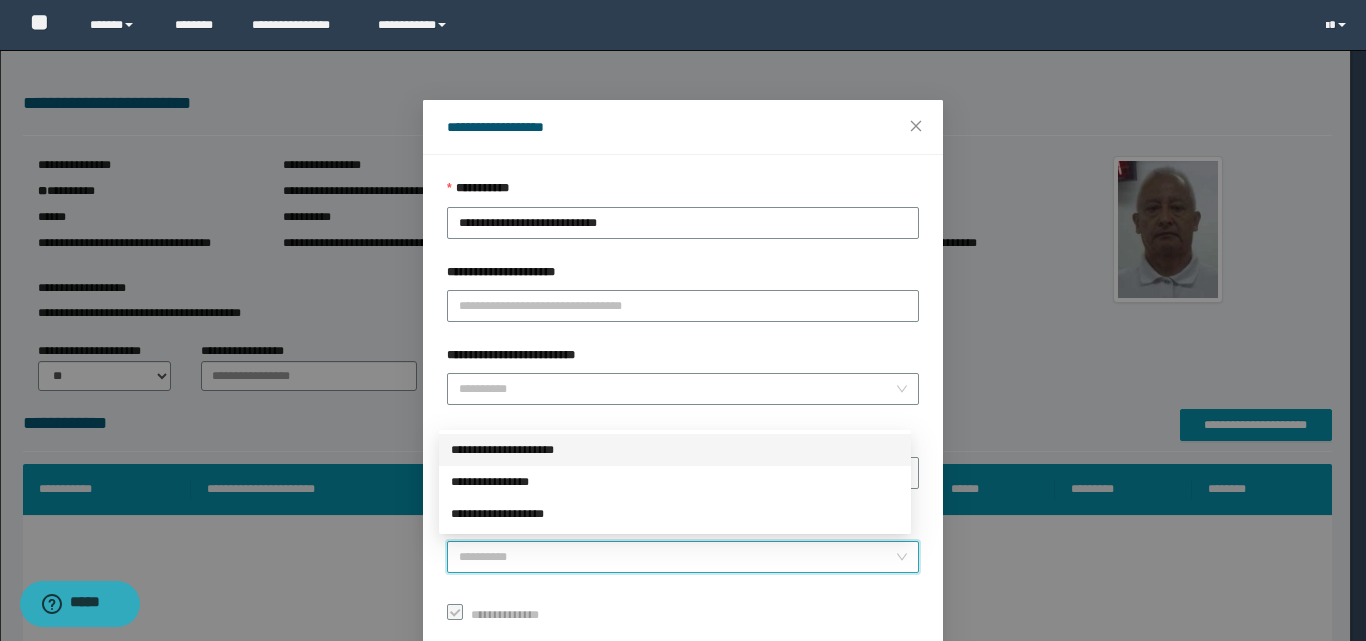 click on "**********" at bounding box center (675, 450) 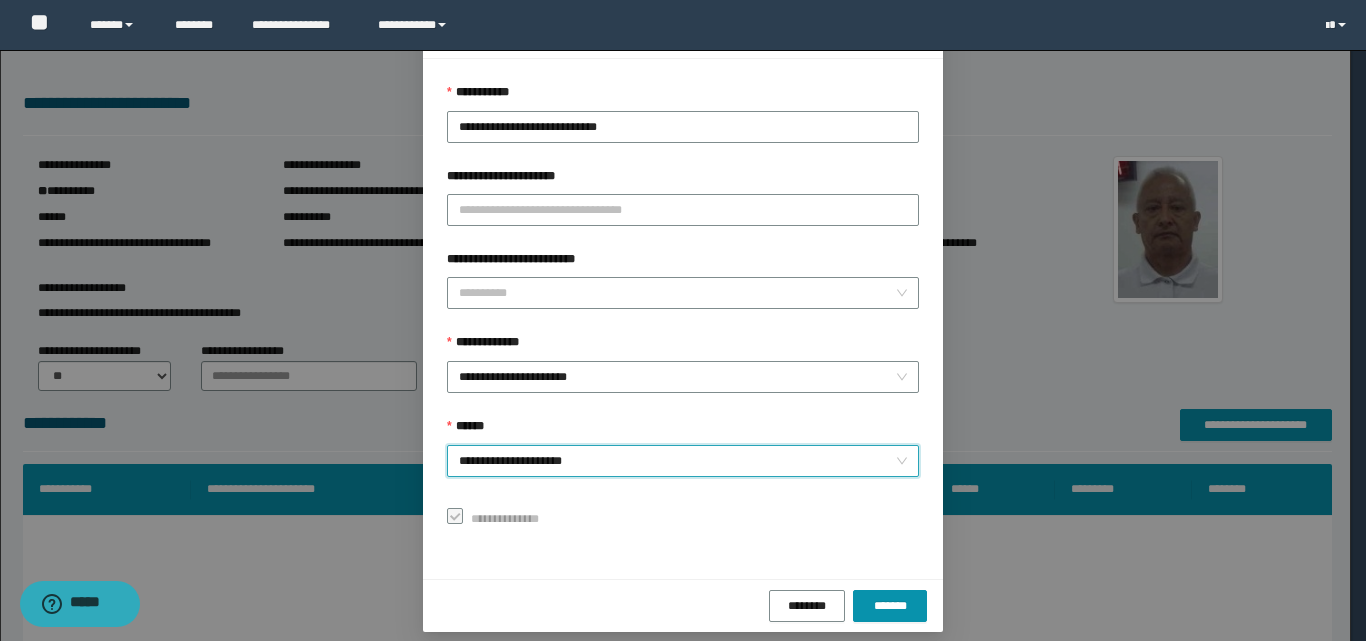 scroll, scrollTop: 111, scrollLeft: 0, axis: vertical 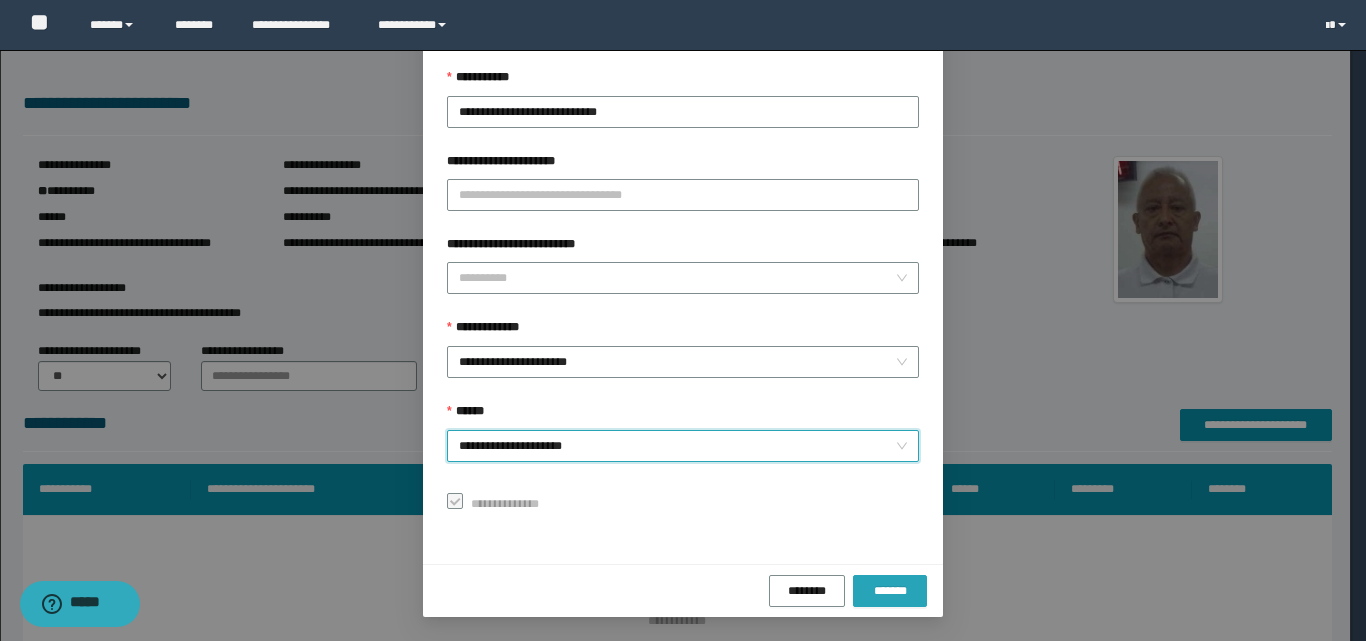 click on "*******" at bounding box center (890, 591) 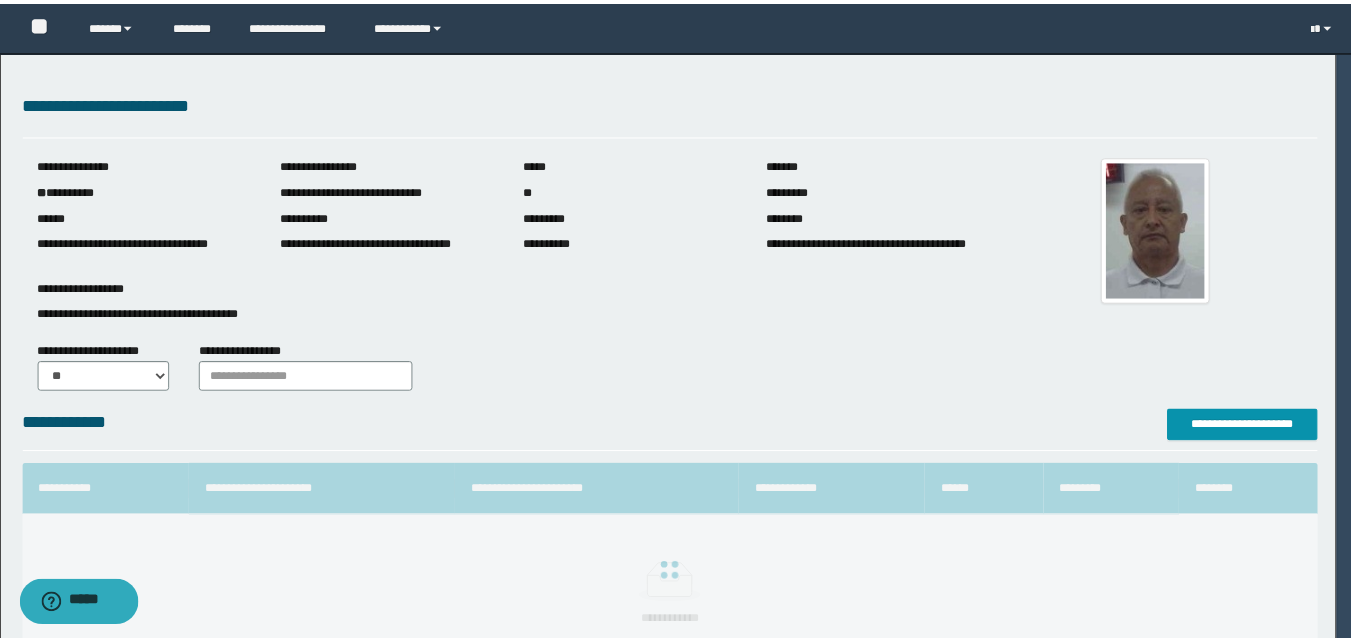 scroll, scrollTop: 64, scrollLeft: 0, axis: vertical 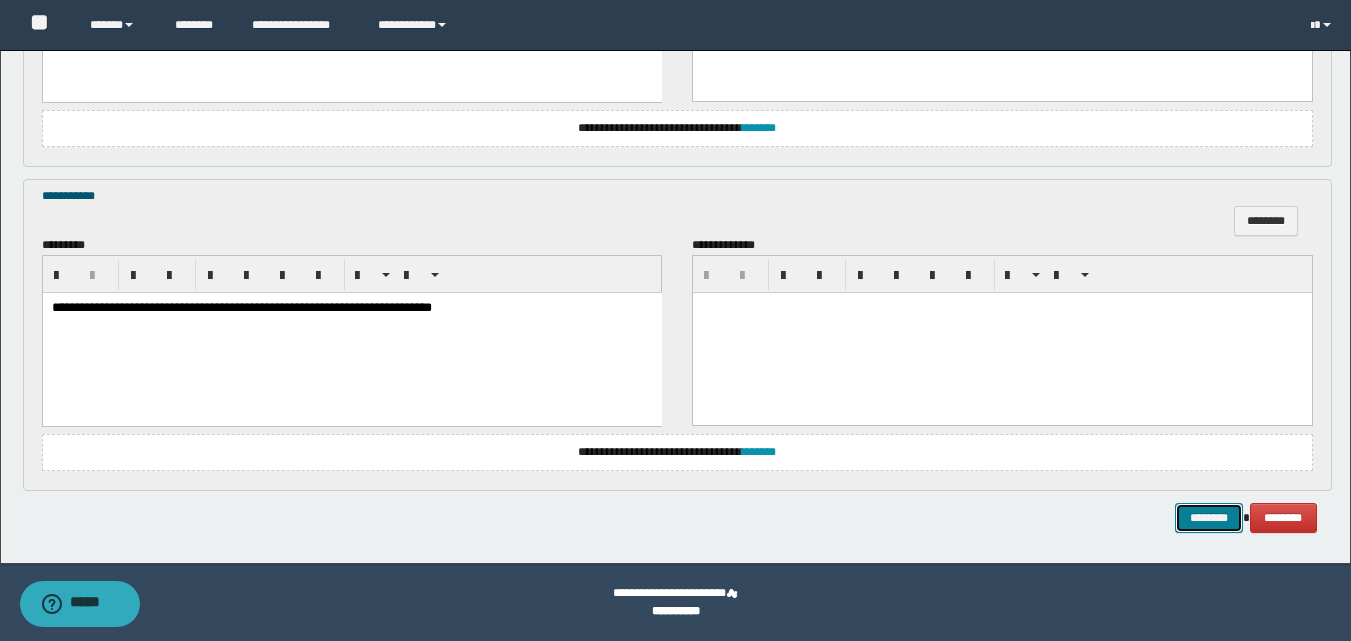 click on "********" at bounding box center (1209, 518) 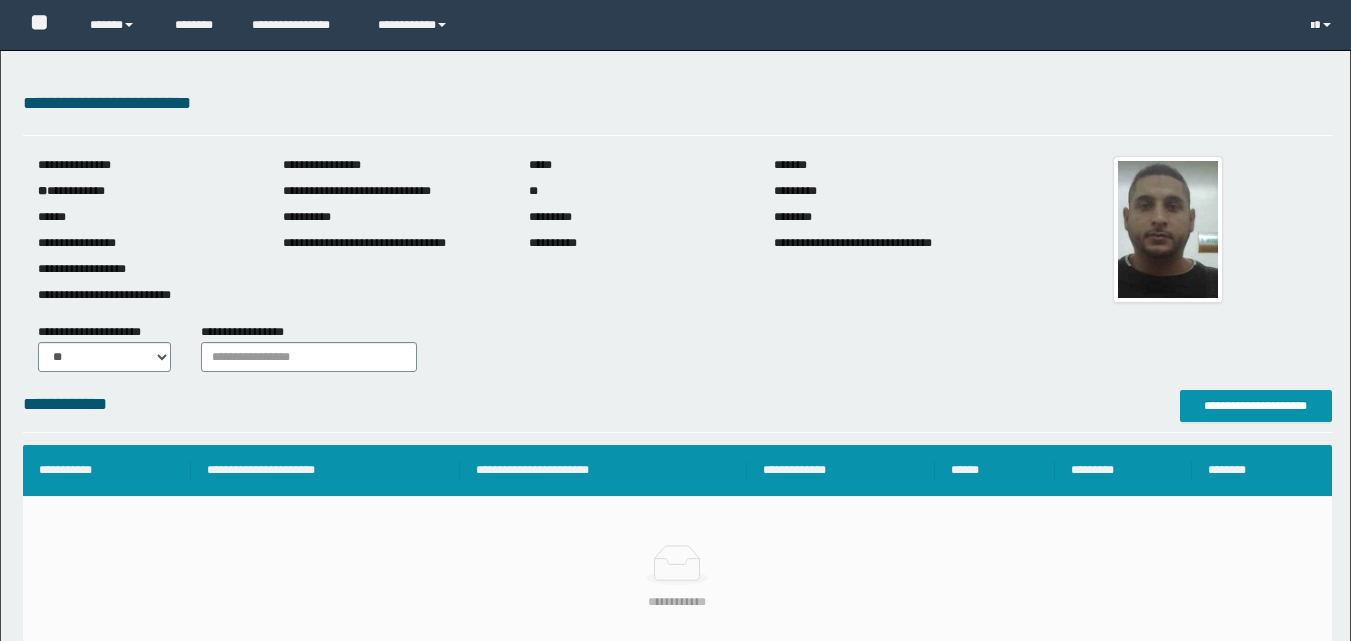scroll, scrollTop: 0, scrollLeft: 0, axis: both 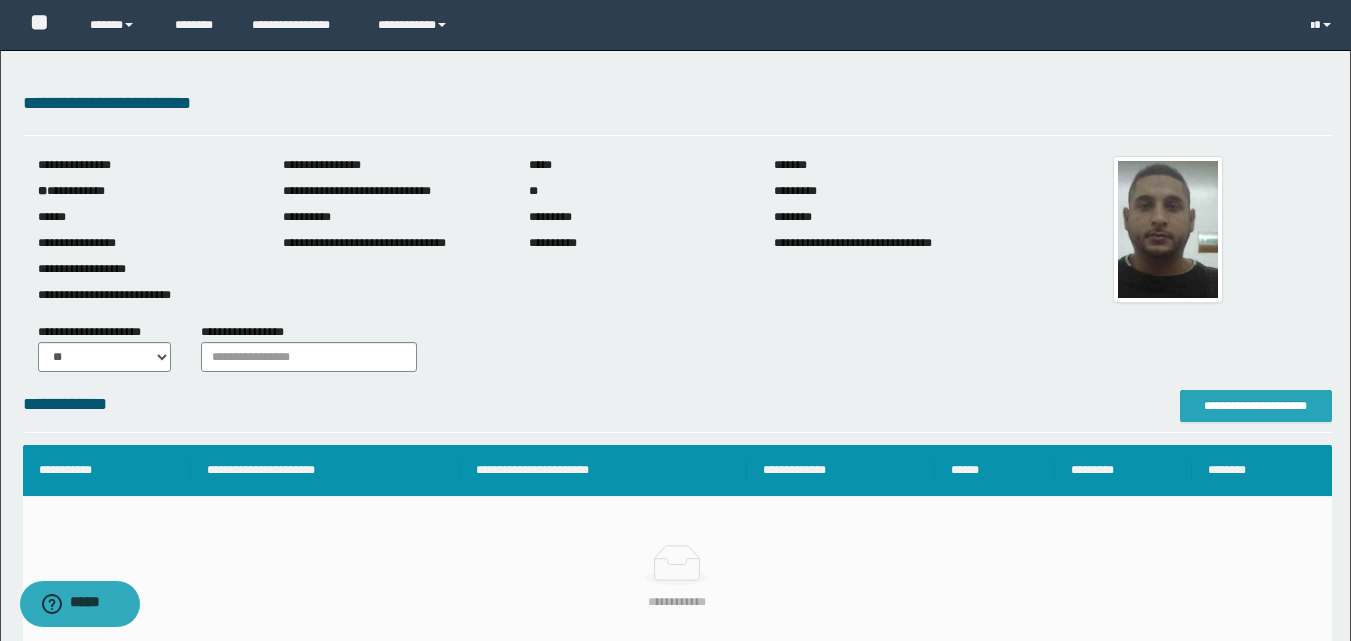 click on "**********" at bounding box center (1256, 406) 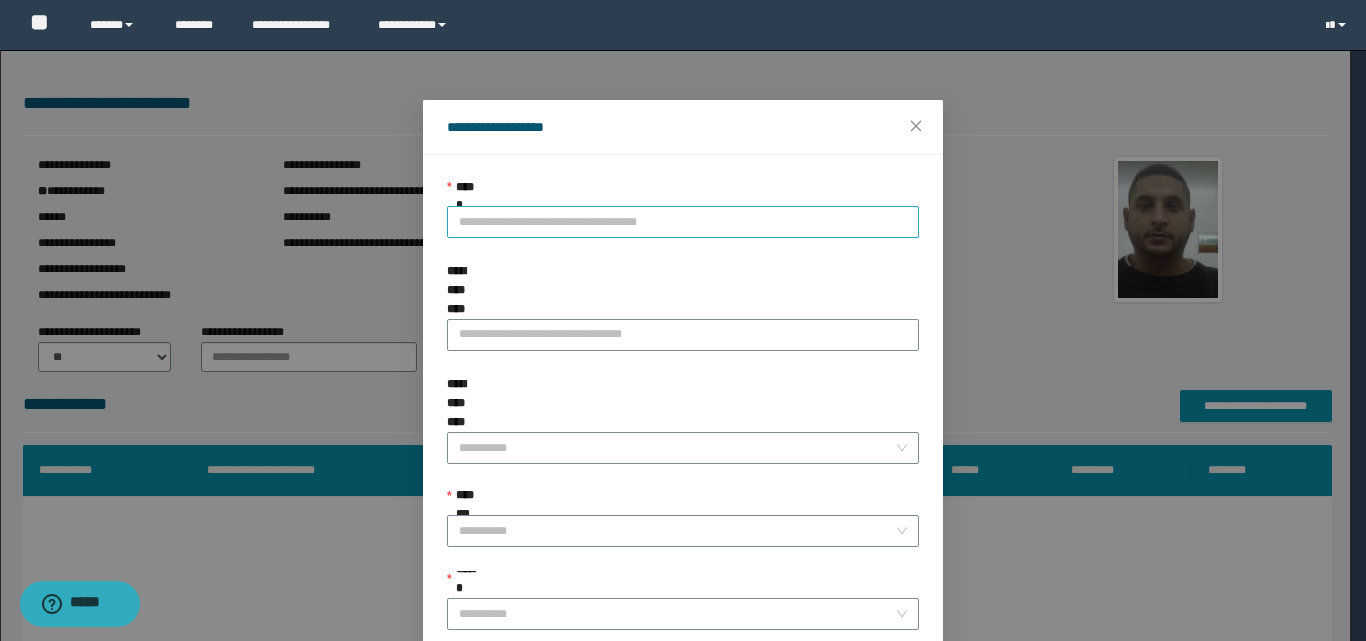 click on "**********" at bounding box center (683, 222) 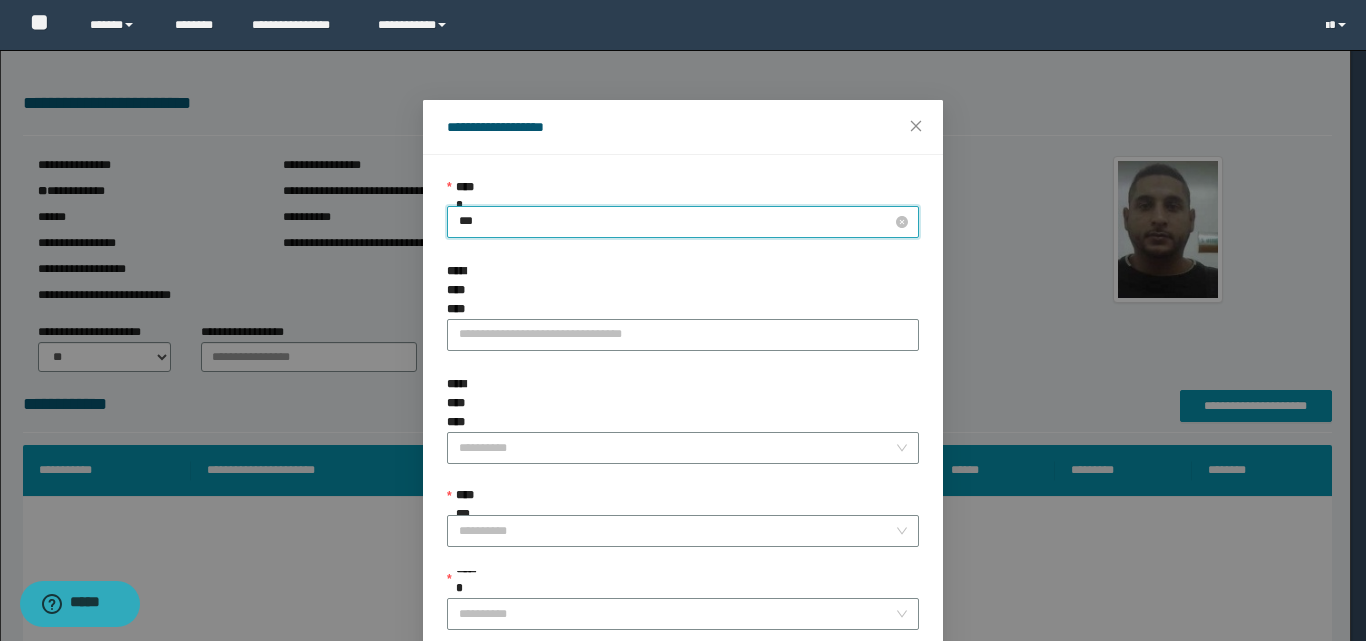 type on "****" 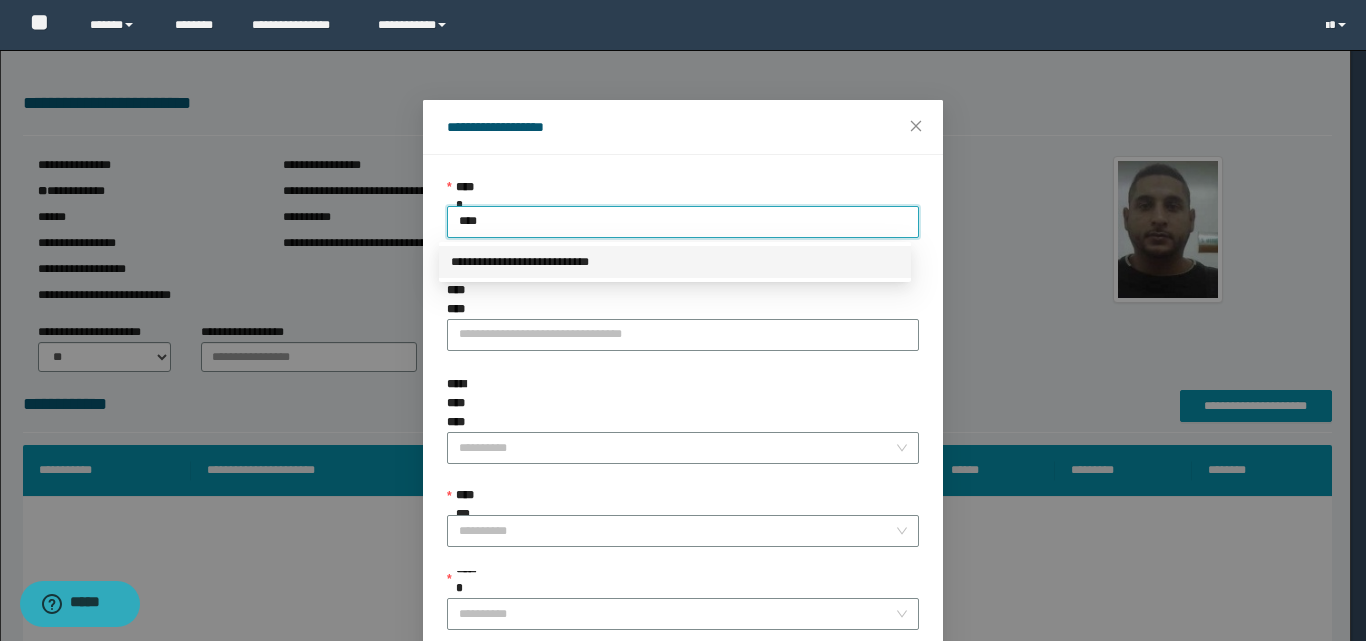 click on "**********" at bounding box center [675, 262] 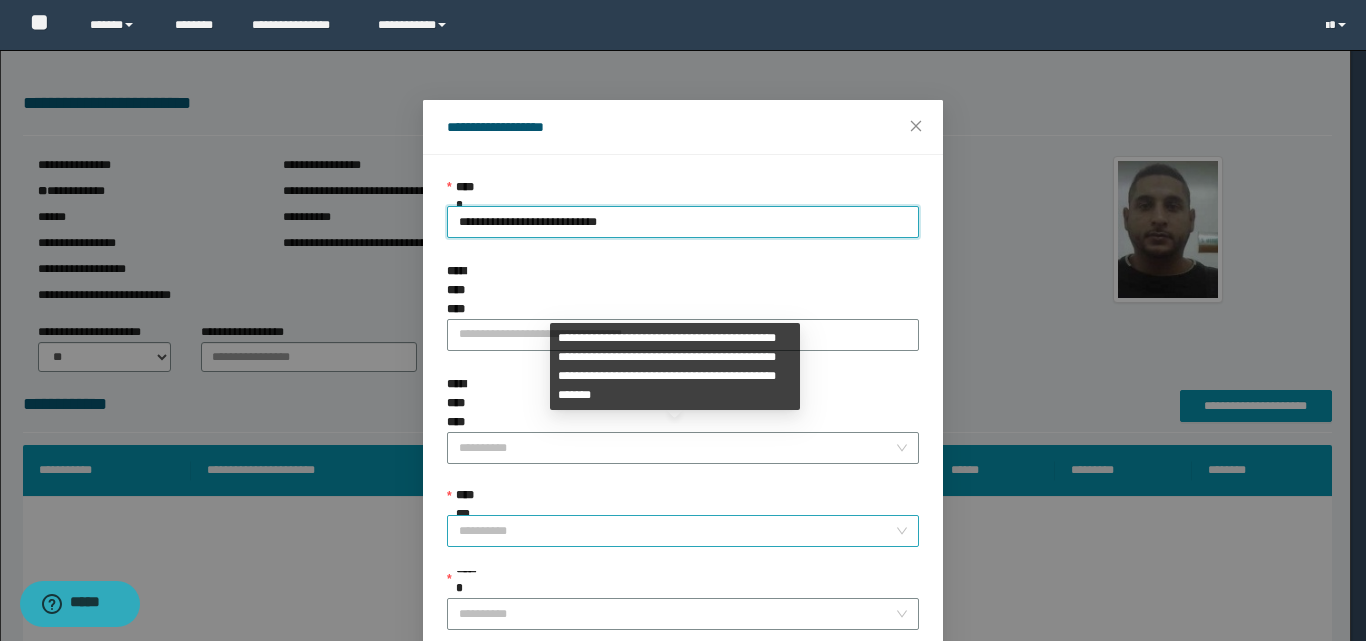 click on "**********" at bounding box center (677, 531) 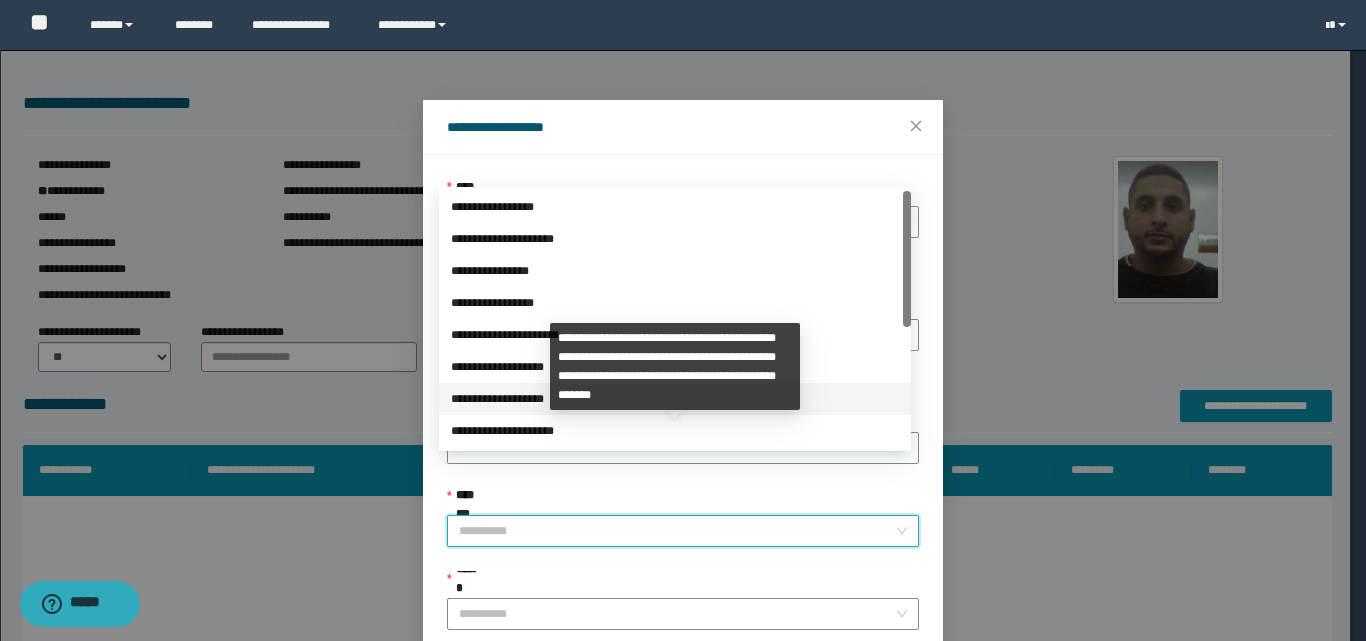 scroll, scrollTop: 224, scrollLeft: 0, axis: vertical 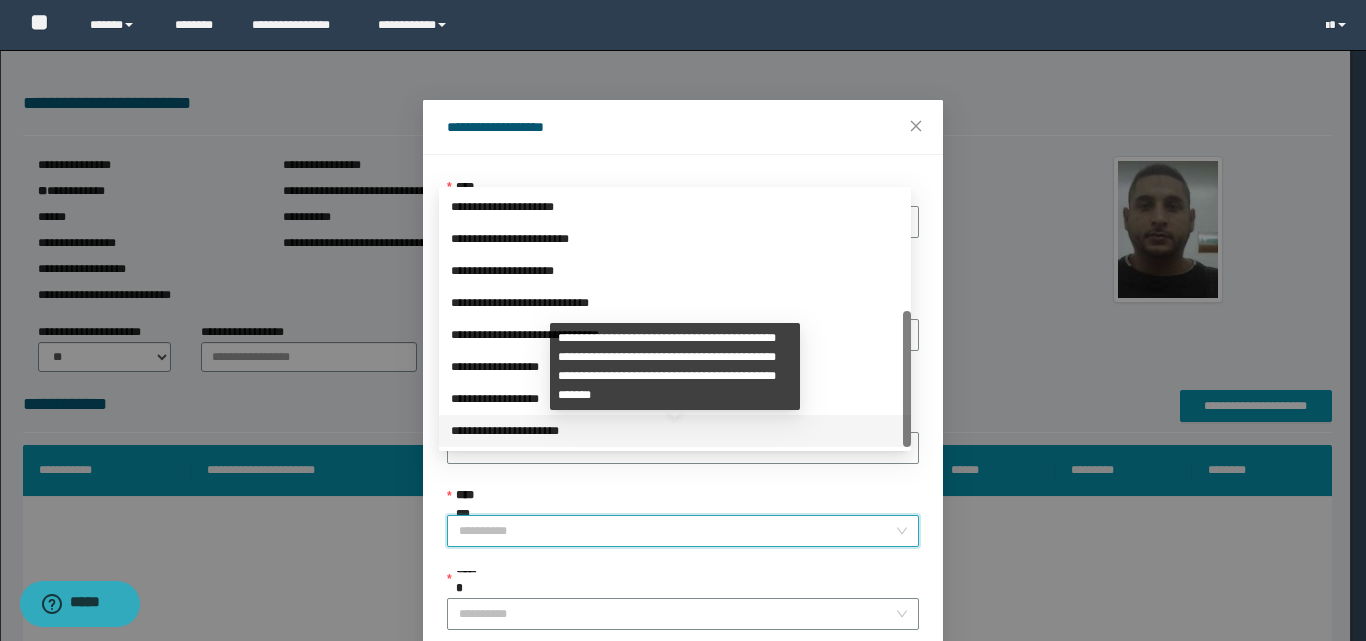 click on "**********" at bounding box center [675, 431] 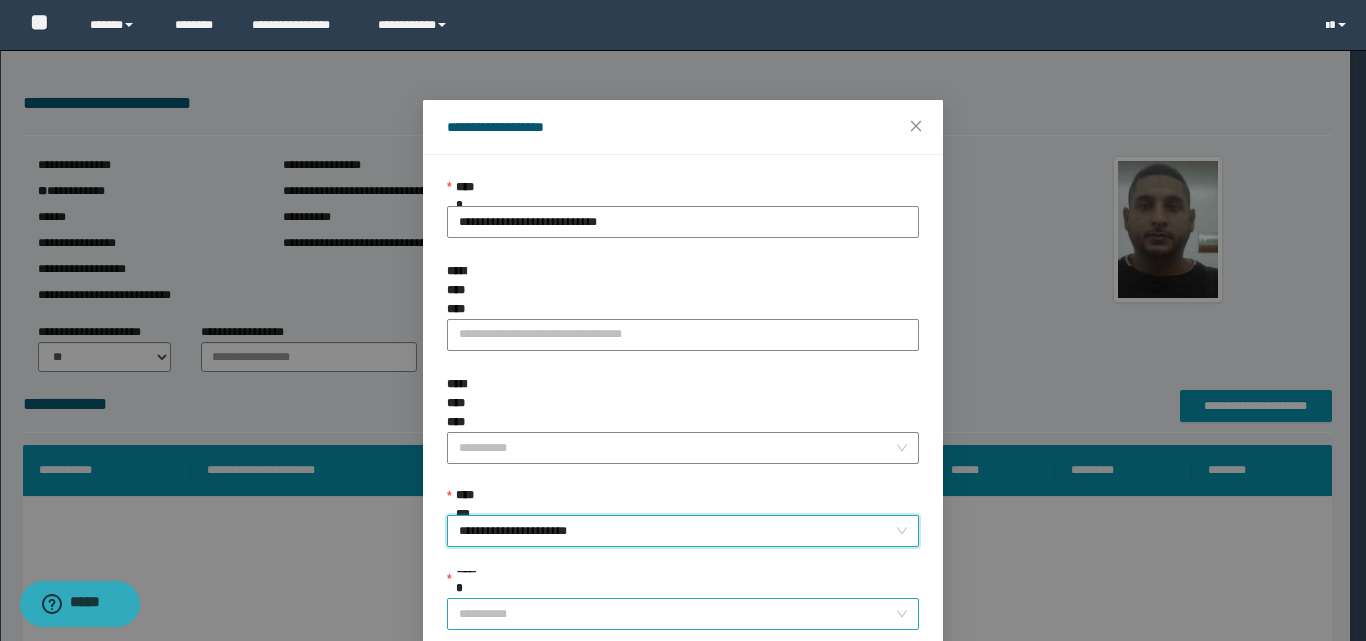 click on "******" at bounding box center (677, 614) 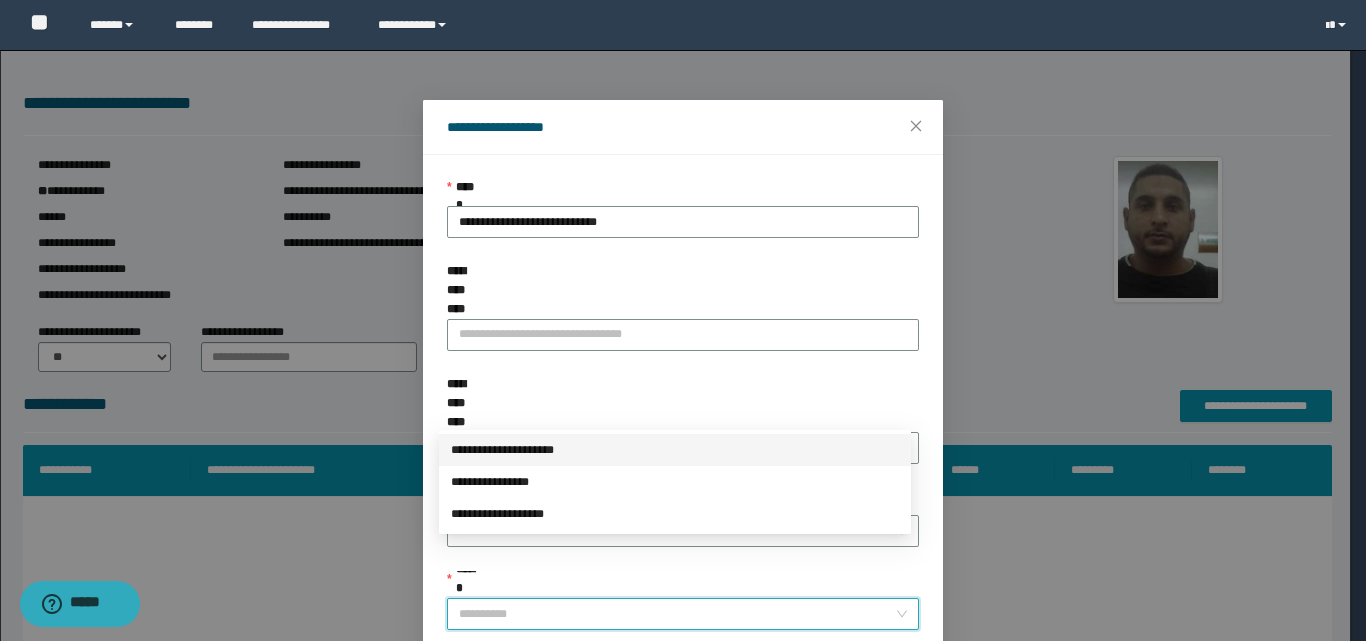 click on "**********" at bounding box center [675, 450] 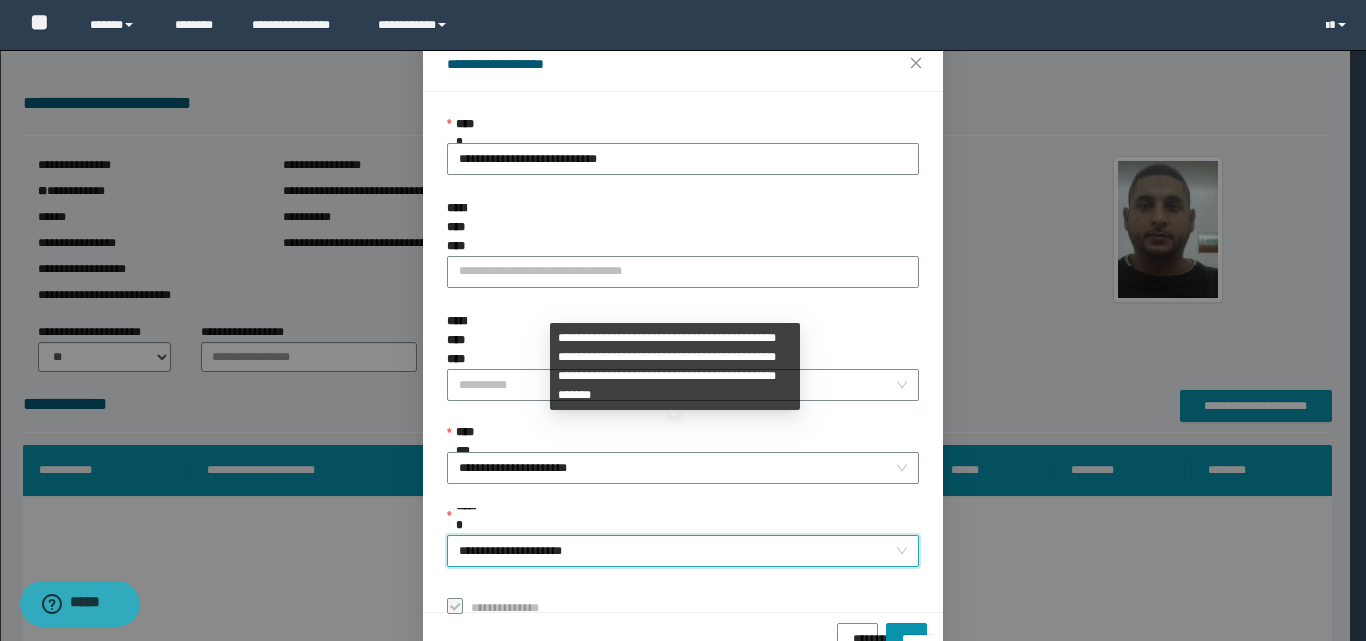 scroll, scrollTop: 111, scrollLeft: 0, axis: vertical 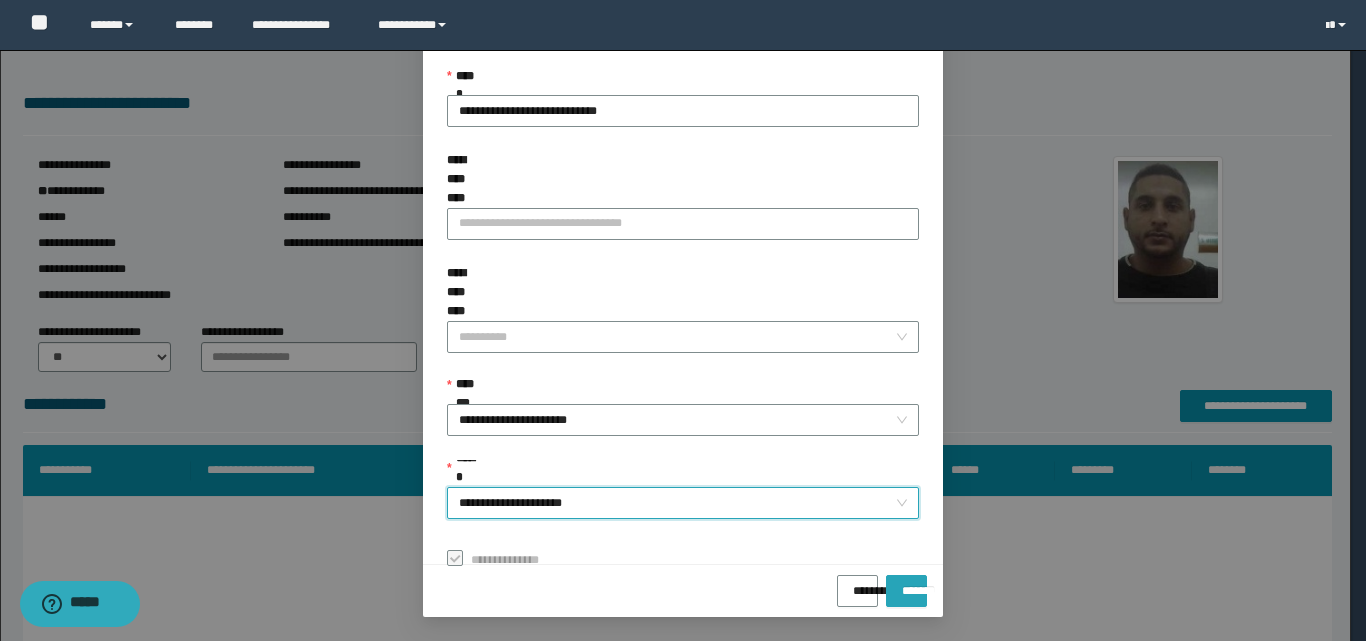 click on "*******" at bounding box center (906, 584) 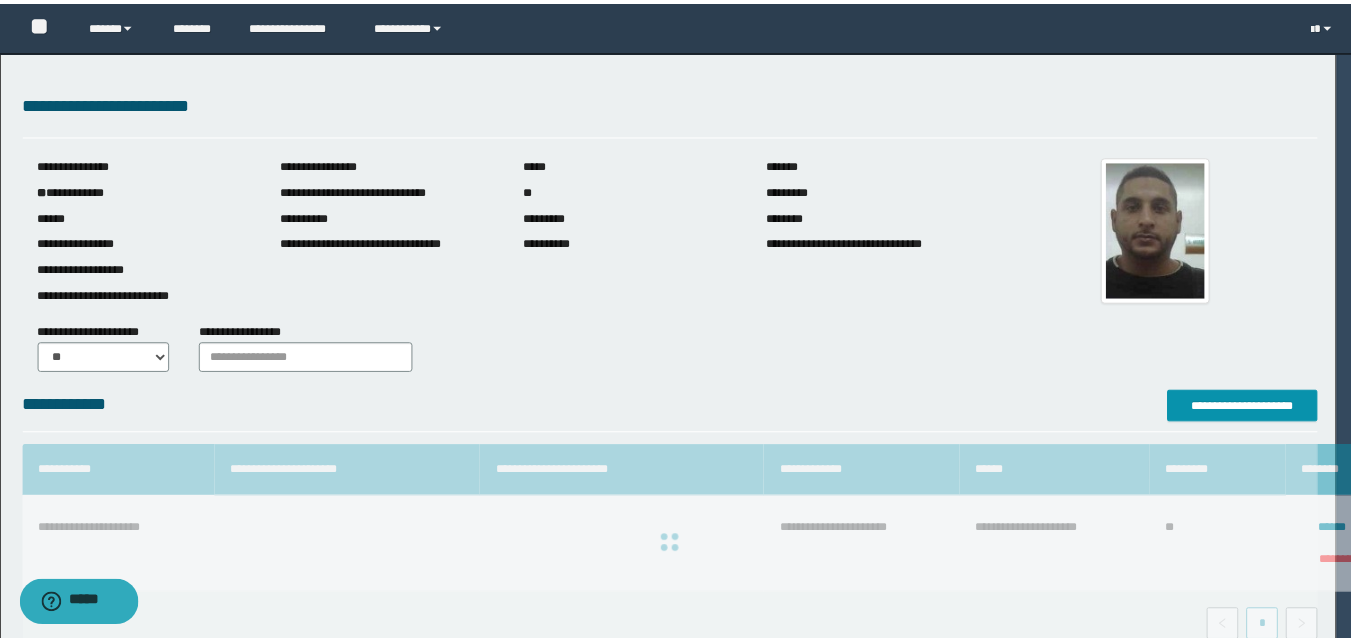 scroll, scrollTop: 64, scrollLeft: 0, axis: vertical 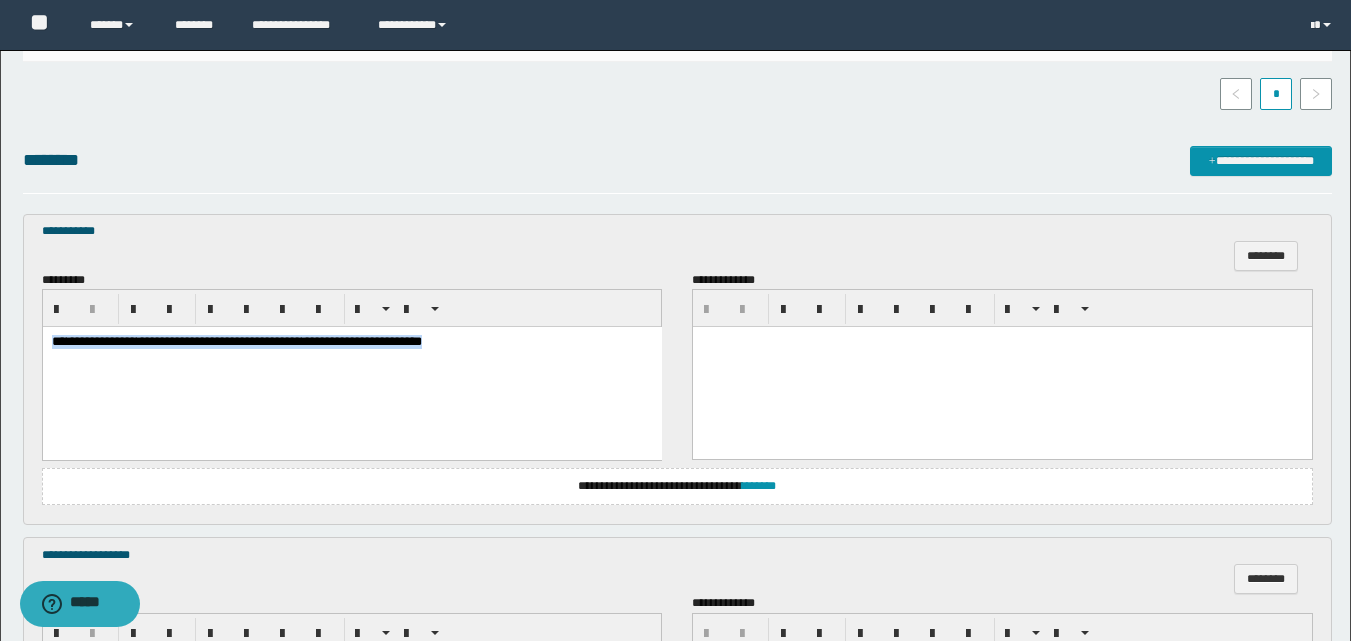 drag, startPoint x: 569, startPoint y: 353, endPoint x: 42, endPoint y: 693, distance: 627.1595 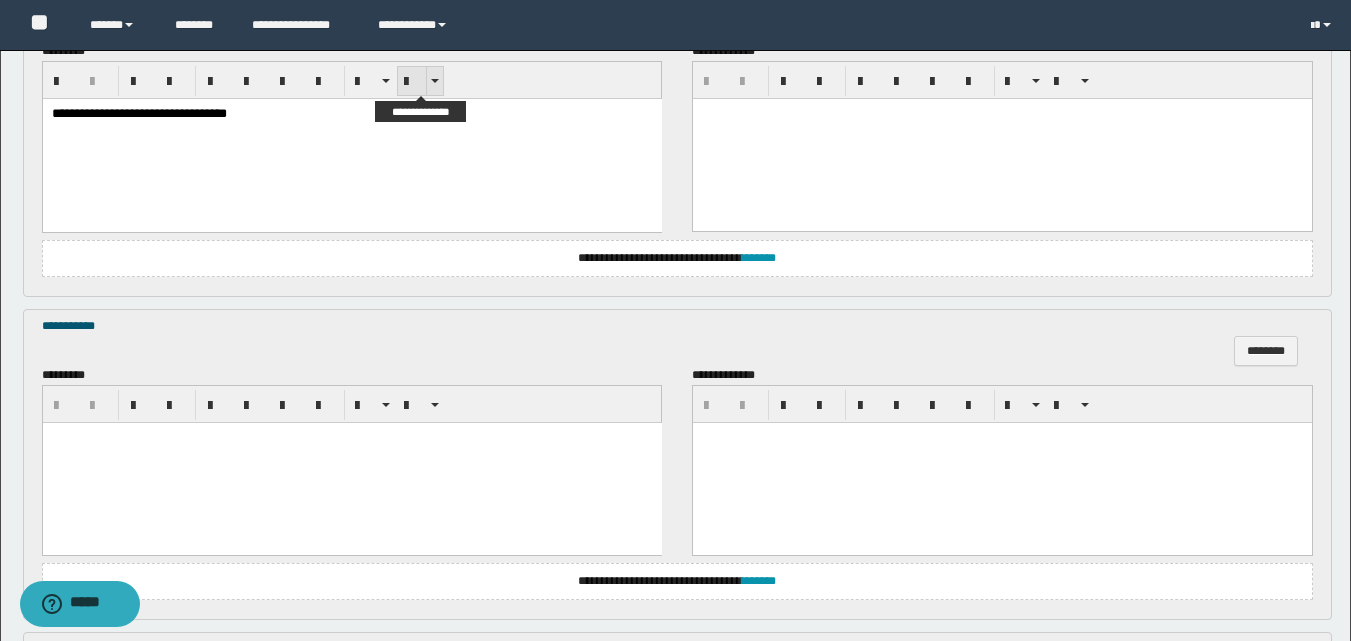 scroll, scrollTop: 1100, scrollLeft: 0, axis: vertical 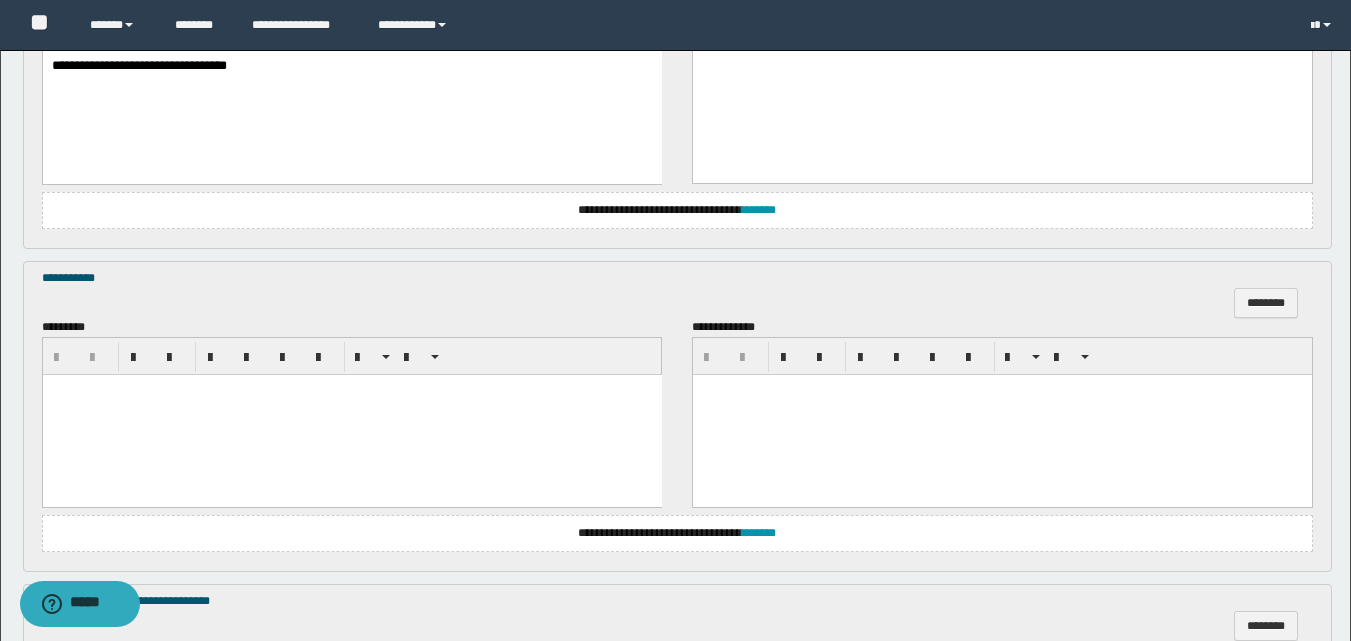 click at bounding box center (351, 414) 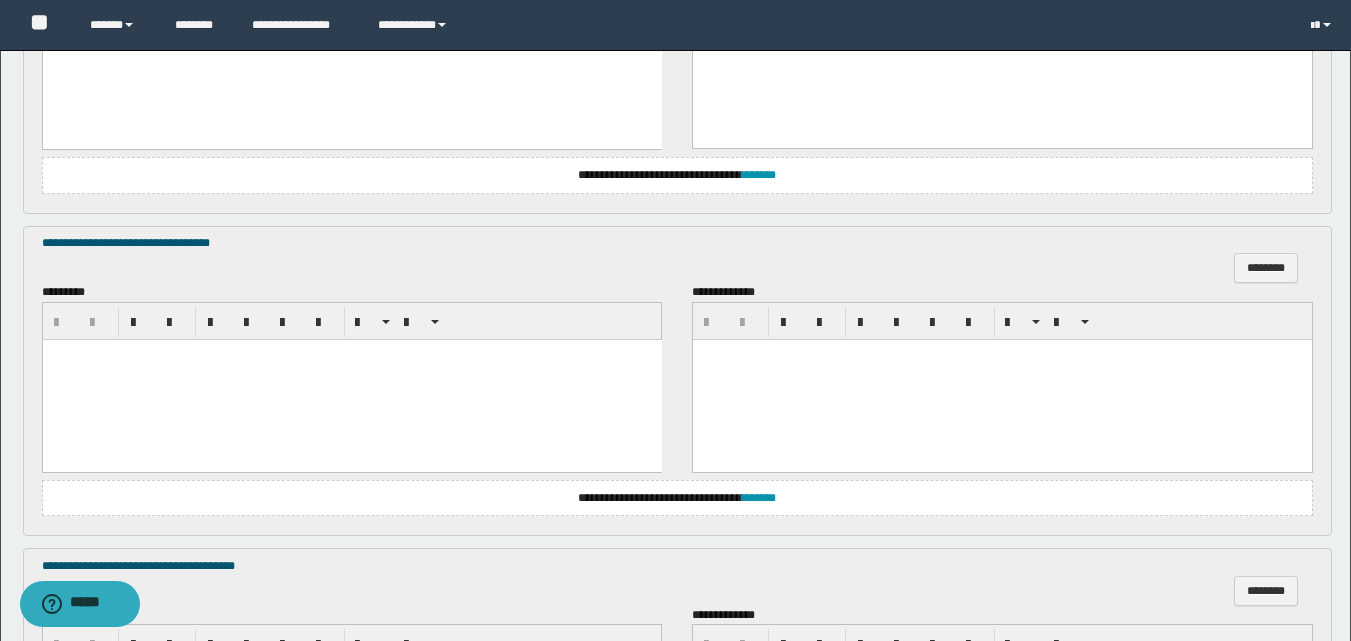 scroll, scrollTop: 1500, scrollLeft: 0, axis: vertical 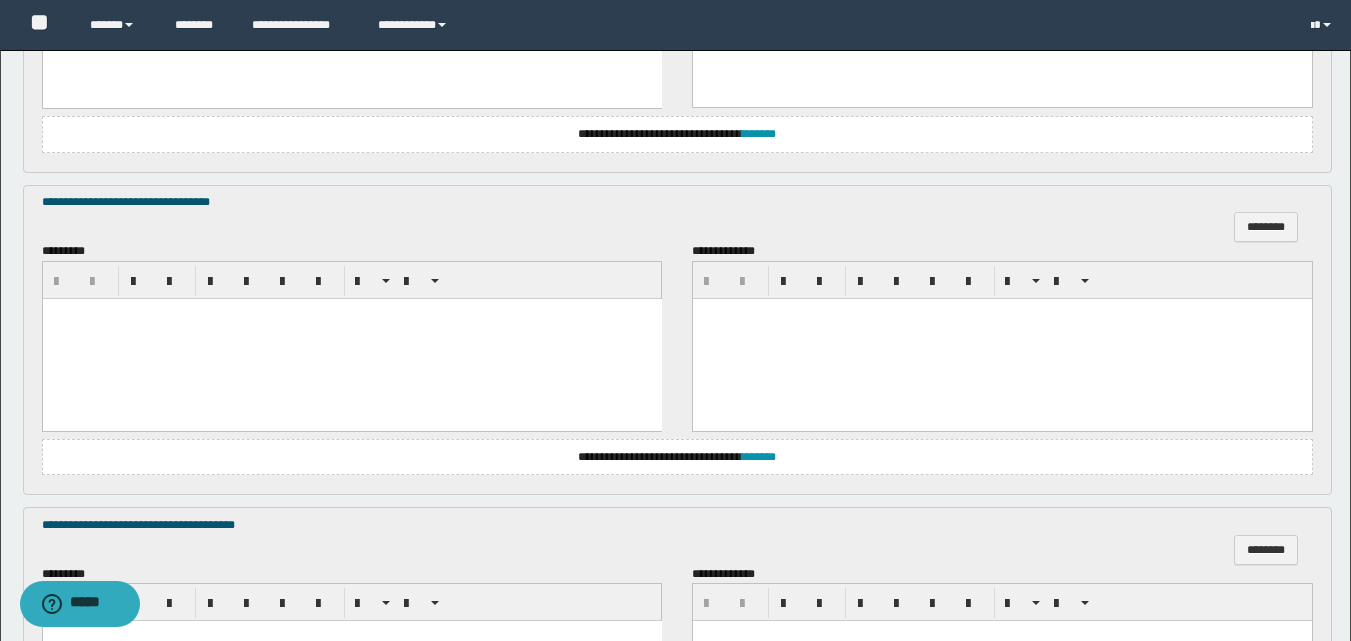 click at bounding box center [351, 338] 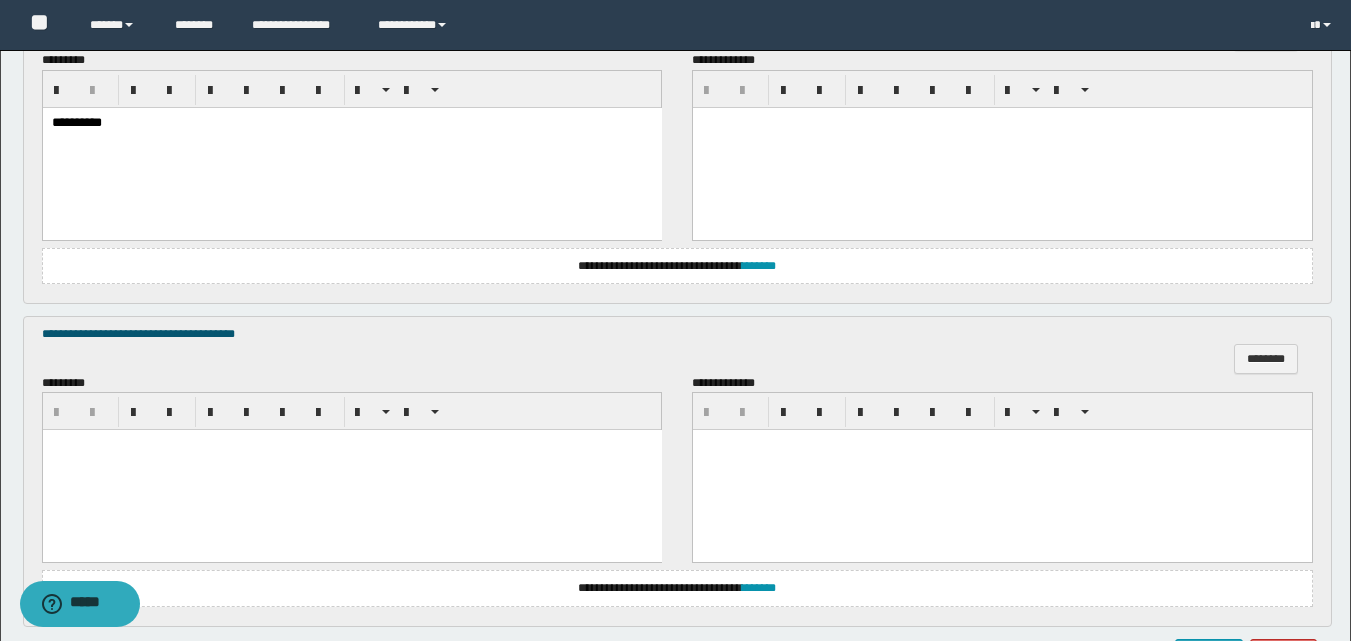 scroll, scrollTop: 1800, scrollLeft: 0, axis: vertical 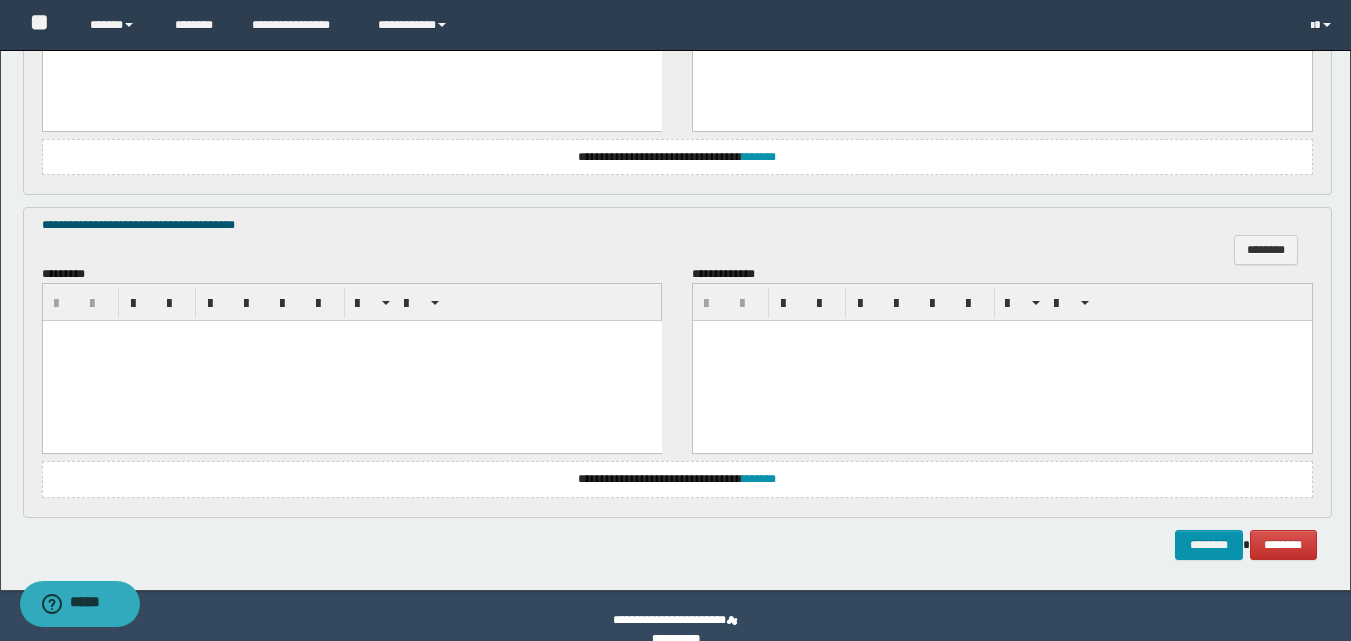 click at bounding box center [351, 361] 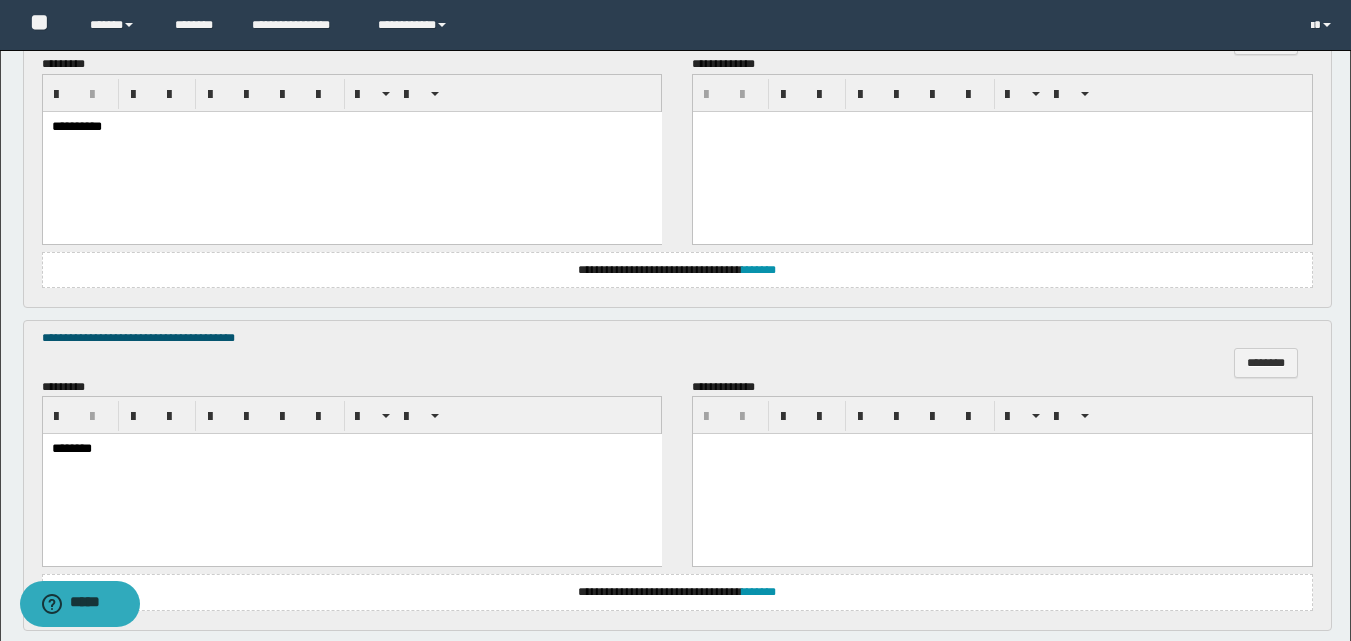 scroll, scrollTop: 1828, scrollLeft: 0, axis: vertical 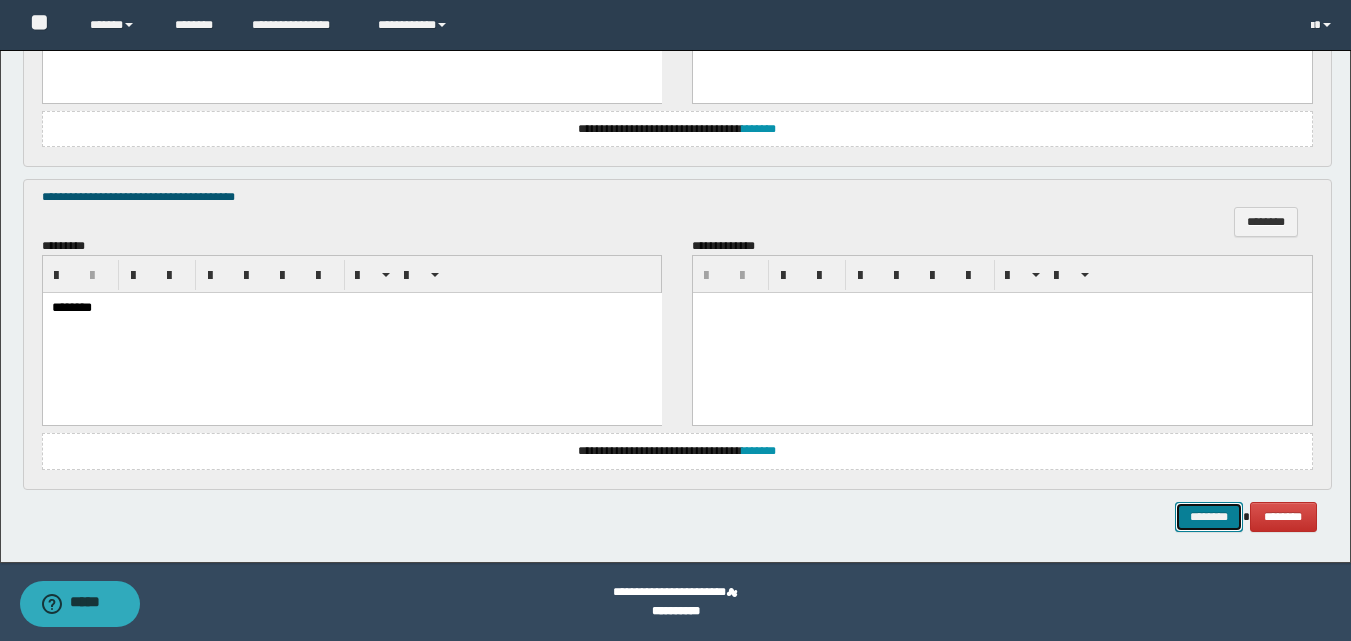 click on "********" at bounding box center (1209, 517) 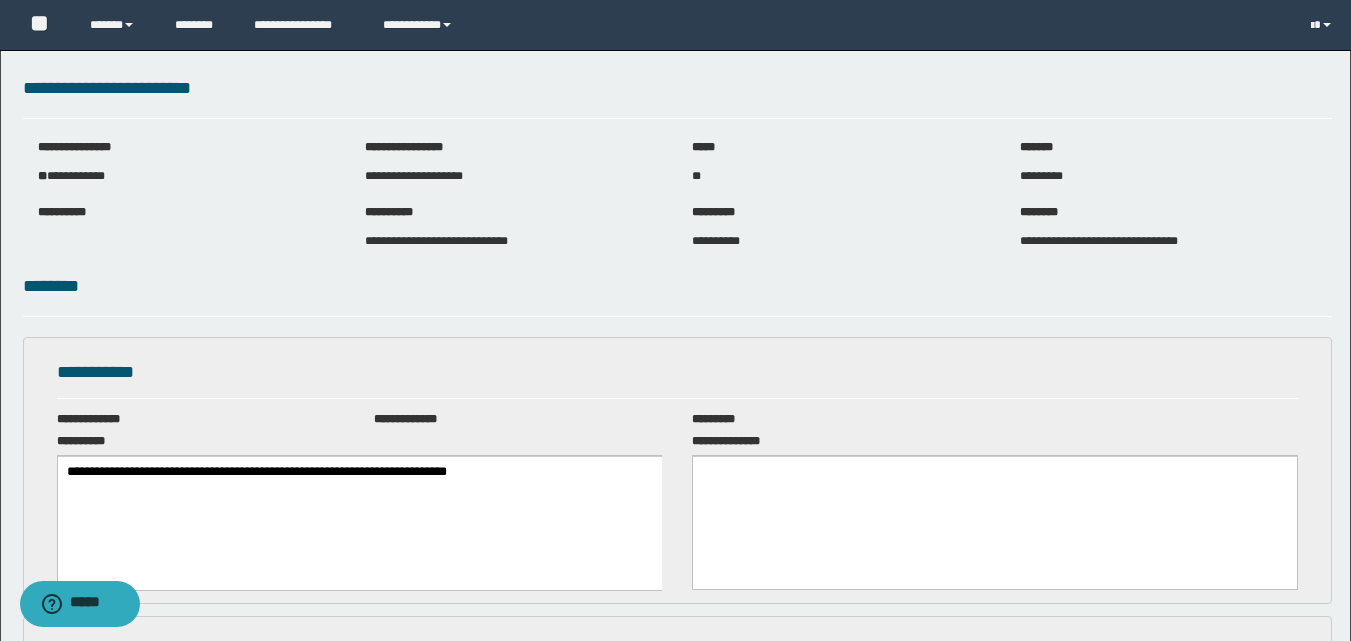 scroll, scrollTop: 0, scrollLeft: 0, axis: both 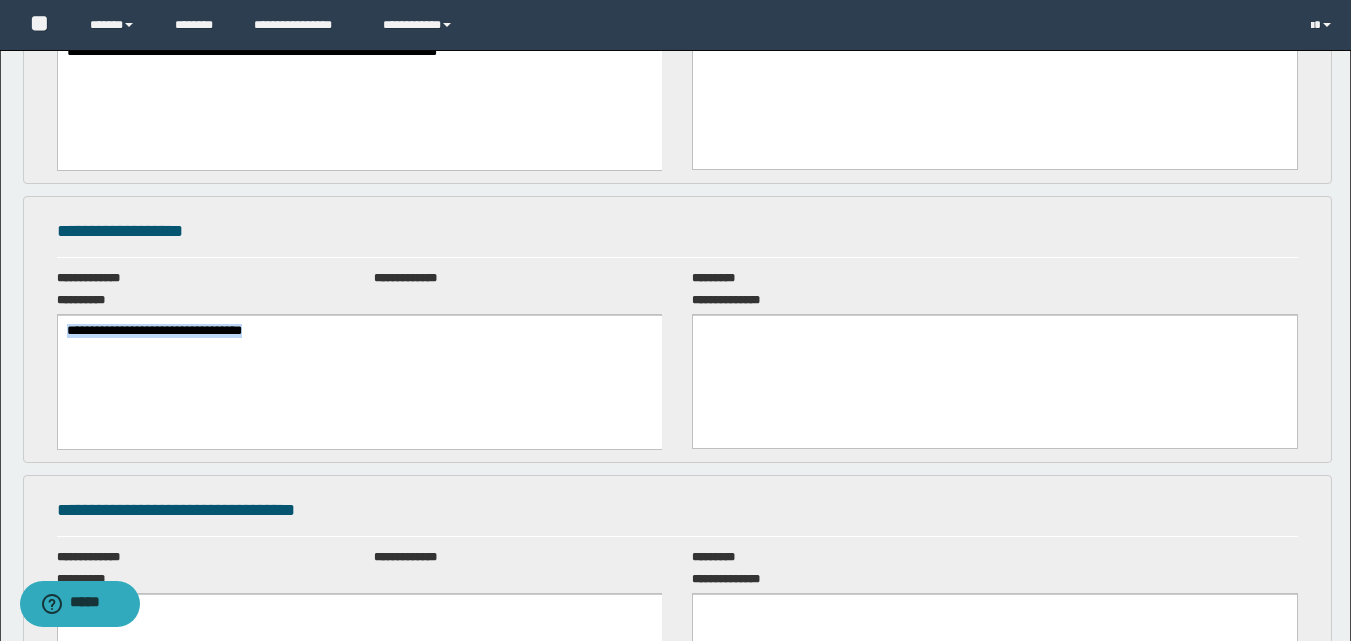drag, startPoint x: 325, startPoint y: 333, endPoint x: 30, endPoint y: 333, distance: 295 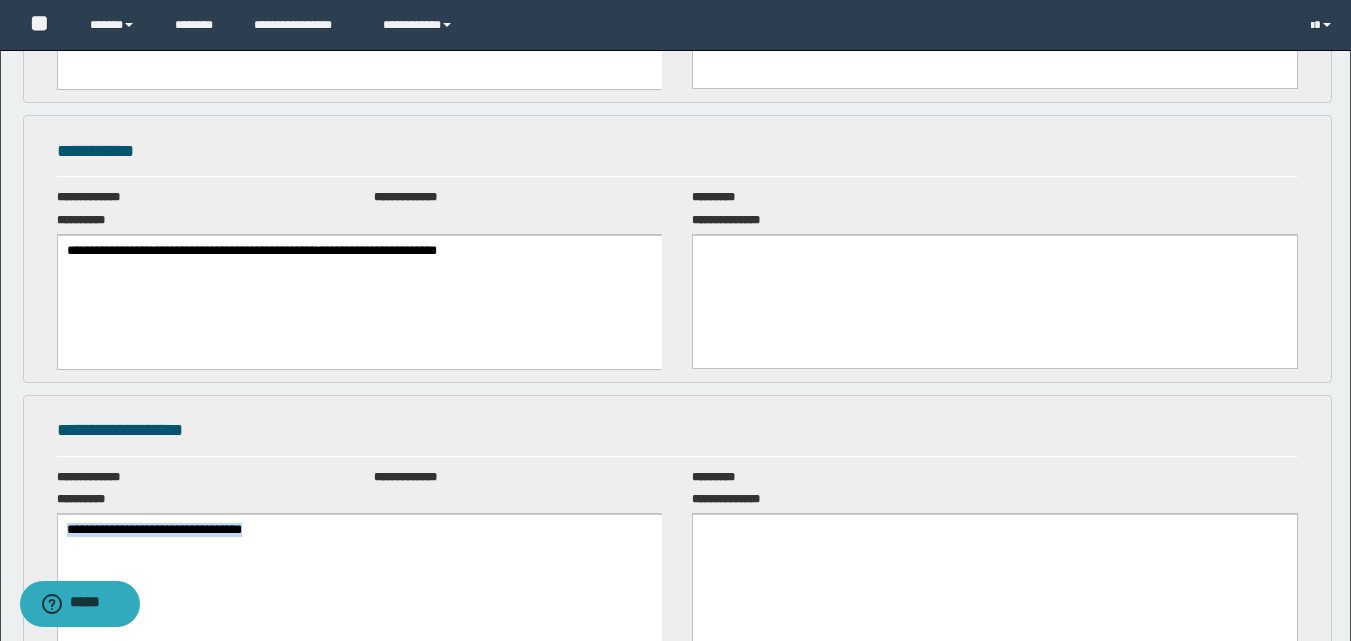 scroll, scrollTop: 500, scrollLeft: 0, axis: vertical 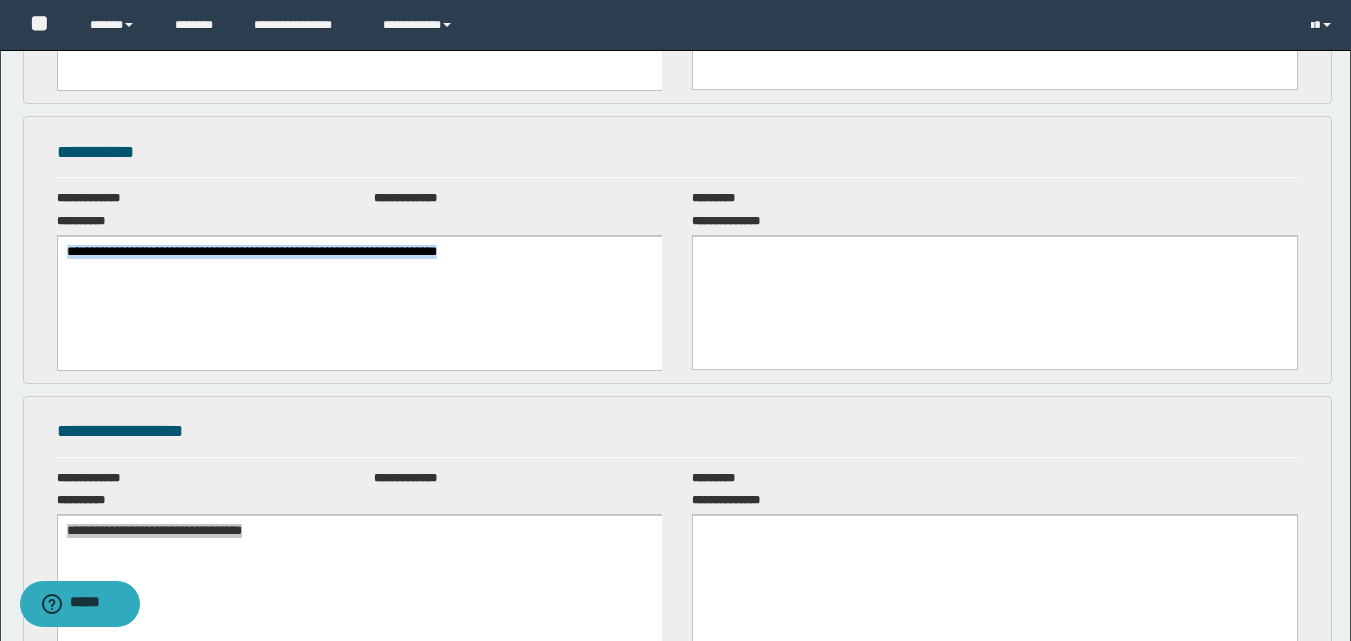 drag, startPoint x: 586, startPoint y: 257, endPoint x: 85, endPoint y: 252, distance: 501.02496 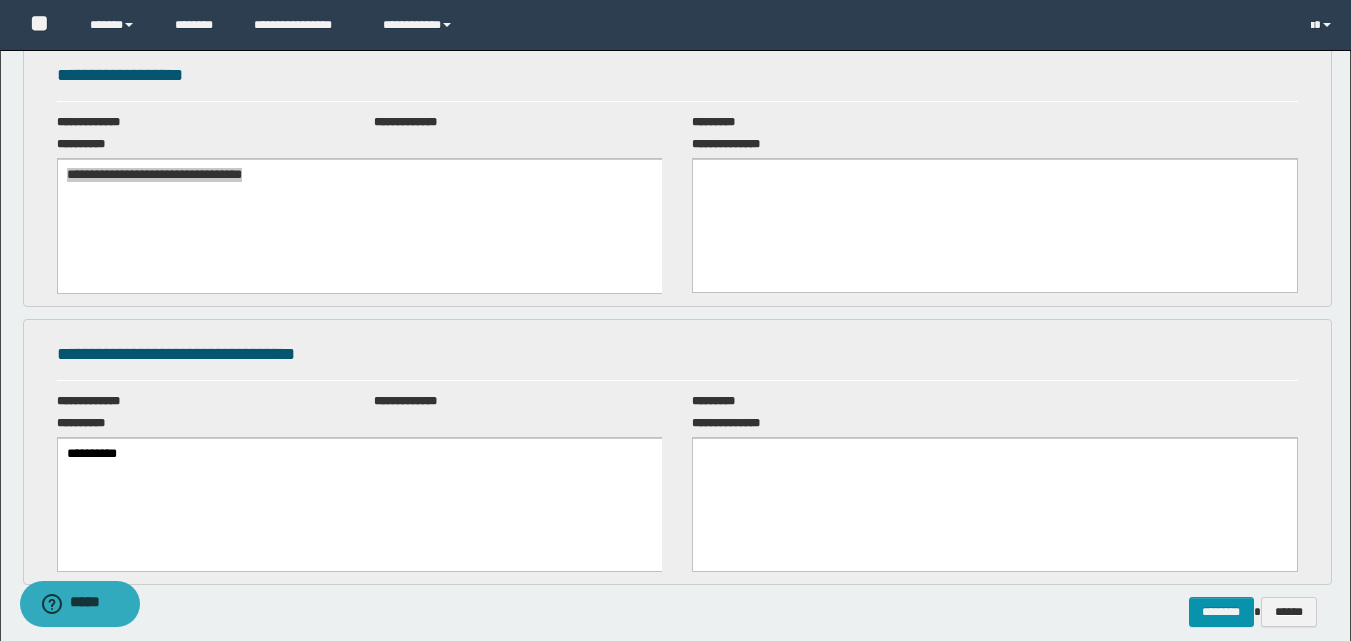 scroll, scrollTop: 900, scrollLeft: 0, axis: vertical 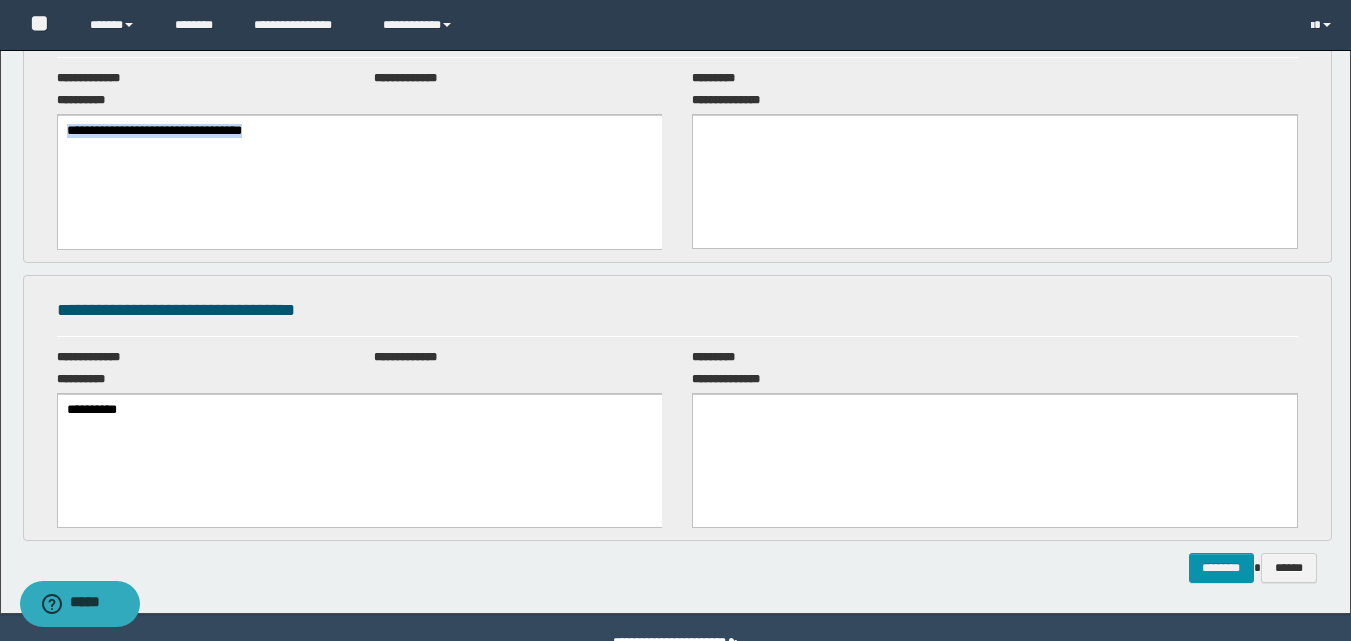 copy on "**********" 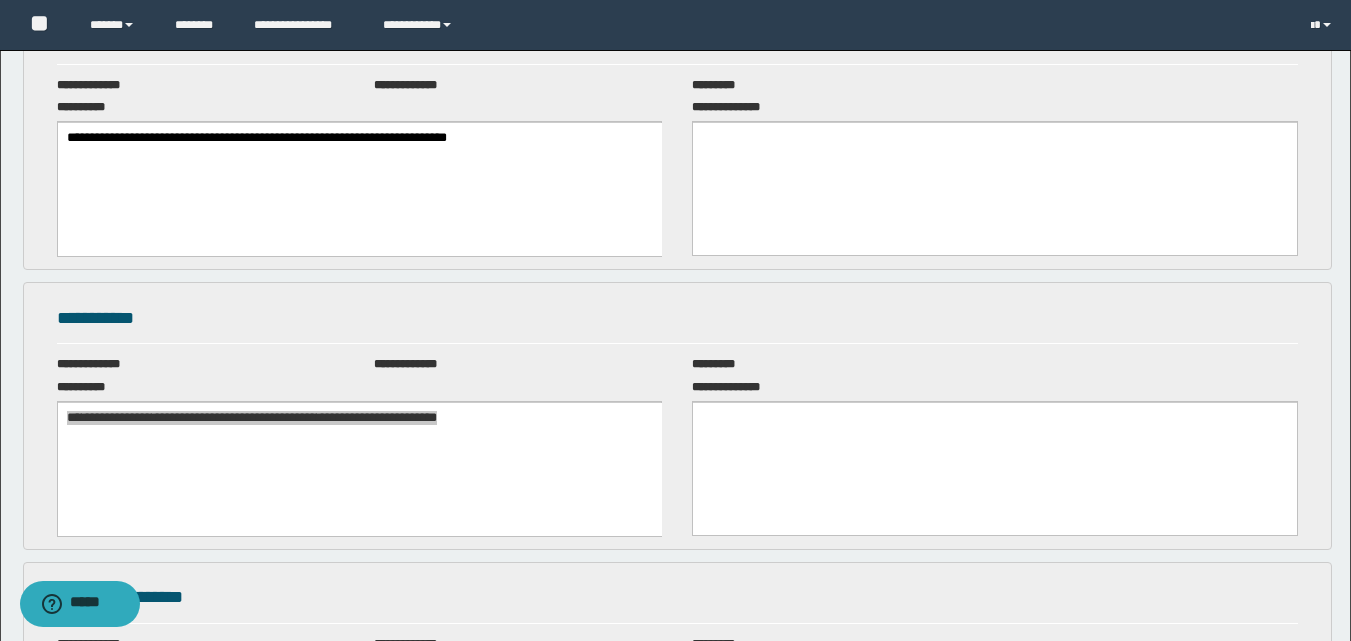 scroll, scrollTop: 200, scrollLeft: 0, axis: vertical 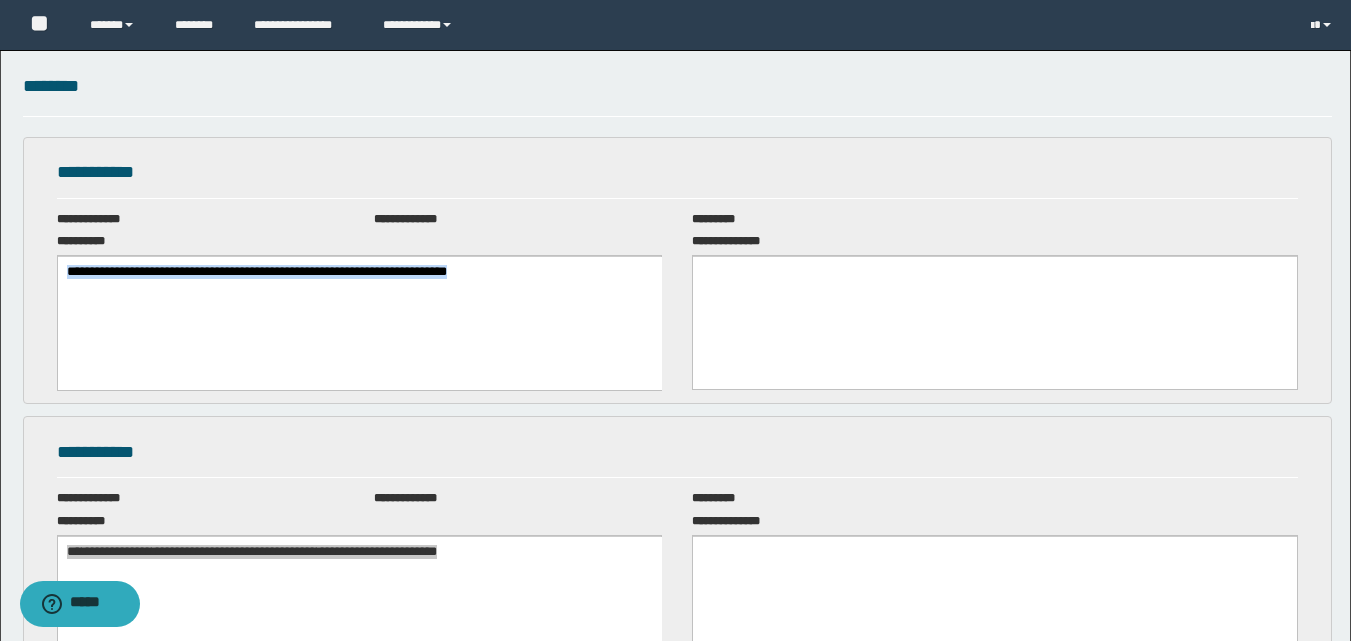 drag, startPoint x: 589, startPoint y: 274, endPoint x: 114, endPoint y: 537, distance: 542.94934 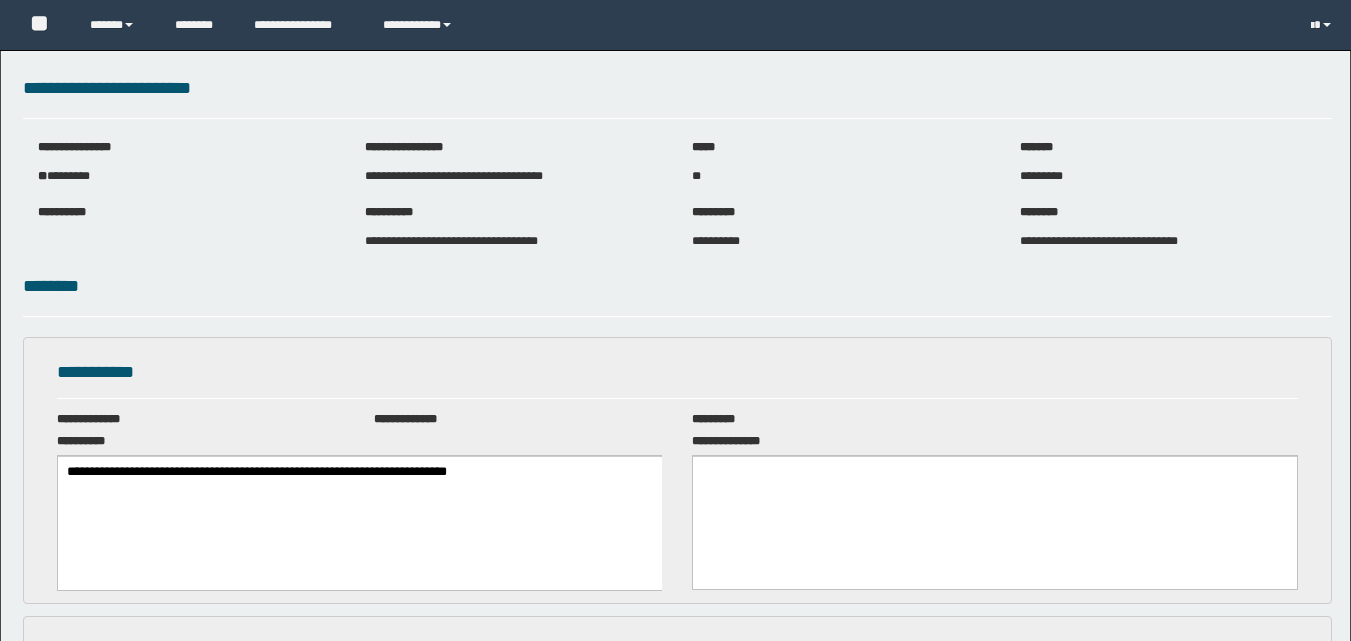 scroll, scrollTop: 0, scrollLeft: 0, axis: both 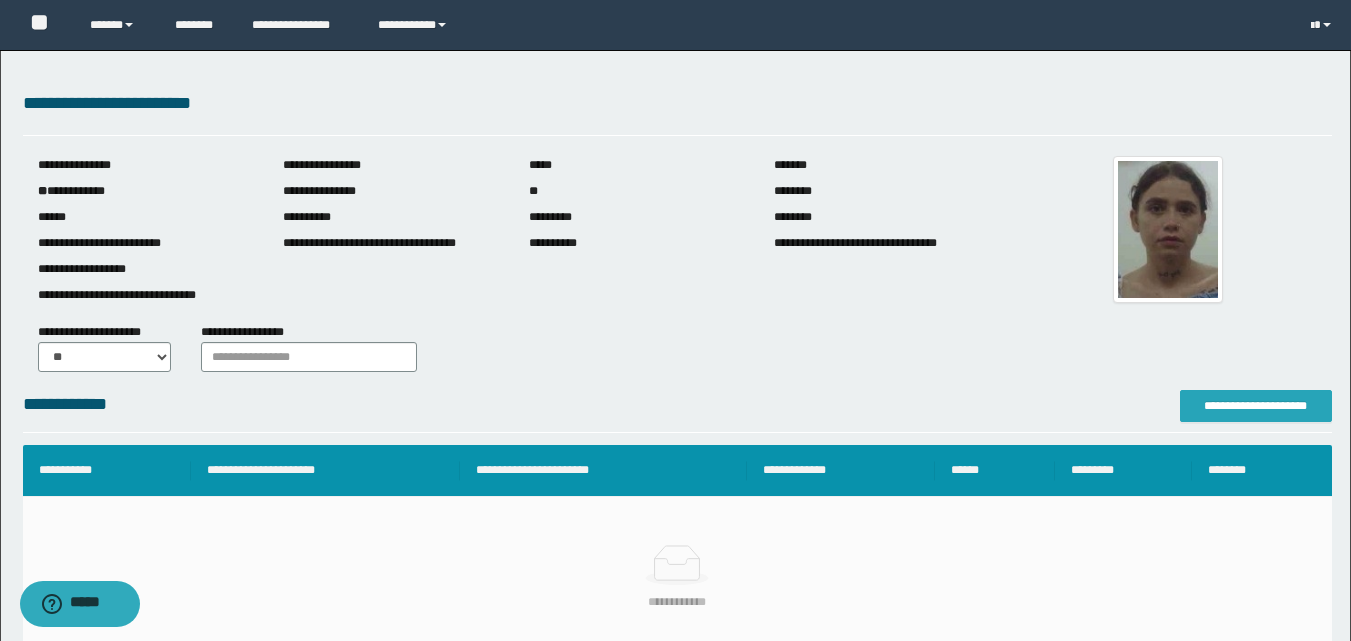 click on "**********" at bounding box center (1256, 406) 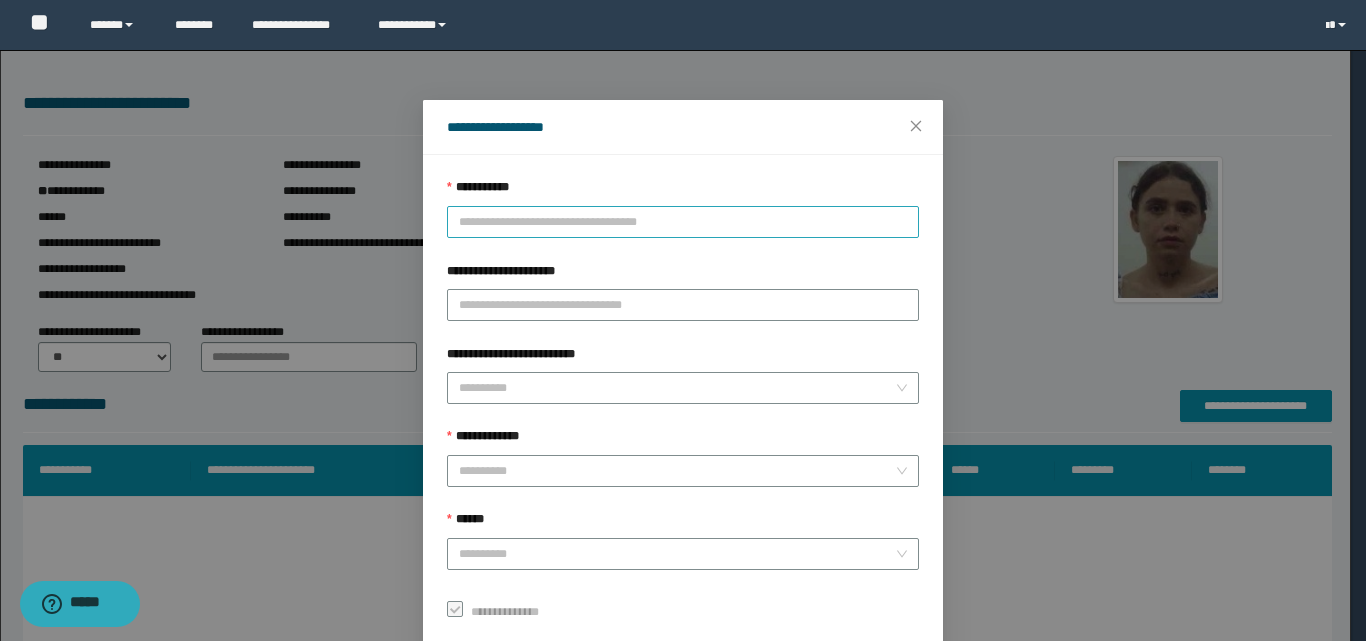 click on "**********" at bounding box center [683, 222] 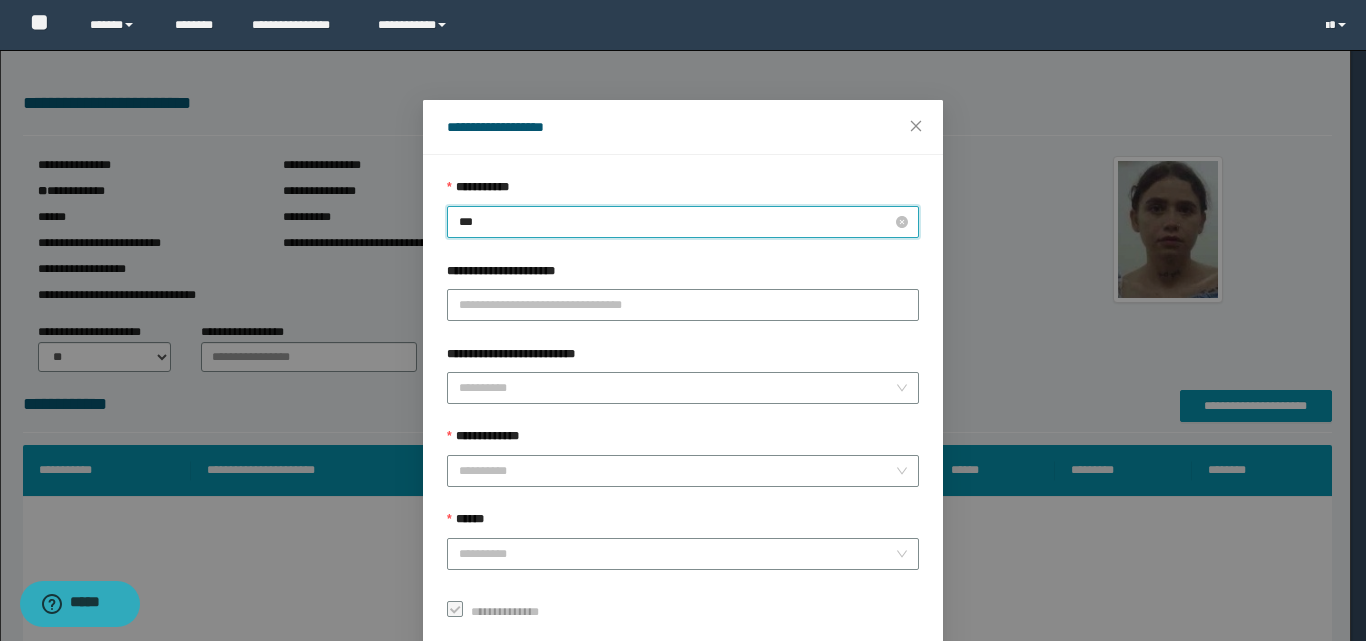 type on "****" 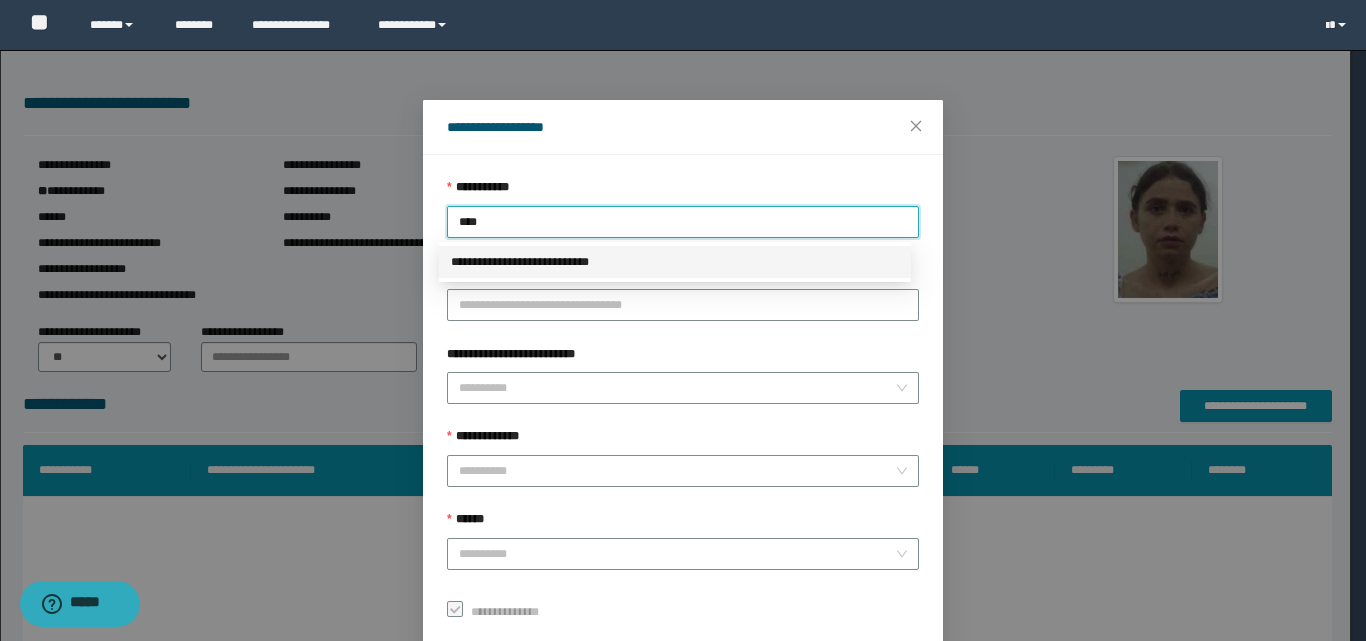 click on "**********" at bounding box center (675, 262) 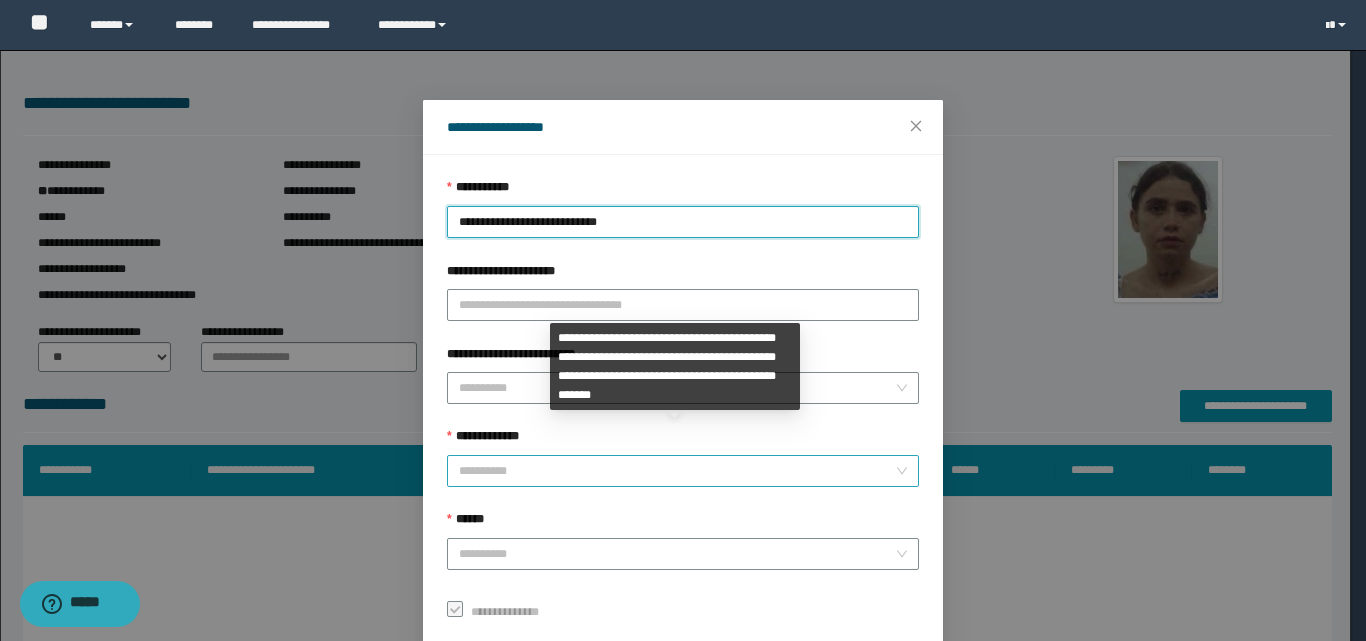 click on "**********" at bounding box center [677, 471] 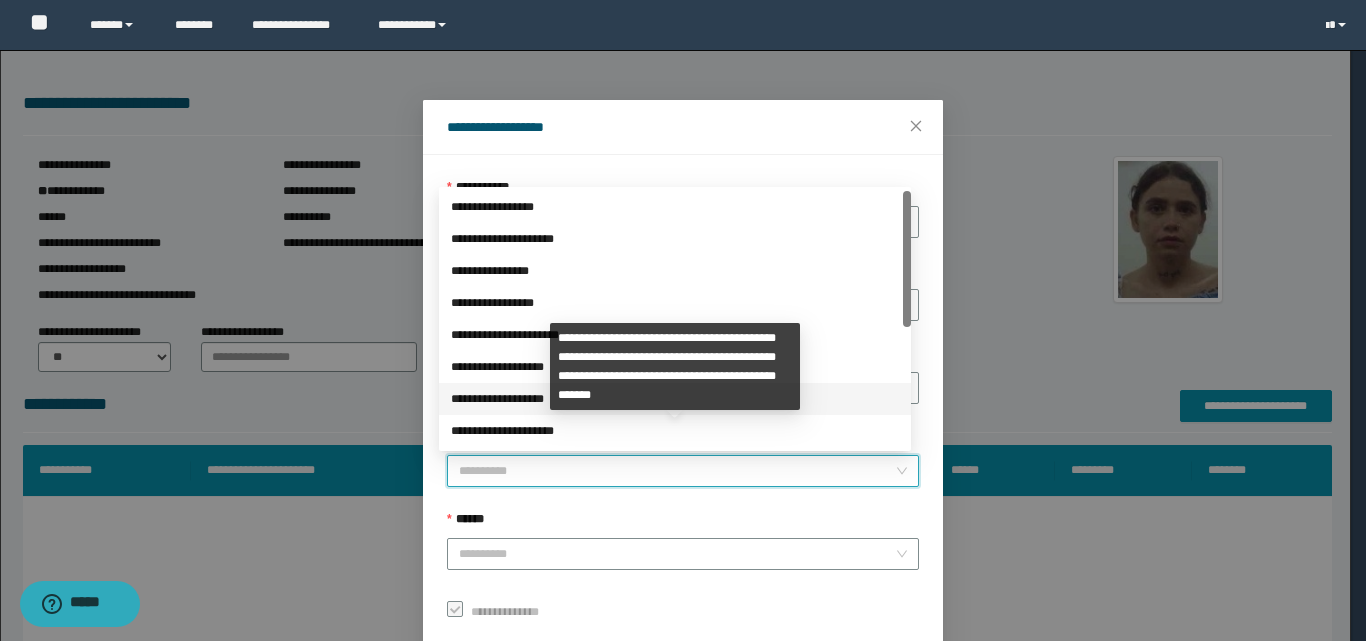 scroll, scrollTop: 224, scrollLeft: 0, axis: vertical 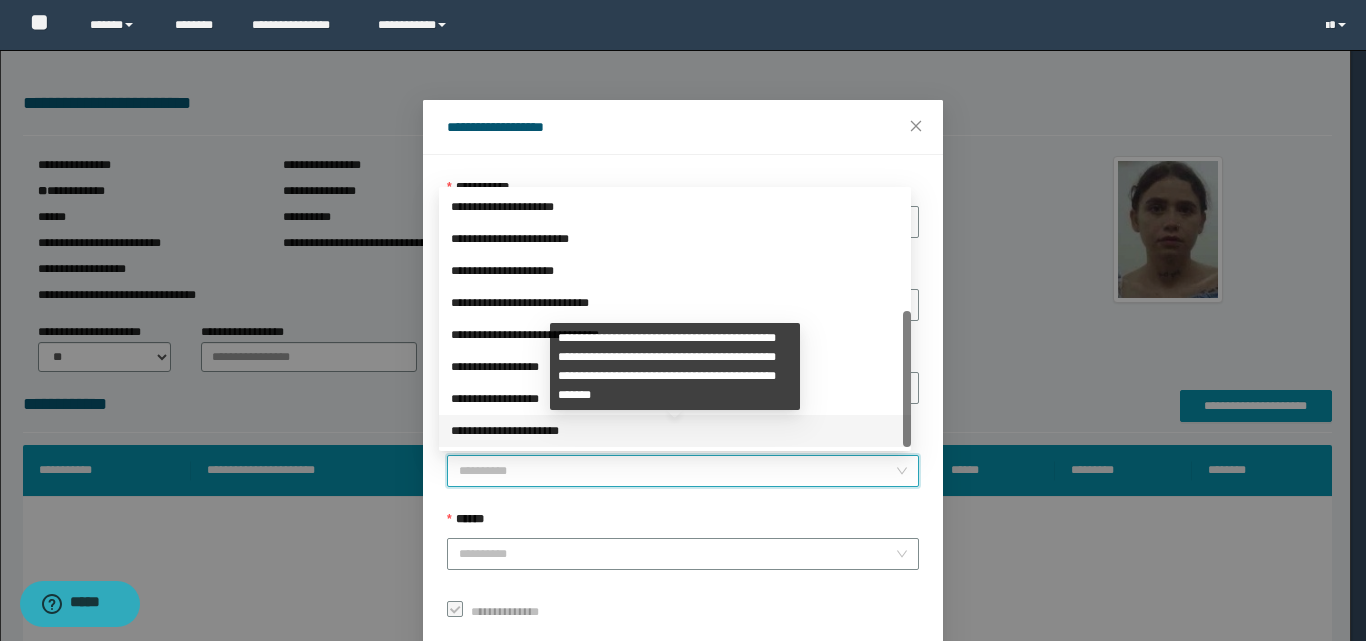 click on "**********" at bounding box center (675, 431) 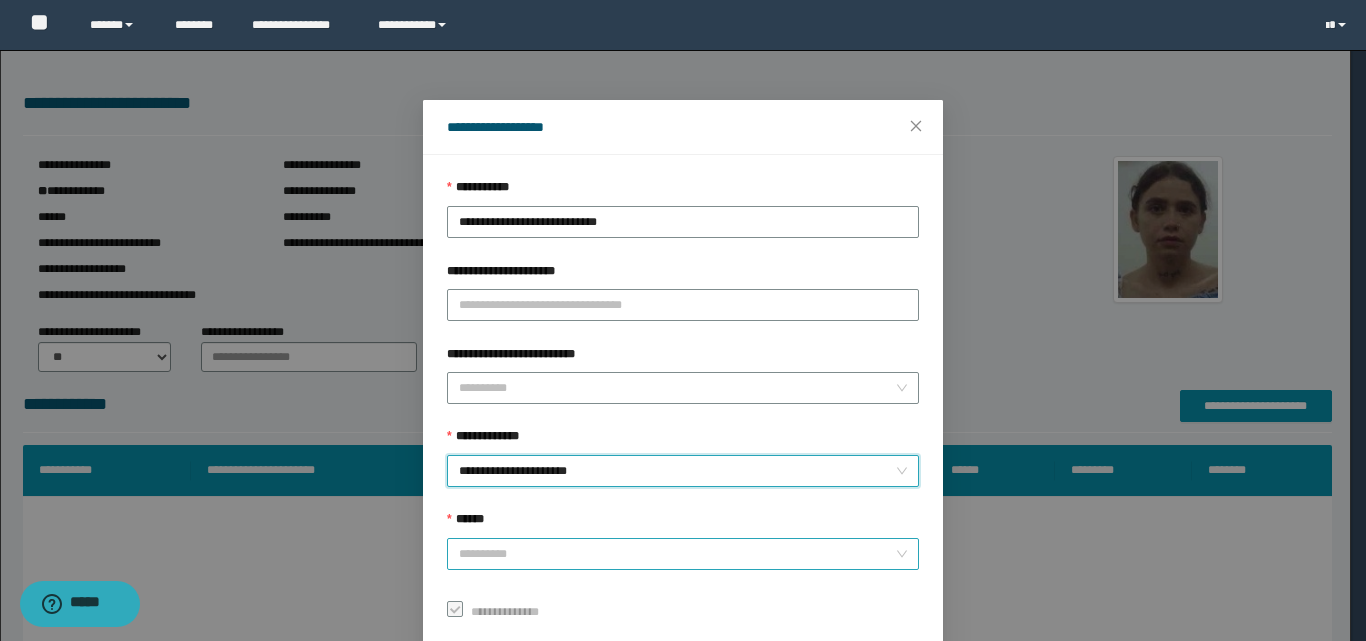 click on "******" at bounding box center (677, 554) 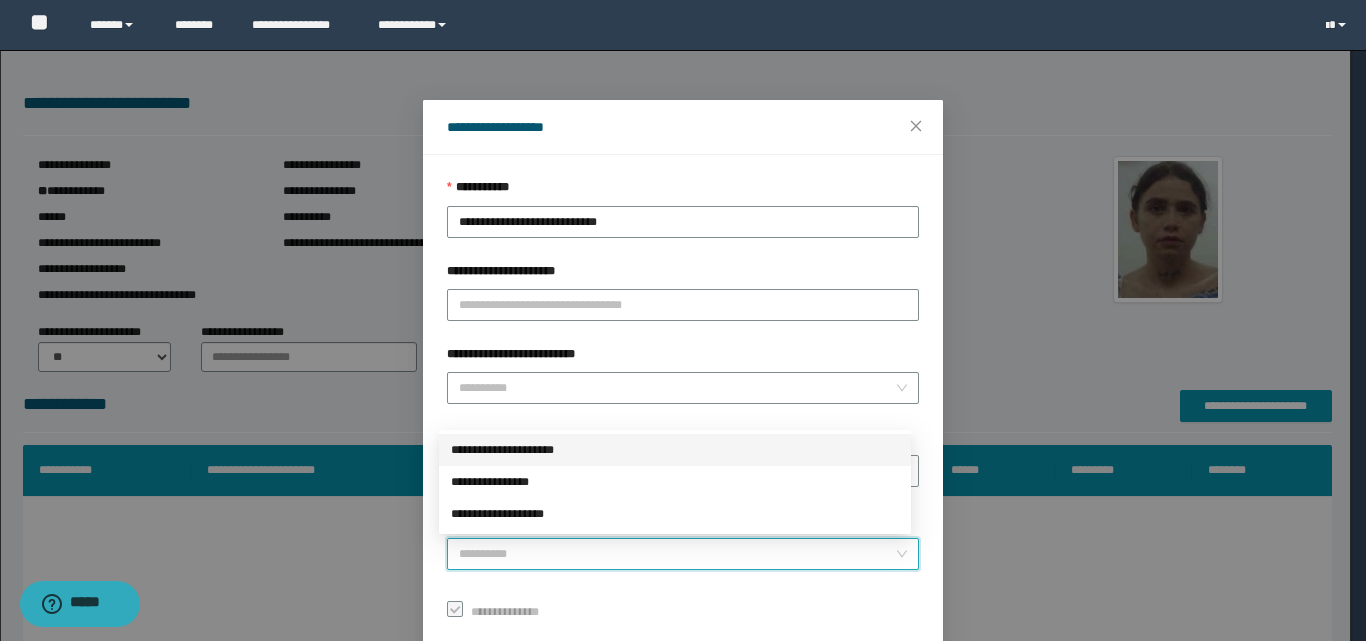 click on "**********" at bounding box center [675, 450] 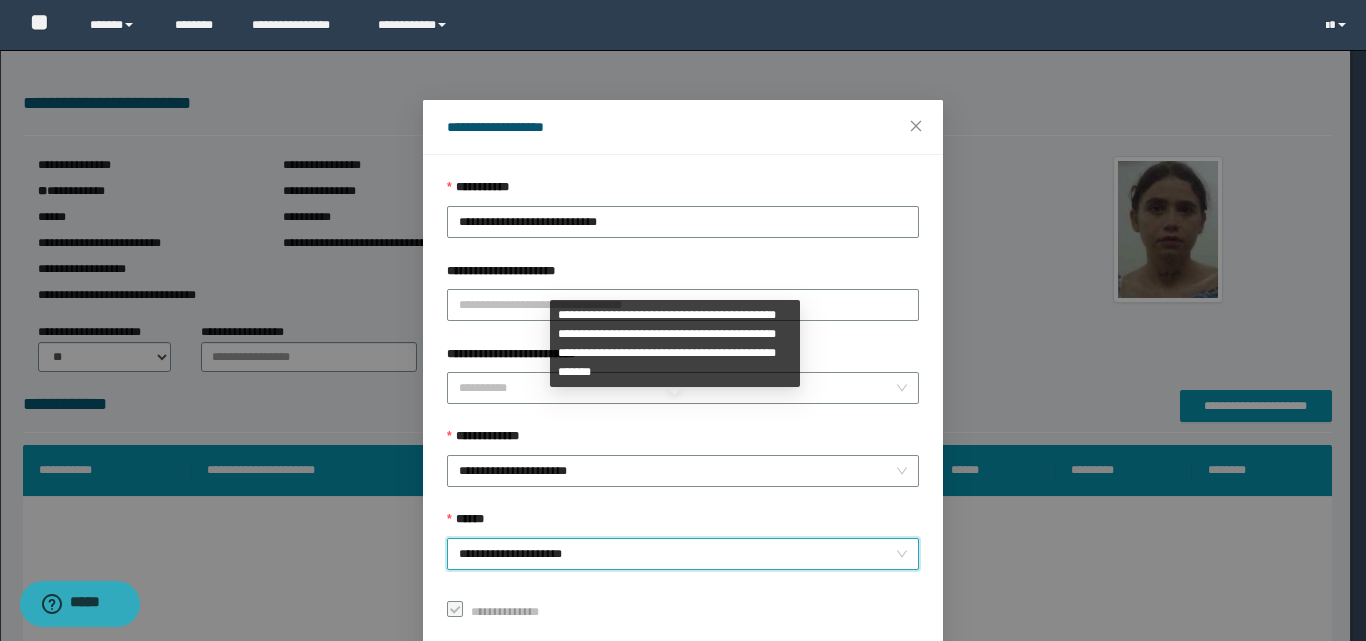 scroll, scrollTop: 111, scrollLeft: 0, axis: vertical 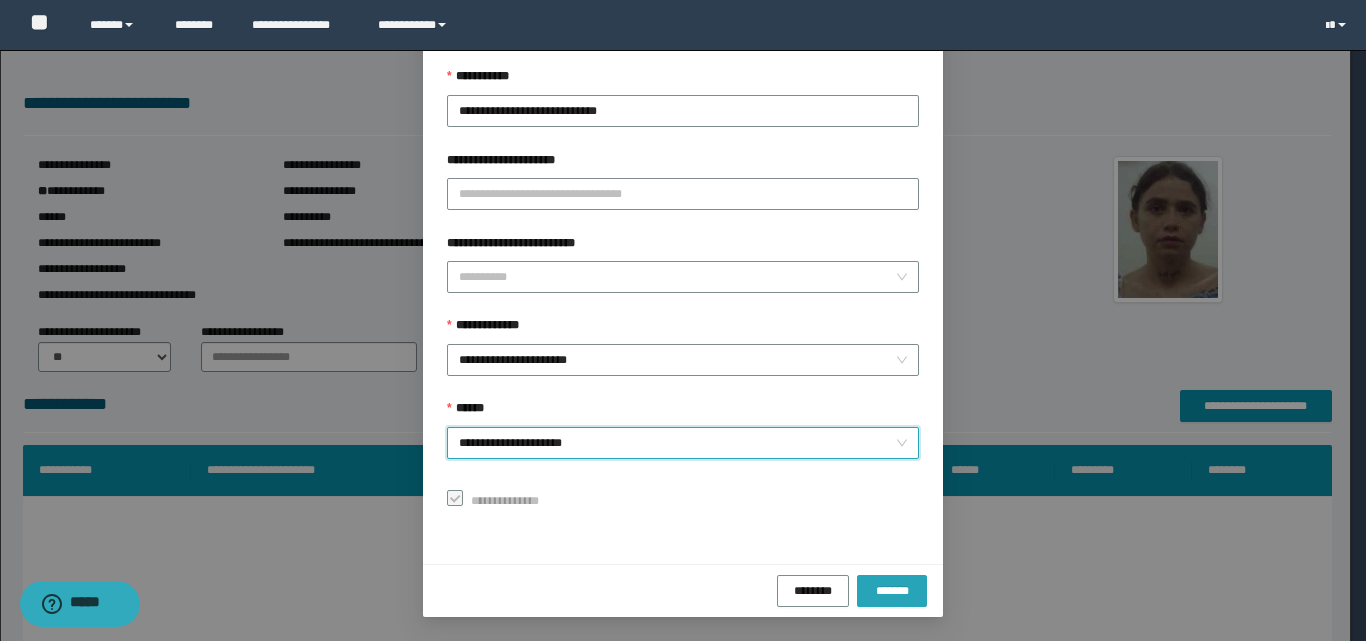 click on "*******" at bounding box center (892, 590) 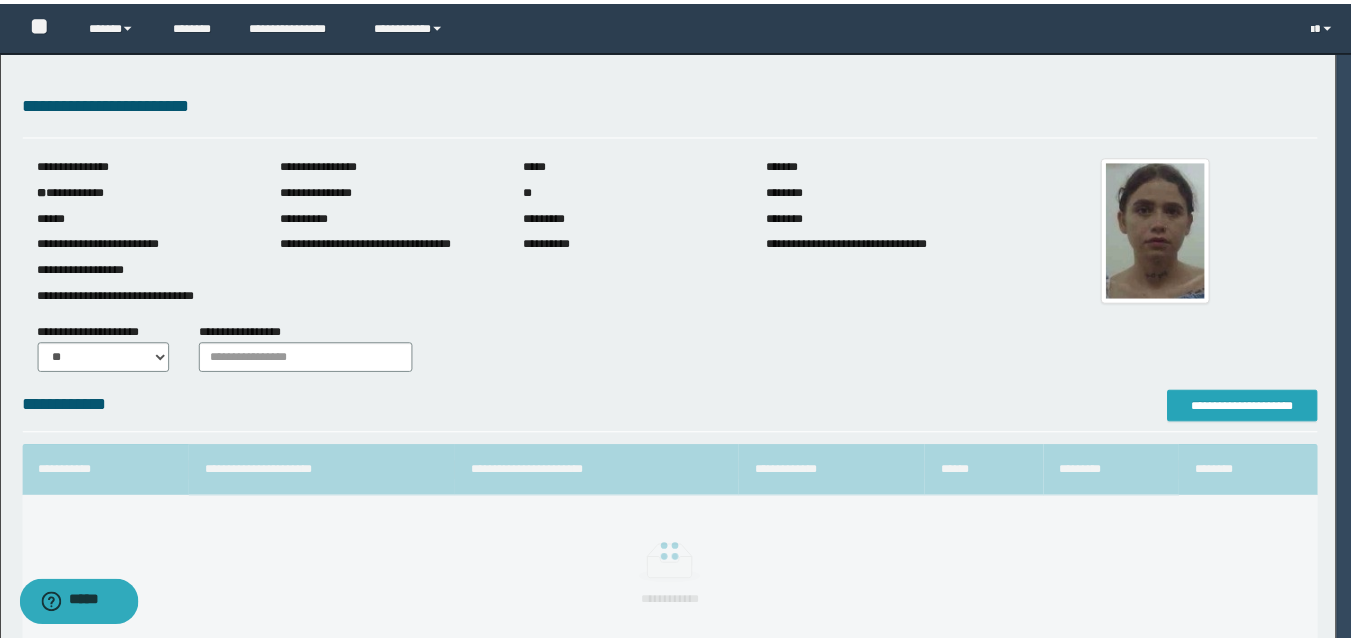 scroll, scrollTop: 0, scrollLeft: 0, axis: both 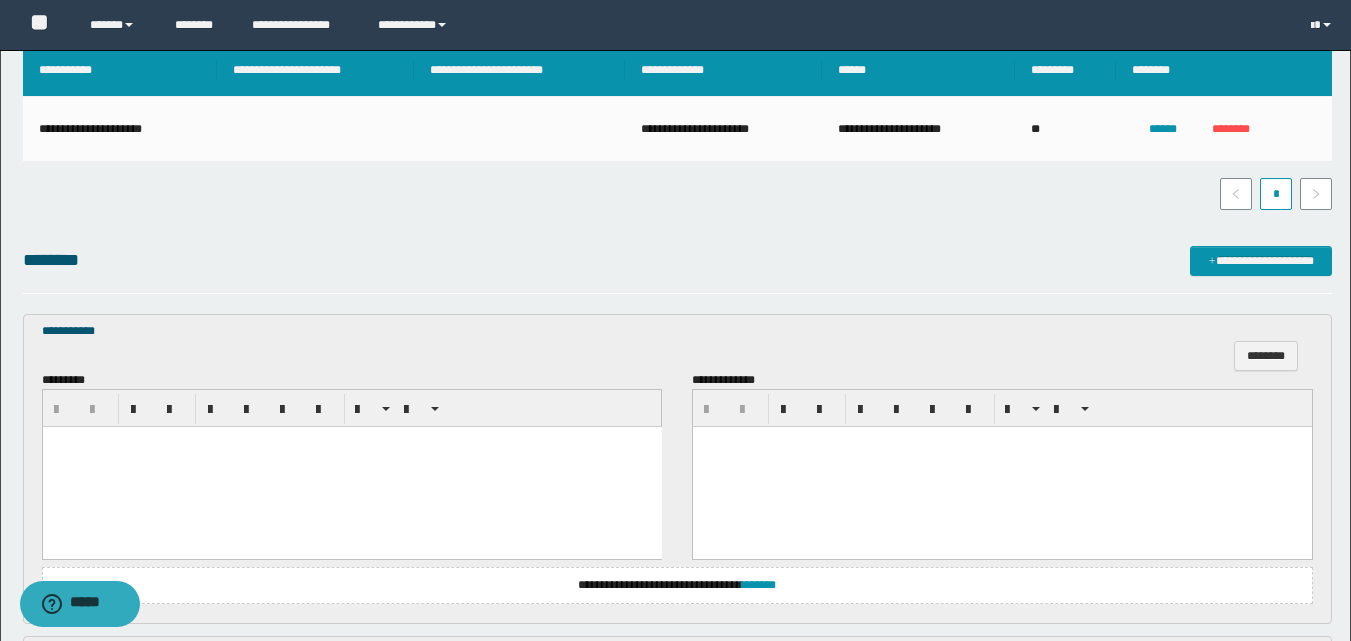 click at bounding box center (351, 467) 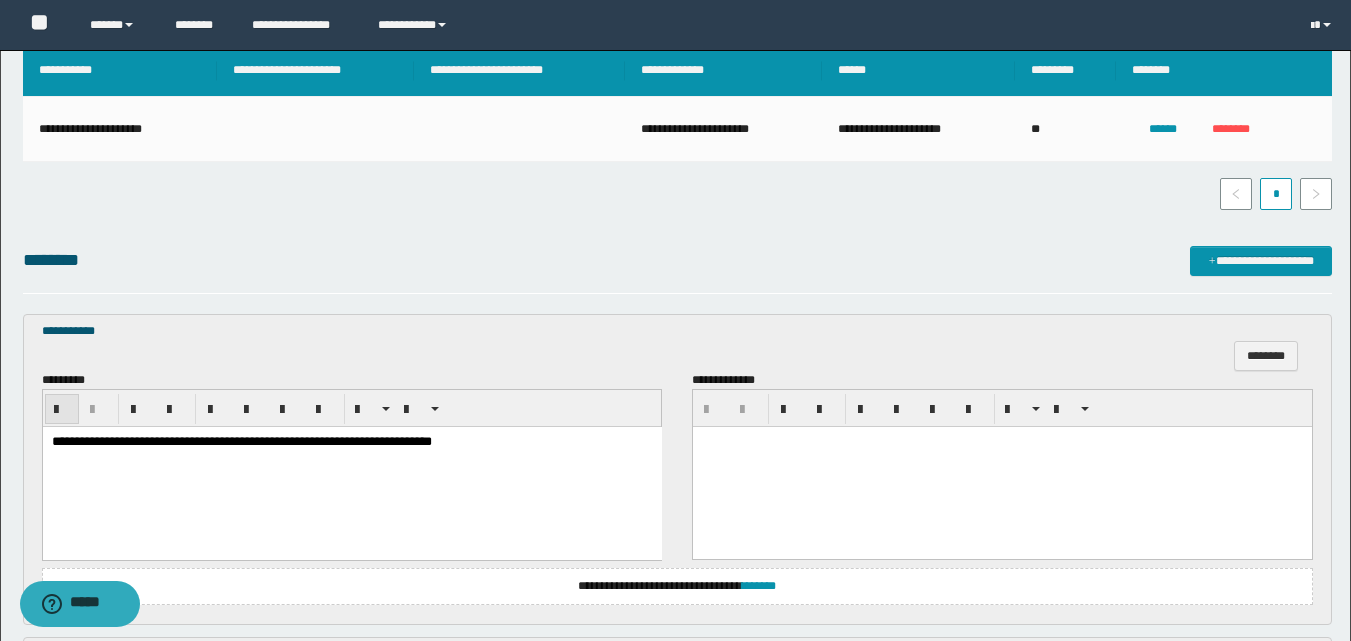click at bounding box center [62, 409] 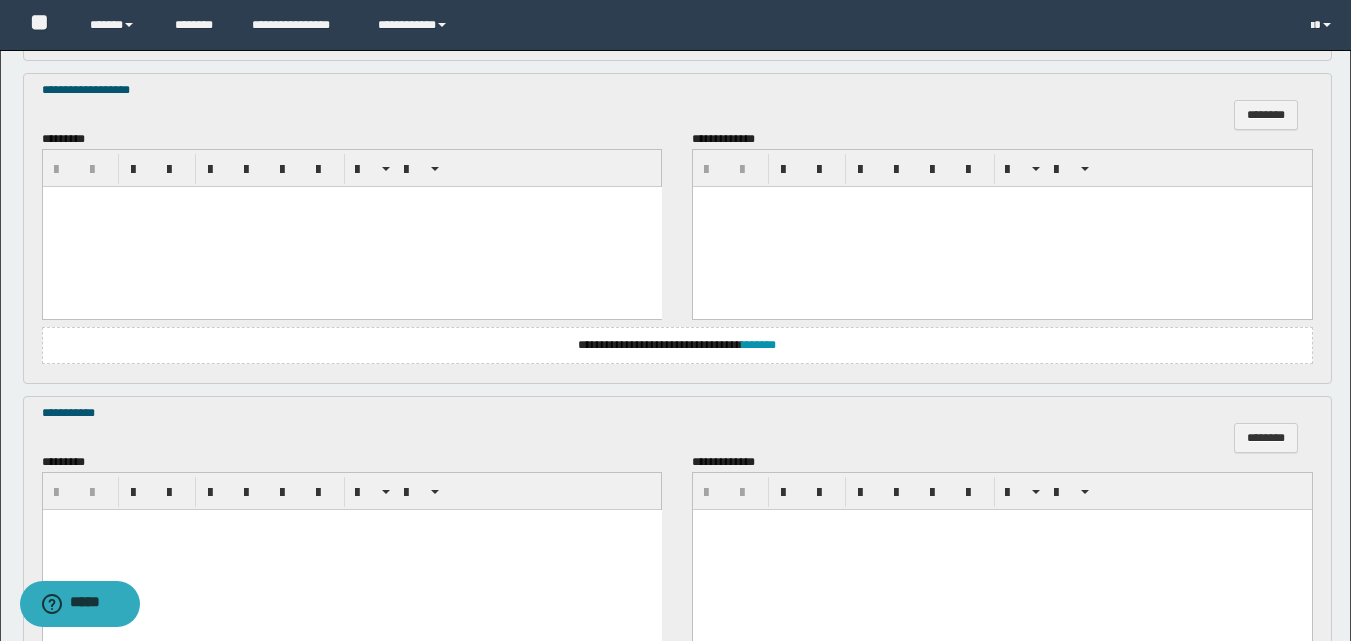 scroll, scrollTop: 1400, scrollLeft: 0, axis: vertical 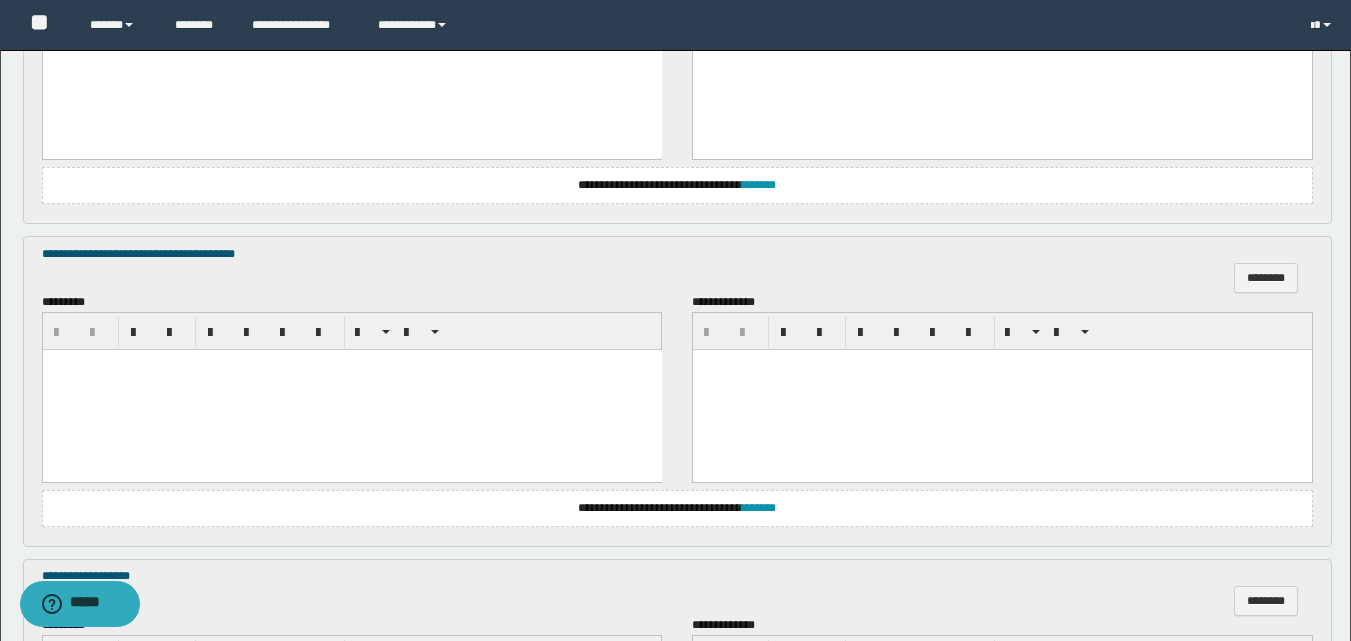 click at bounding box center (351, 390) 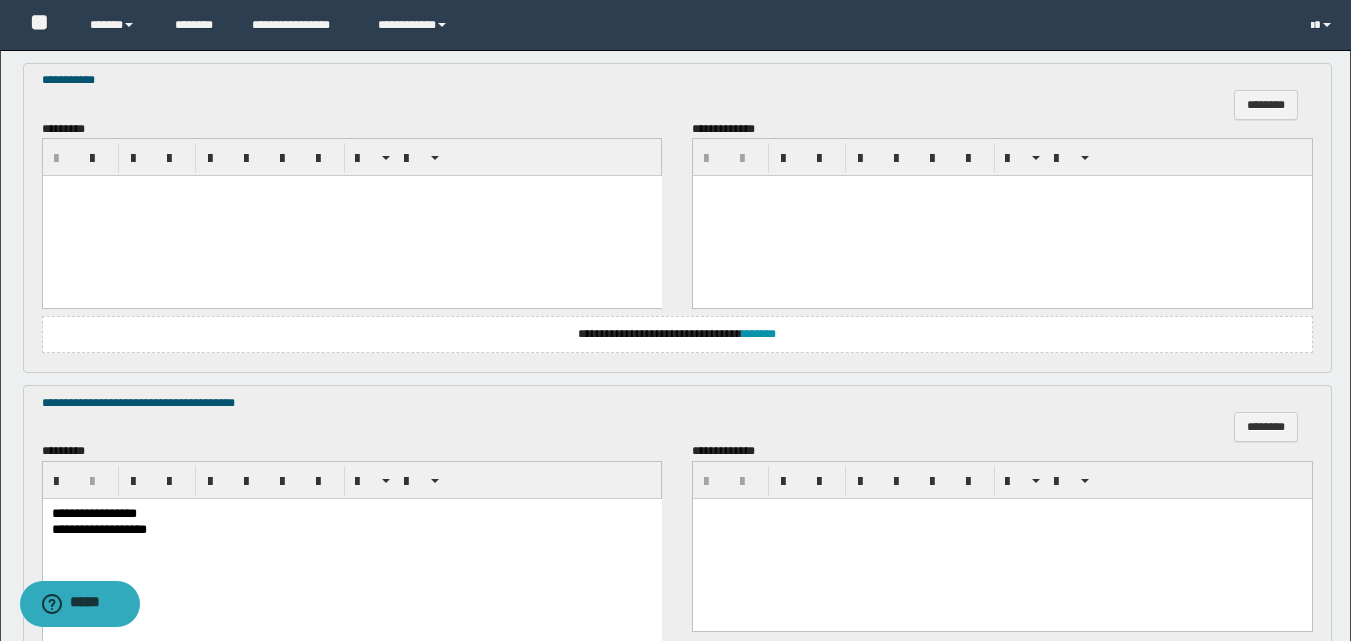 scroll, scrollTop: 620, scrollLeft: 0, axis: vertical 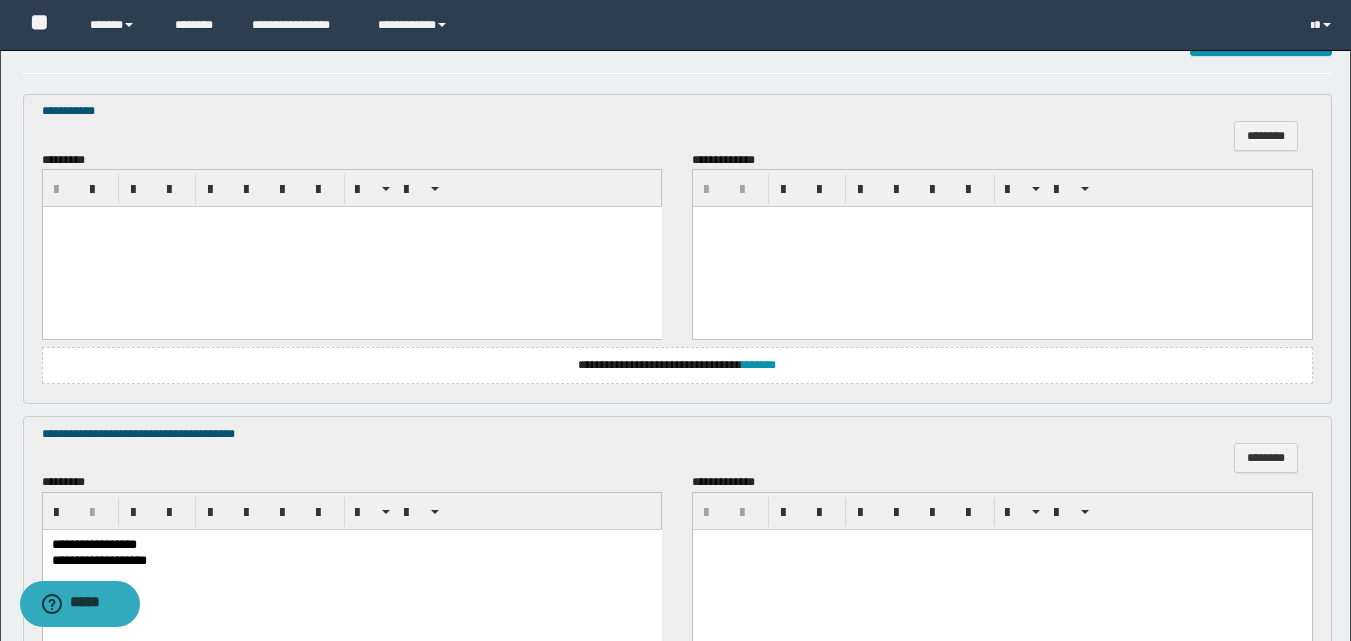 click at bounding box center [351, 247] 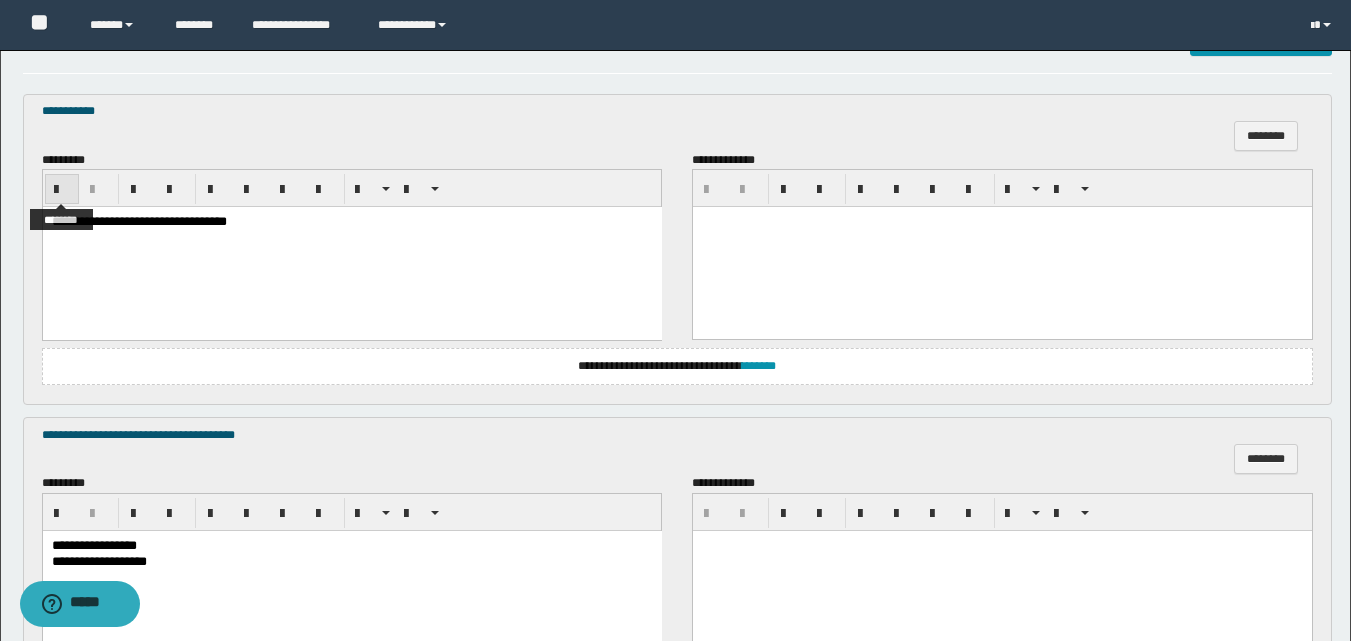 click at bounding box center [62, 189] 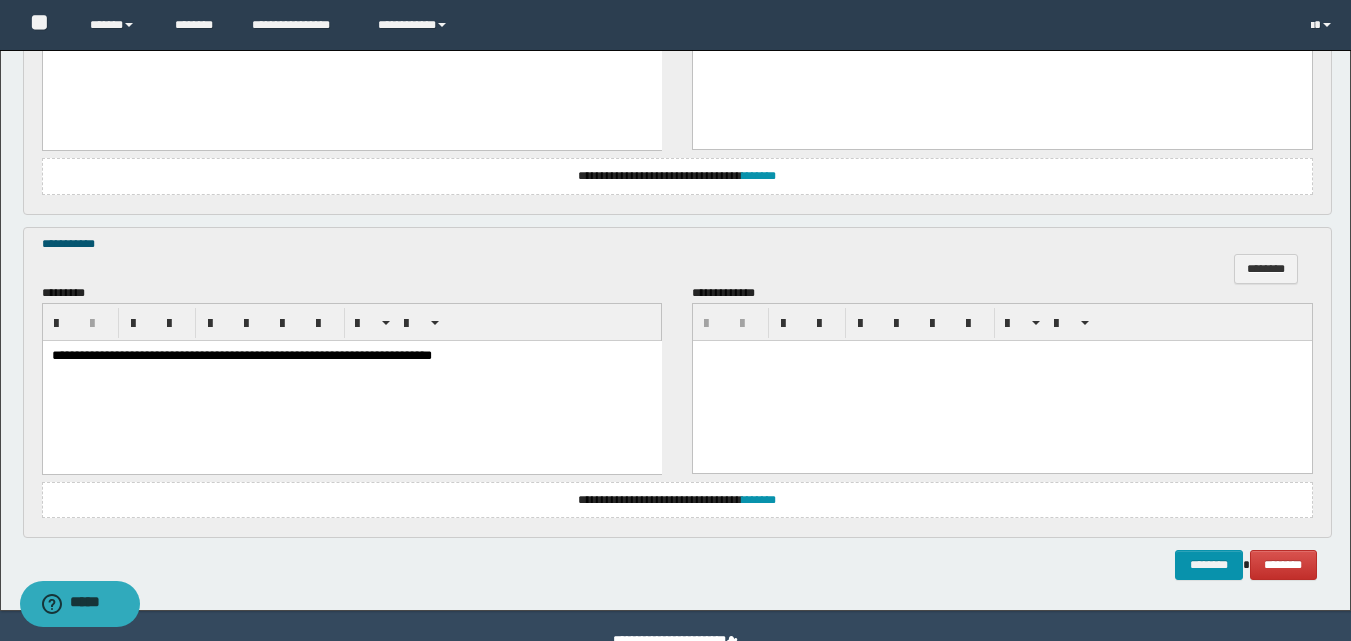 scroll, scrollTop: 1521, scrollLeft: 0, axis: vertical 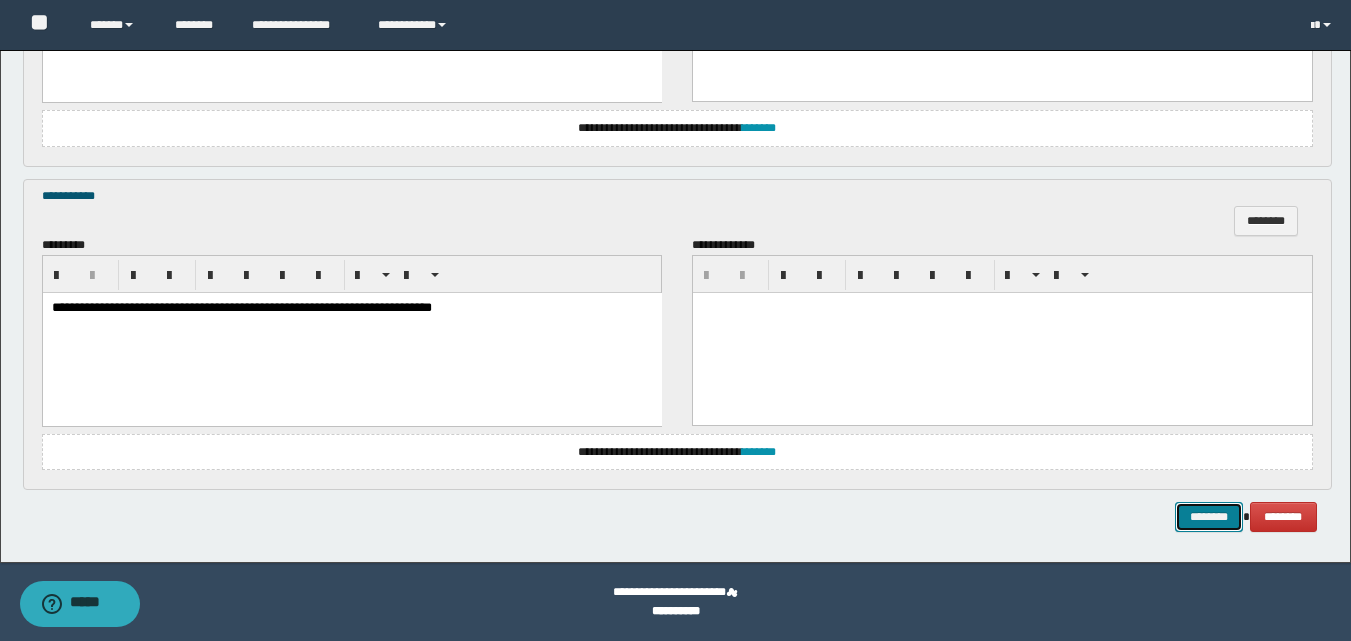 click on "********" at bounding box center [1209, 517] 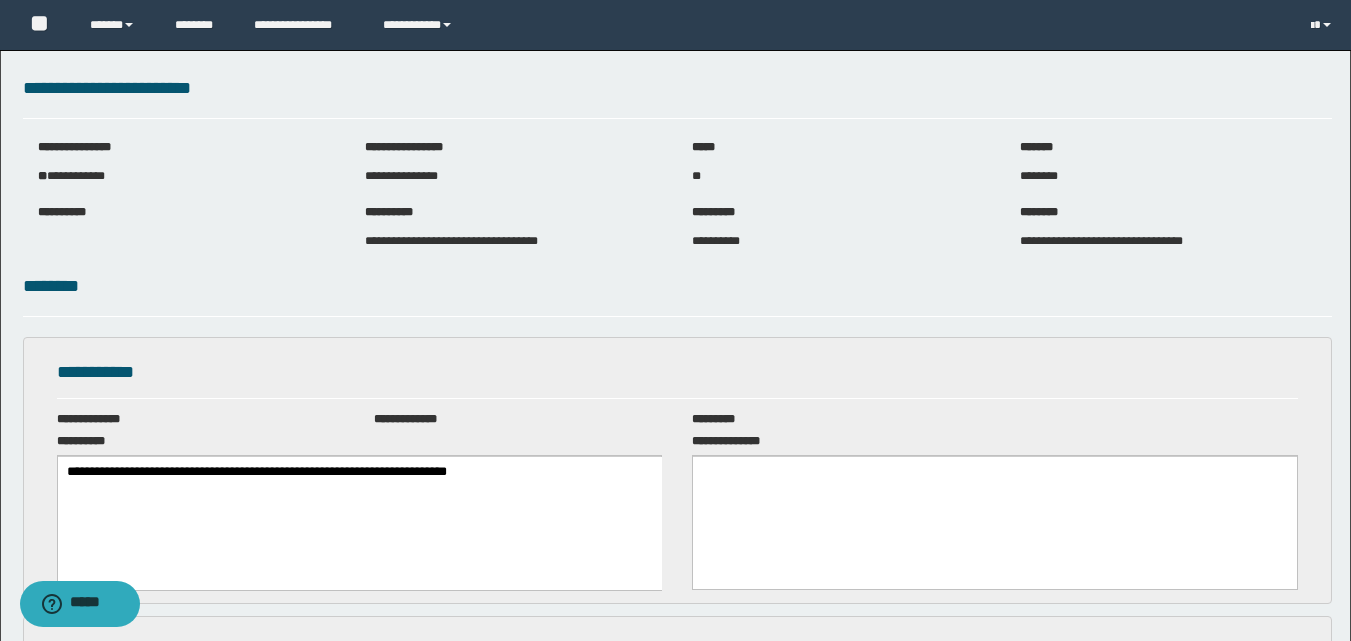 scroll, scrollTop: 0, scrollLeft: 0, axis: both 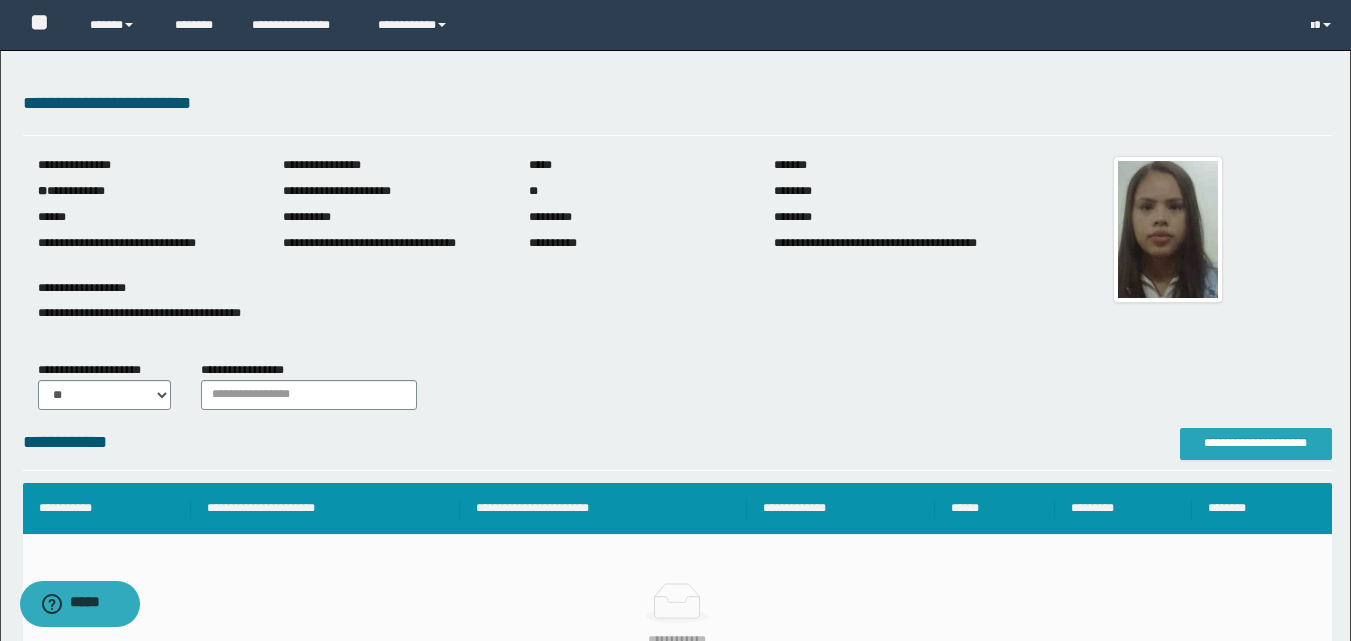 click on "**********" at bounding box center [1256, 444] 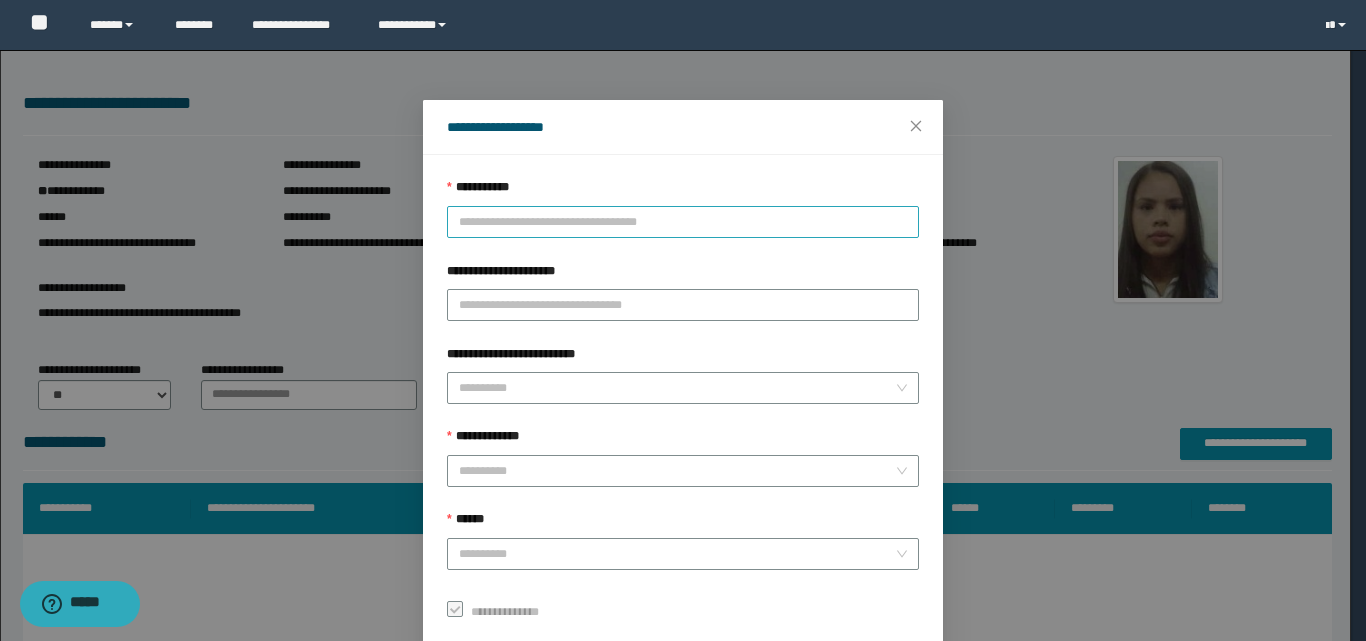 click on "**********" at bounding box center (683, 222) 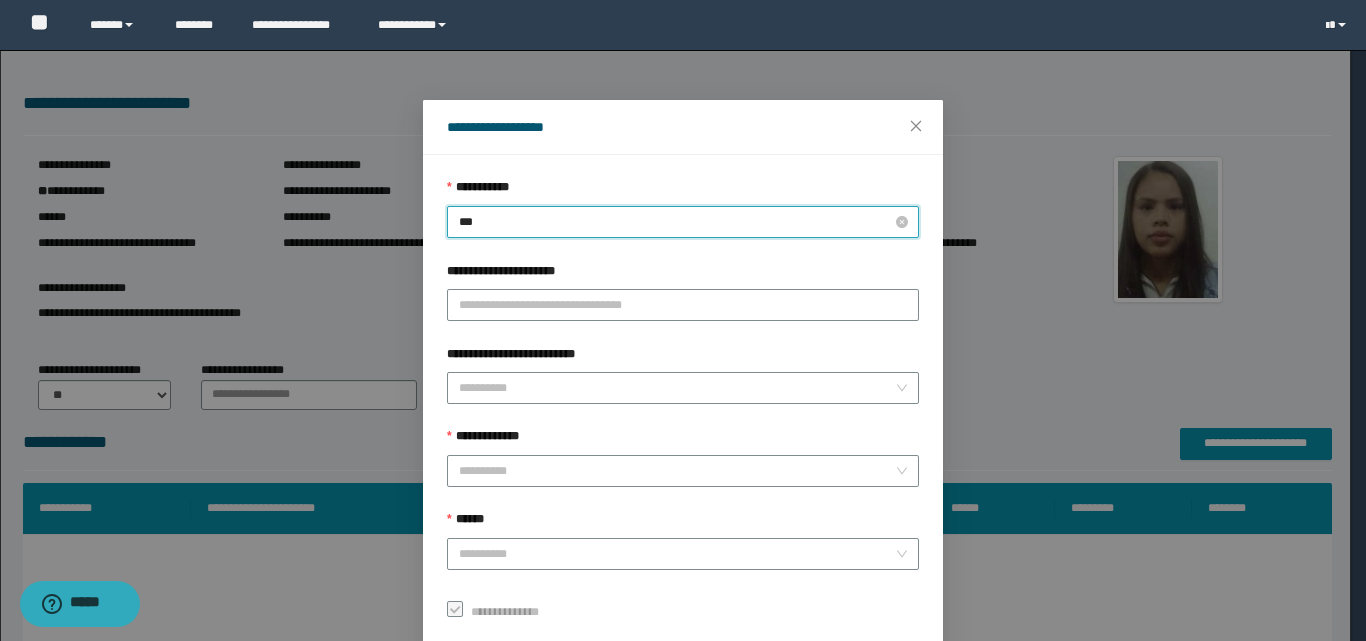 type on "****" 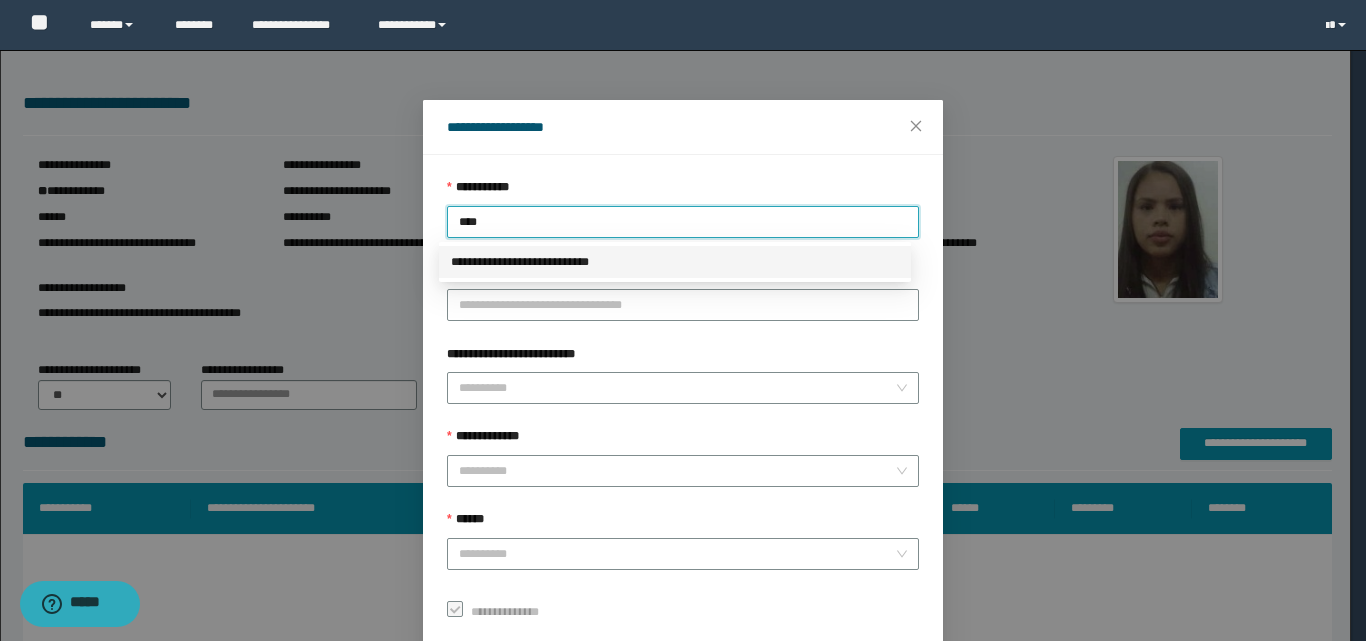 click on "**********" at bounding box center (675, 262) 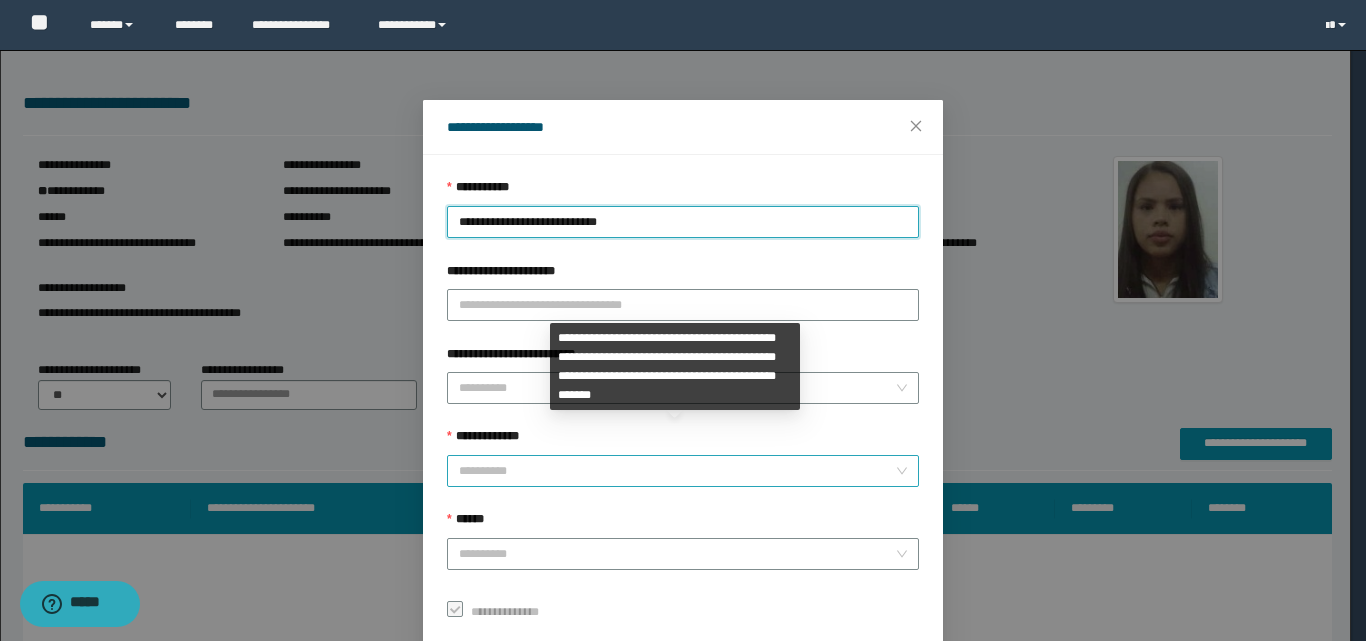 click on "**********" at bounding box center [677, 471] 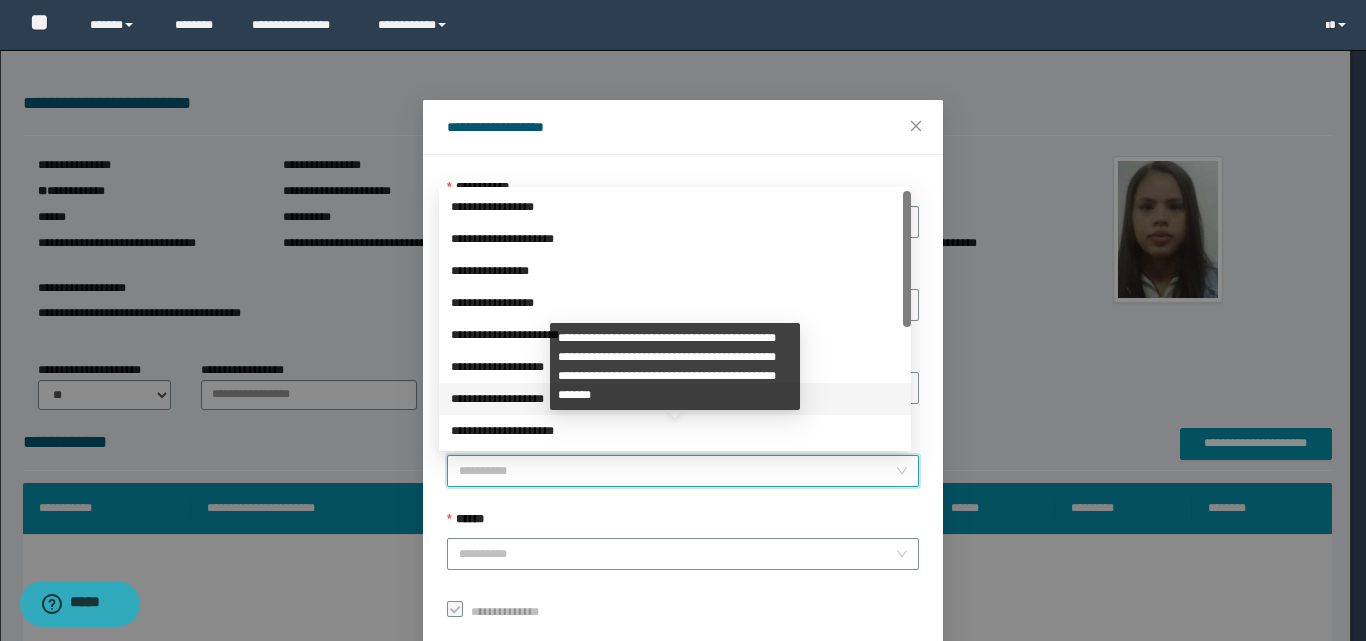 scroll, scrollTop: 224, scrollLeft: 0, axis: vertical 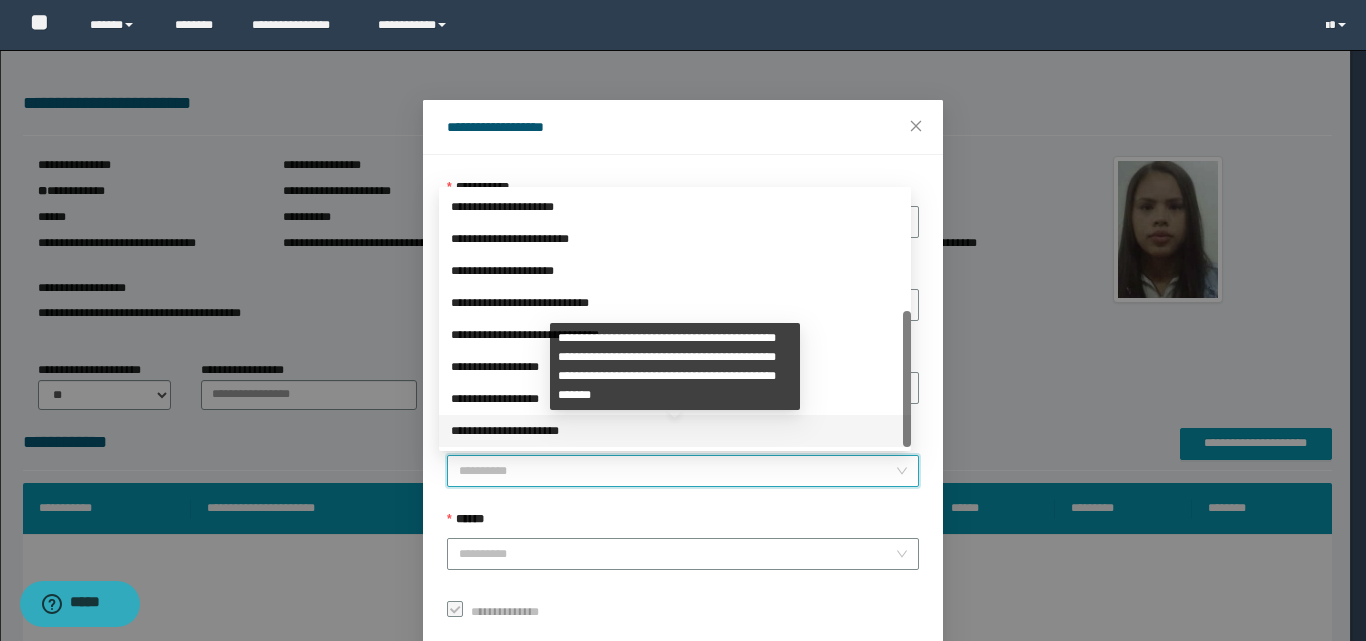 click on "**********" at bounding box center (675, 431) 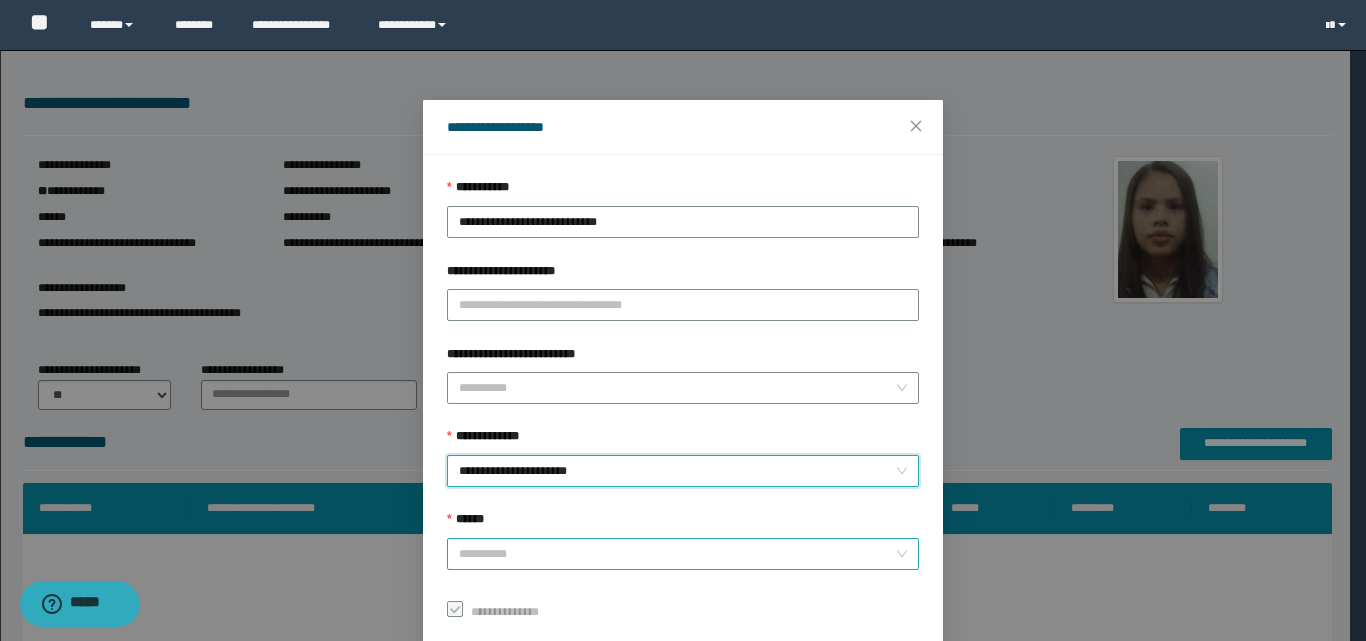 click on "******" at bounding box center [677, 554] 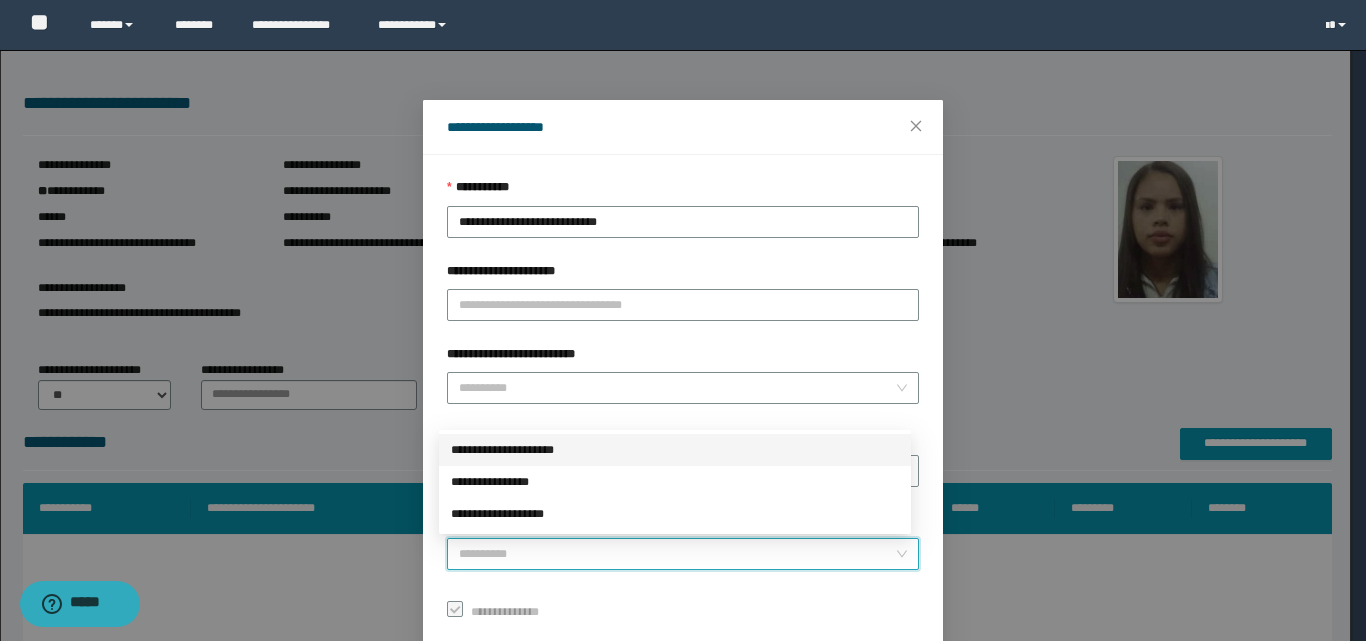 click on "**********" at bounding box center (675, 450) 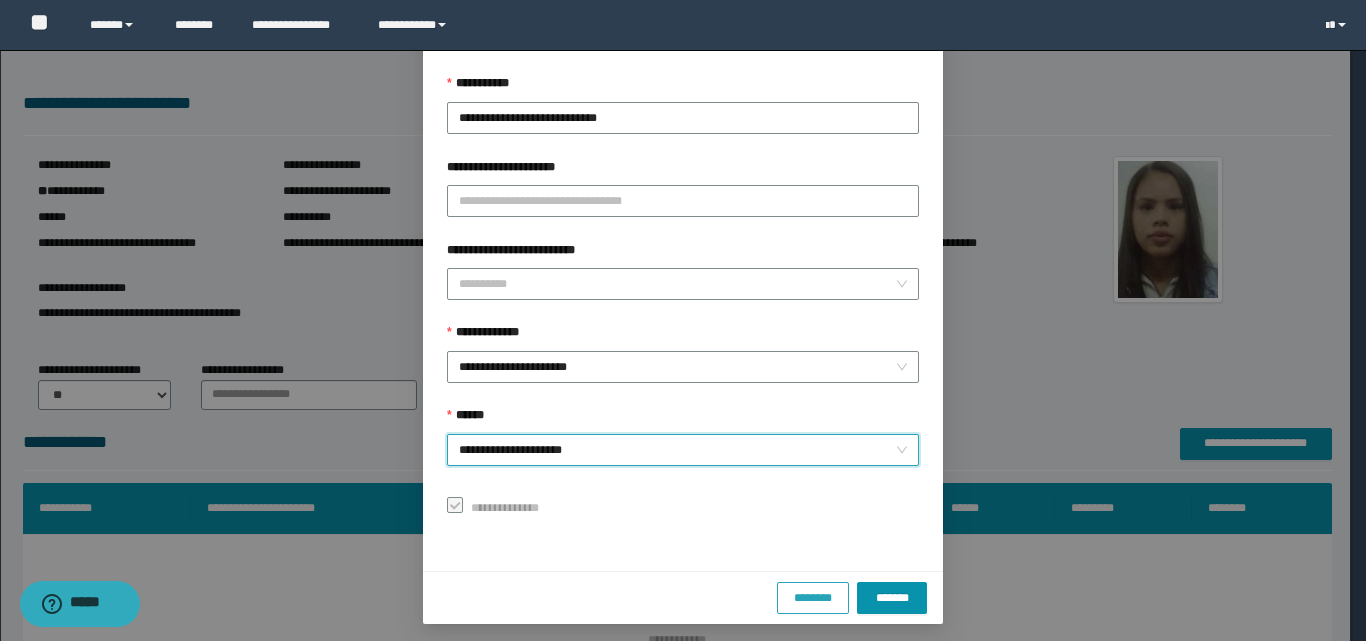 scroll, scrollTop: 111, scrollLeft: 0, axis: vertical 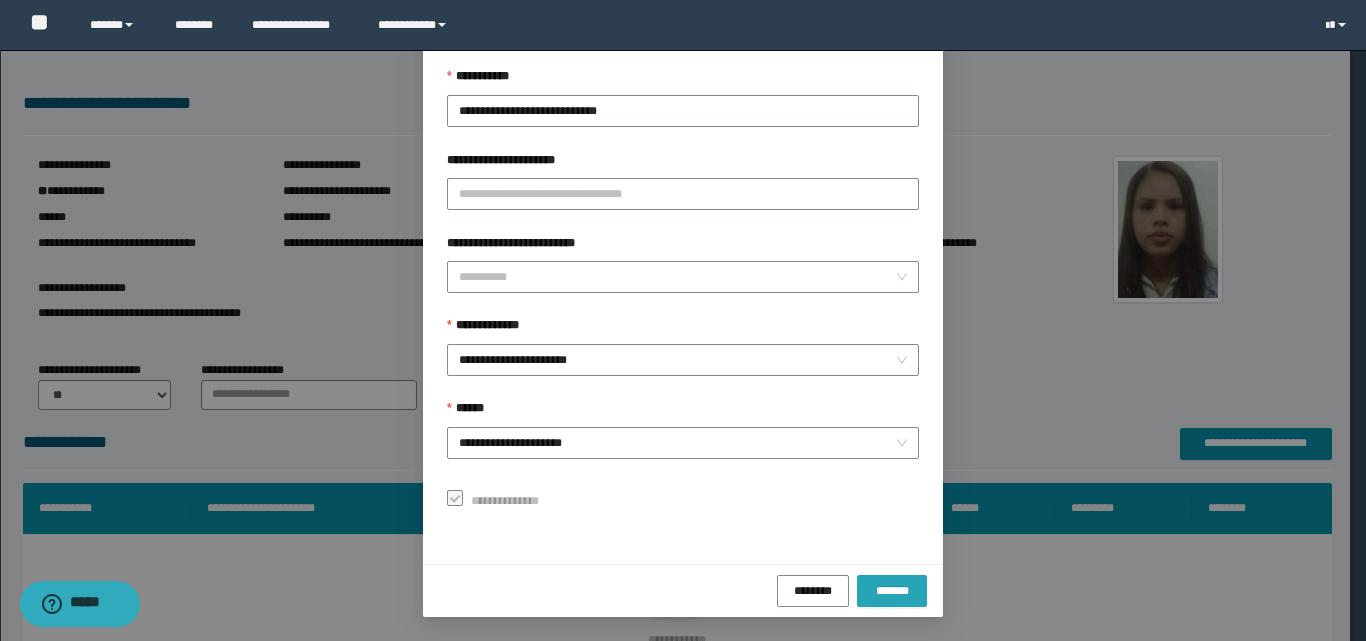 click on "*******" at bounding box center [892, 590] 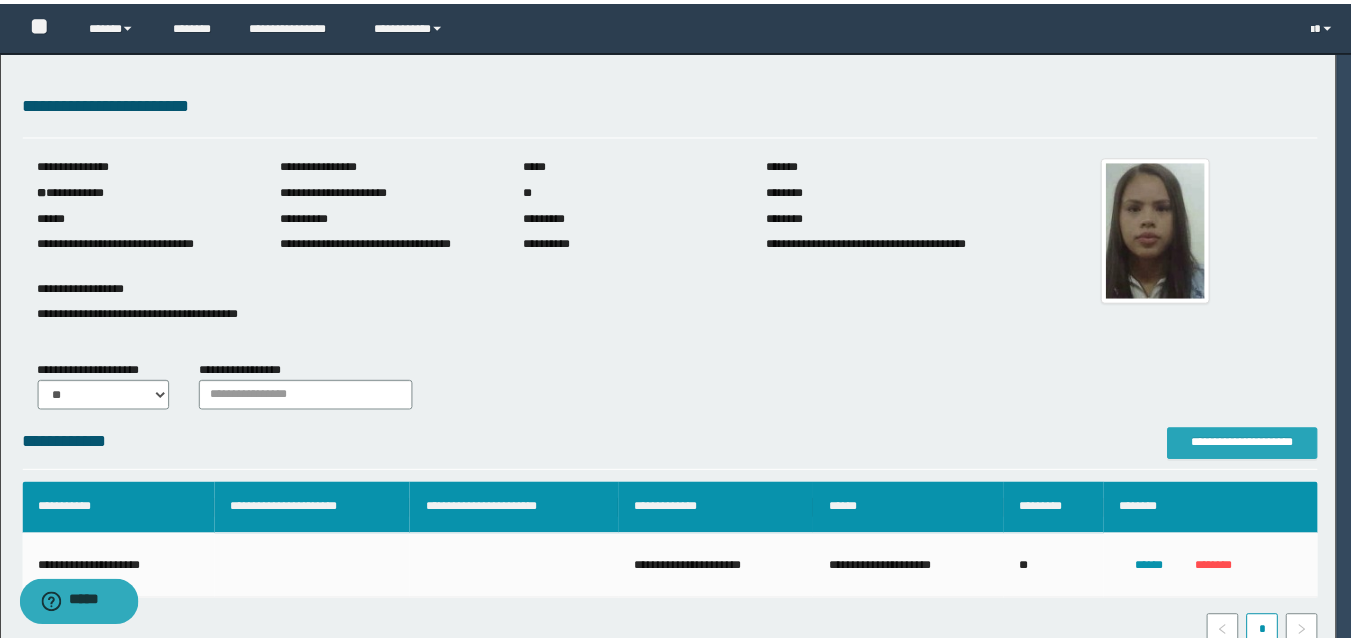 scroll, scrollTop: 0, scrollLeft: 0, axis: both 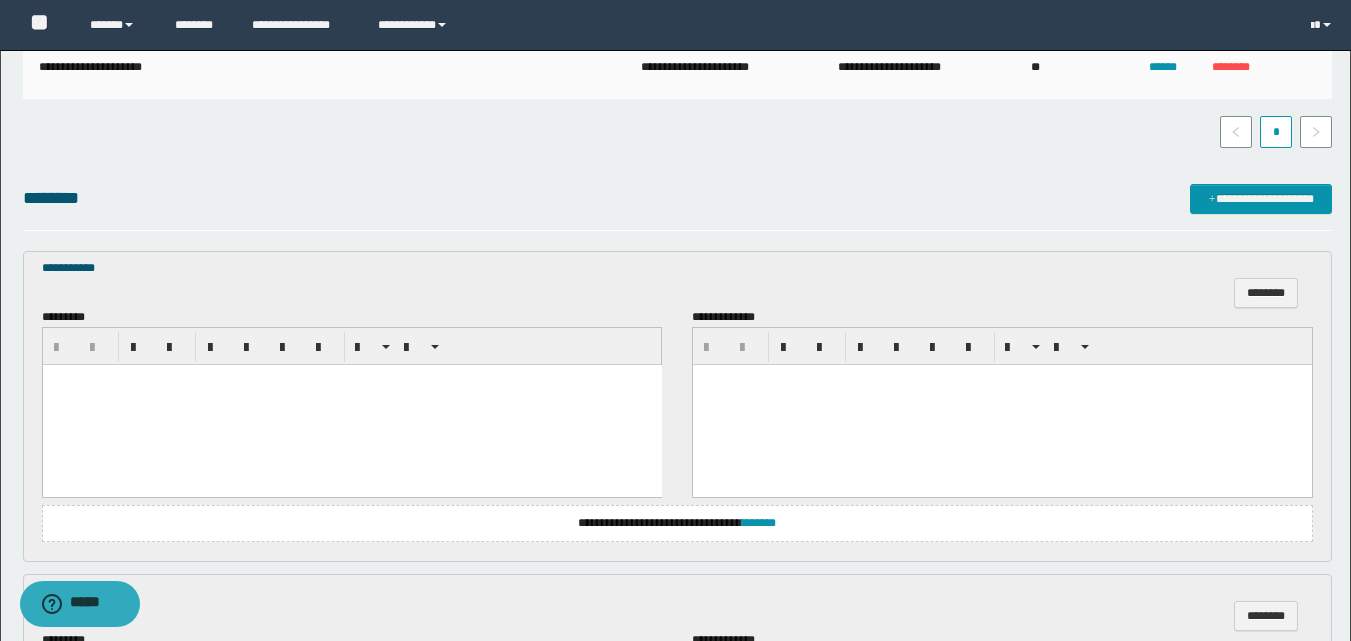 drag, startPoint x: 210, startPoint y: 434, endPoint x: 216, endPoint y: 415, distance: 19.924858 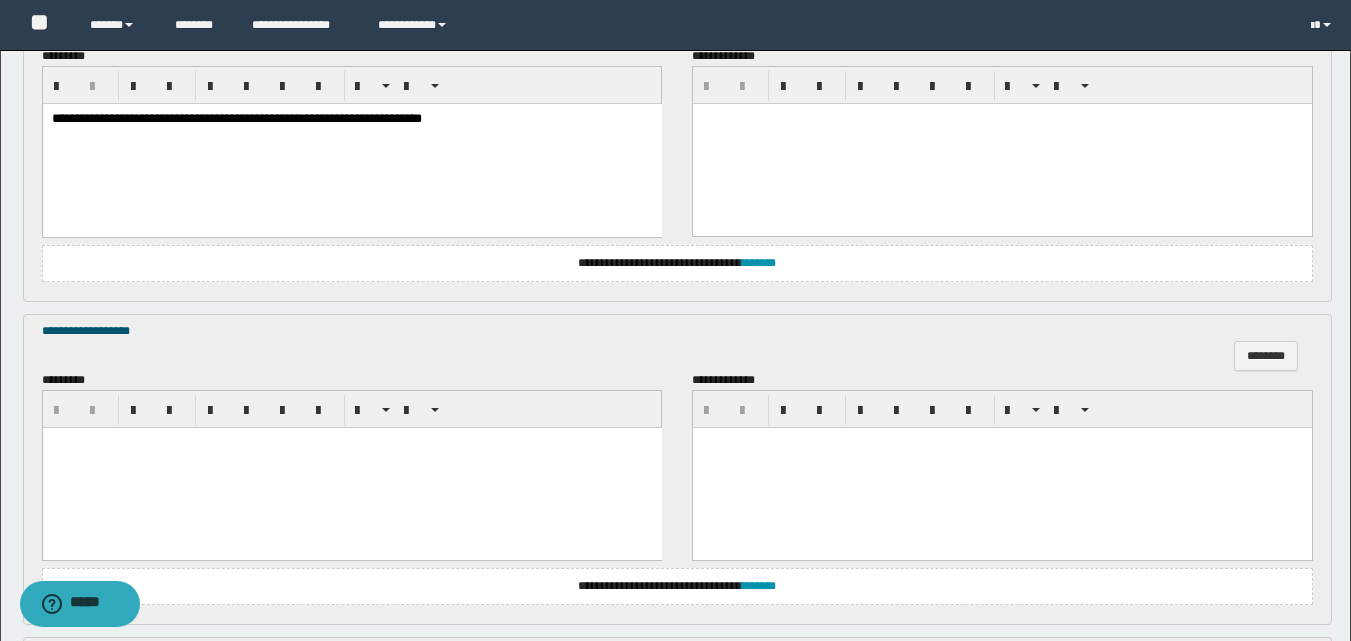 scroll, scrollTop: 800, scrollLeft: 0, axis: vertical 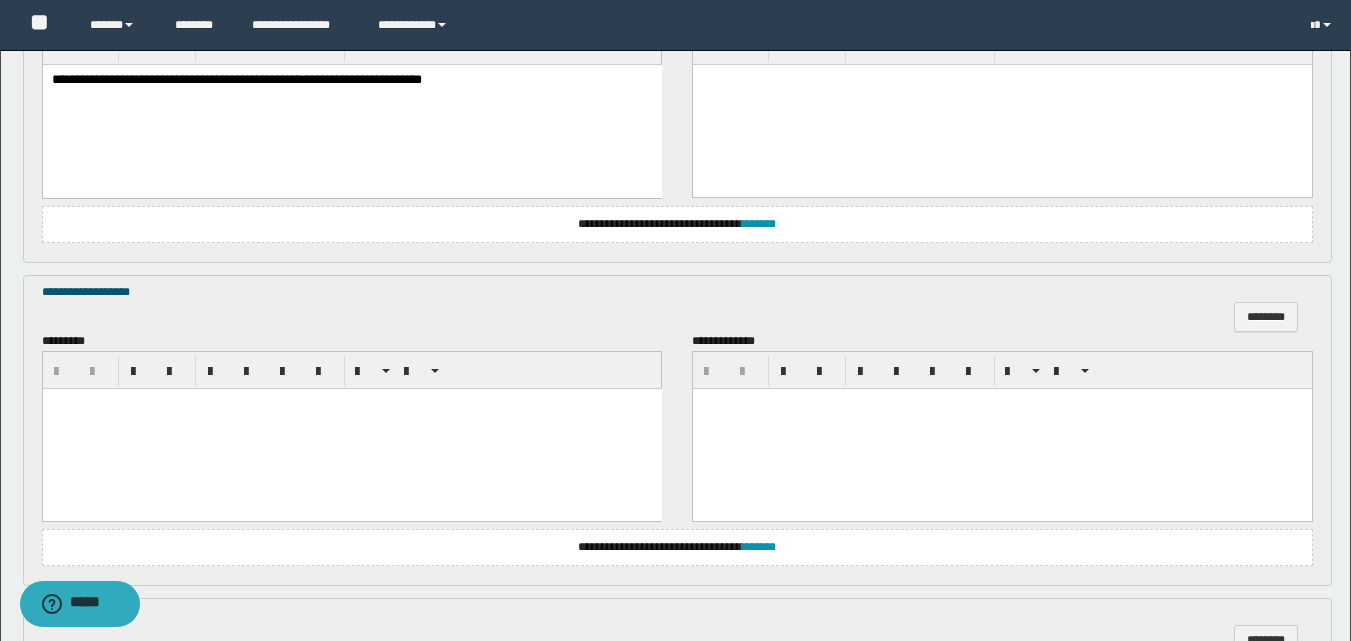 click at bounding box center (351, 428) 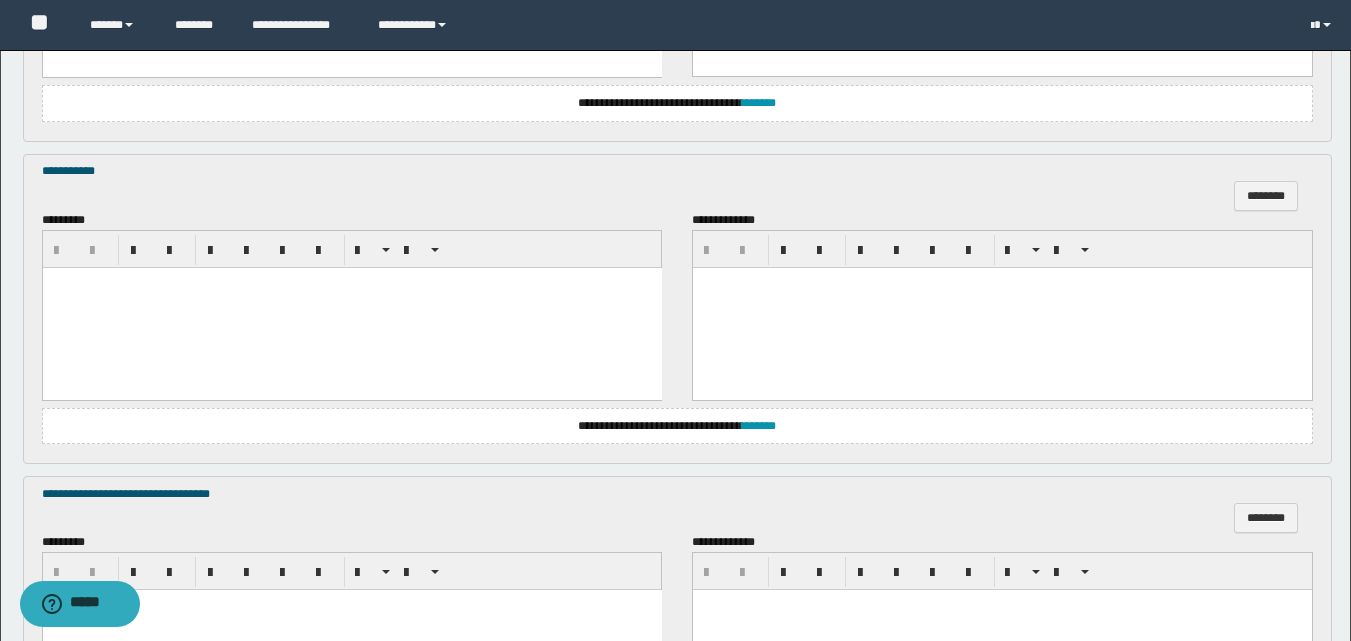 scroll, scrollTop: 1300, scrollLeft: 0, axis: vertical 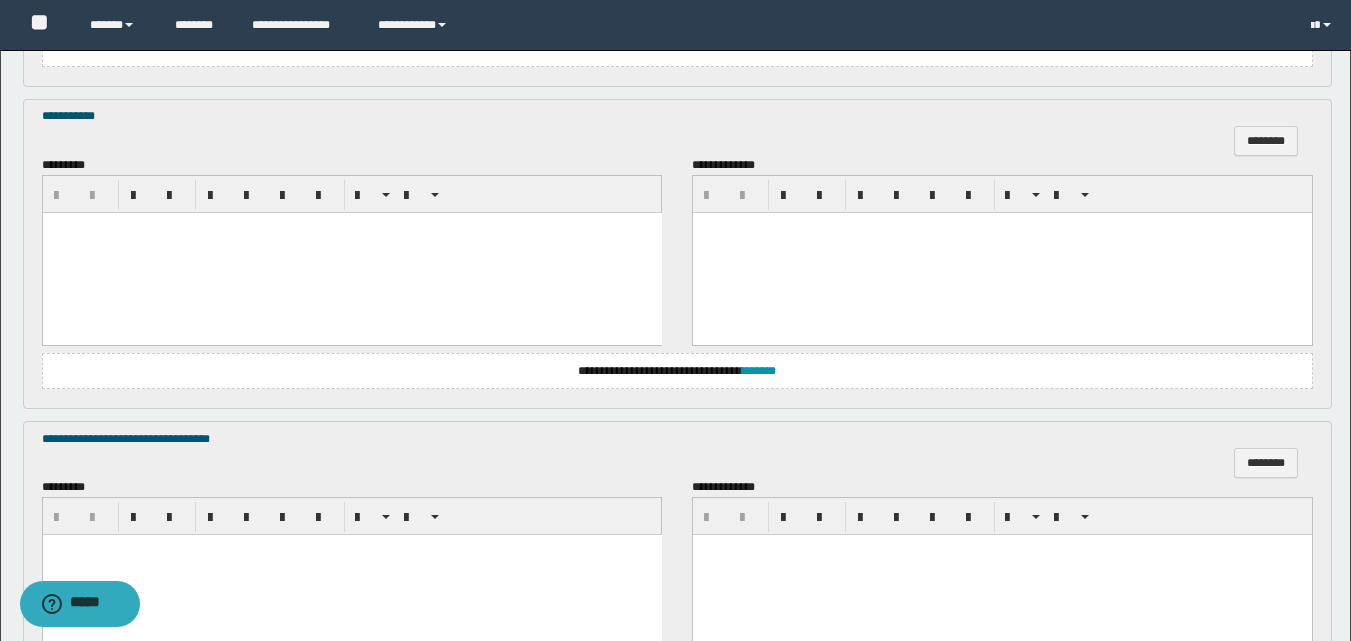 click at bounding box center (351, 252) 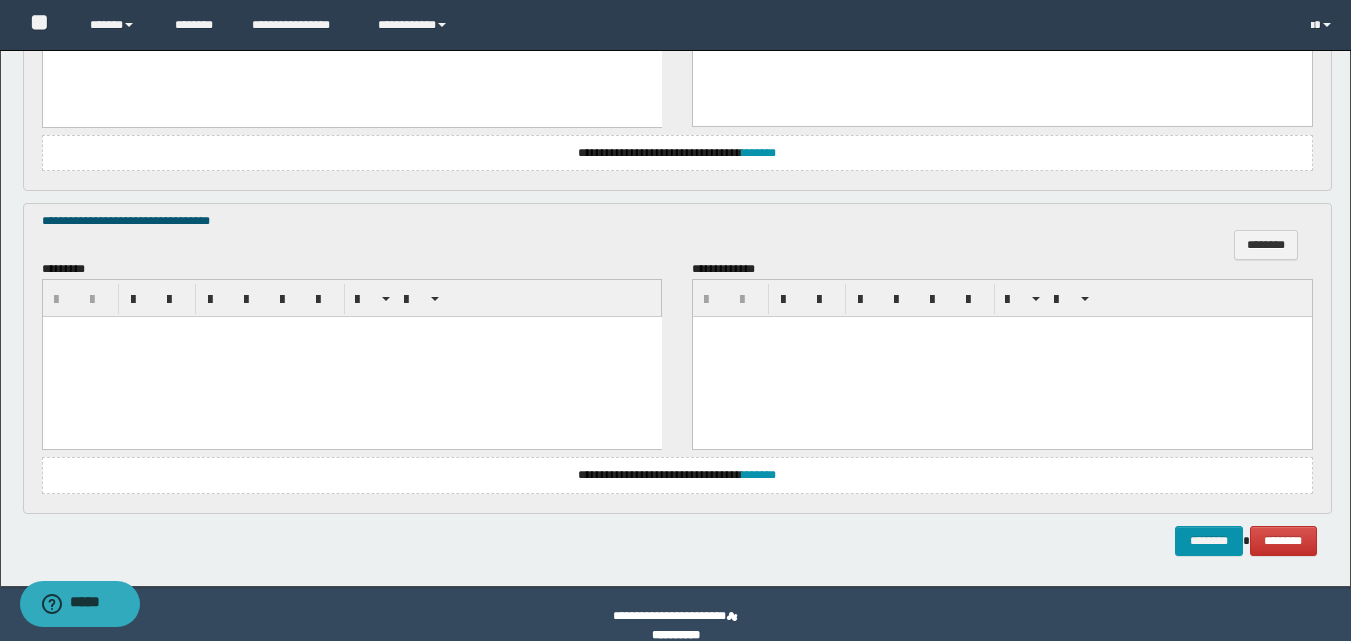scroll, scrollTop: 1543, scrollLeft: 0, axis: vertical 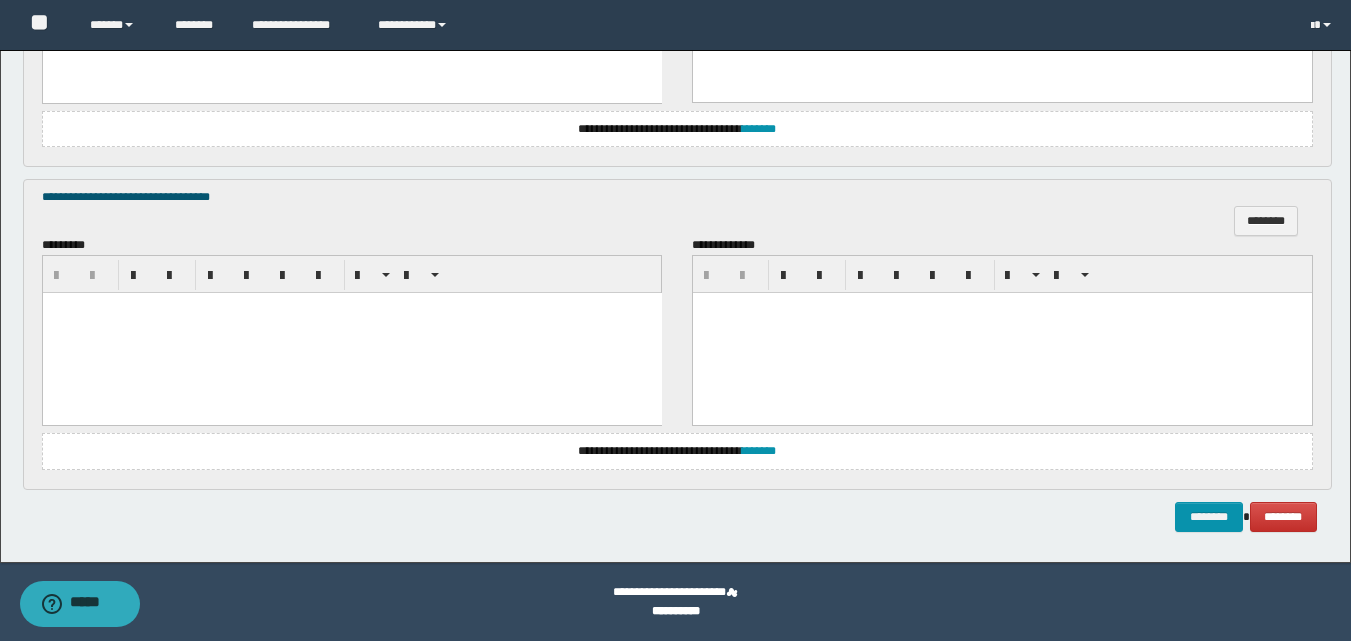 click at bounding box center [351, 333] 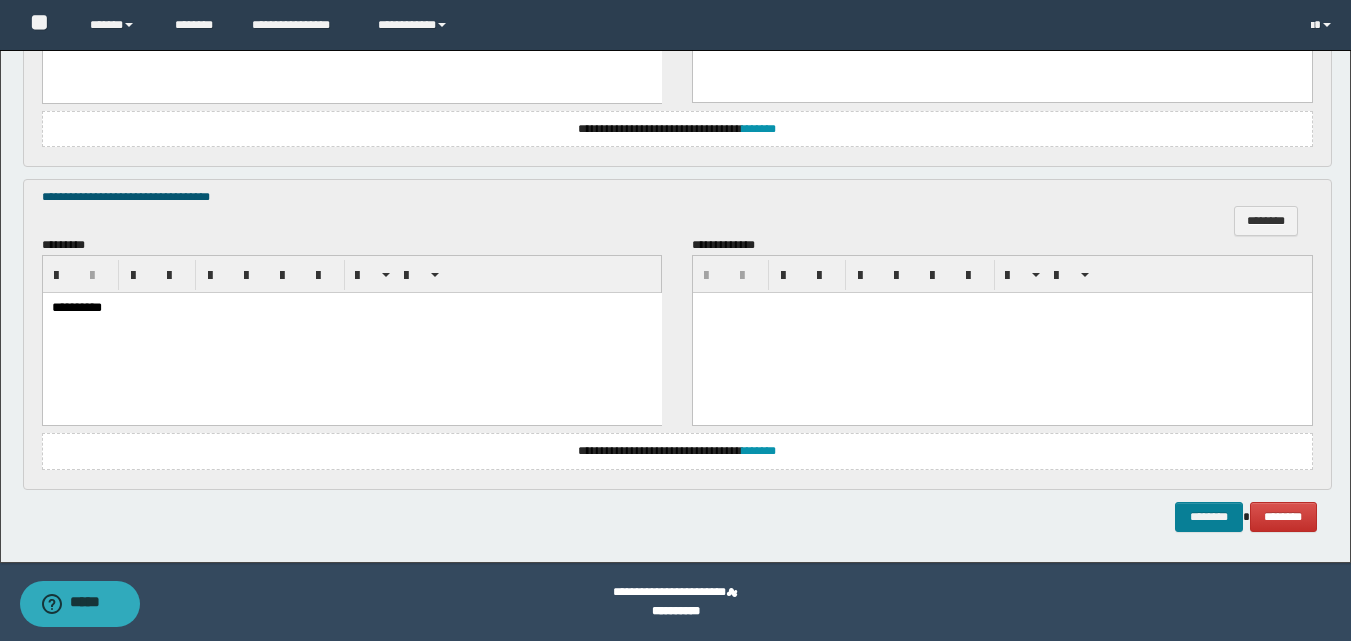 click on "********" at bounding box center (1209, 517) 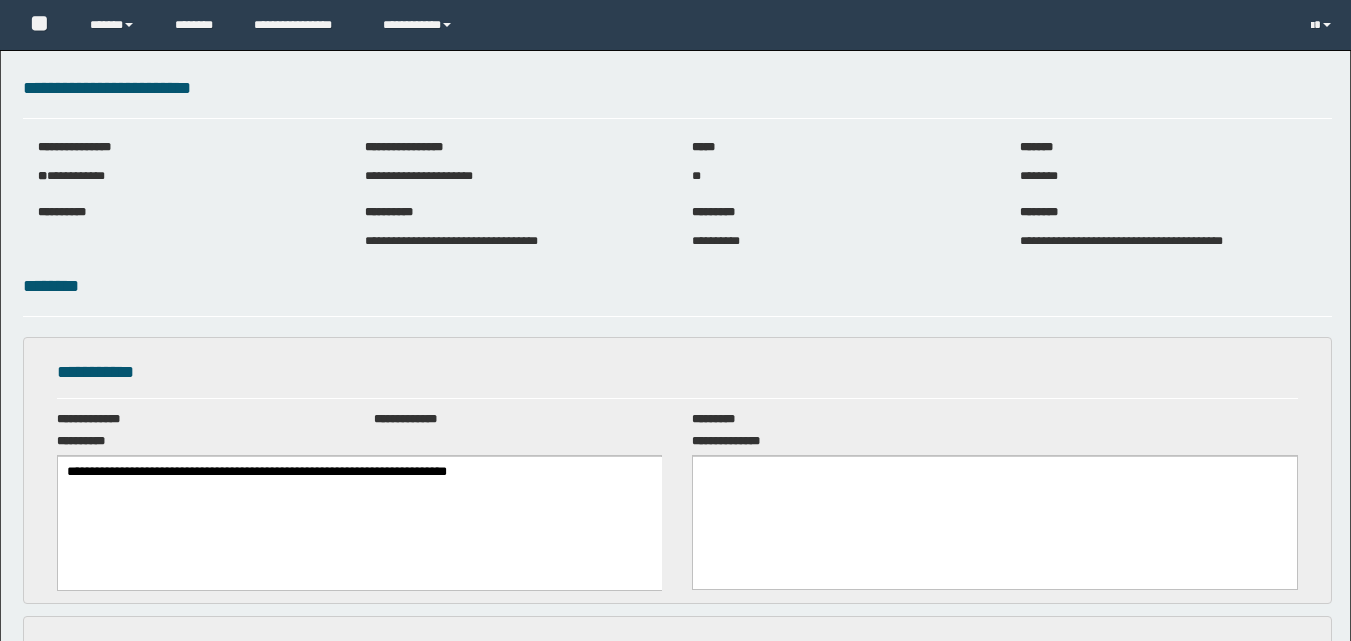 scroll, scrollTop: 0, scrollLeft: 0, axis: both 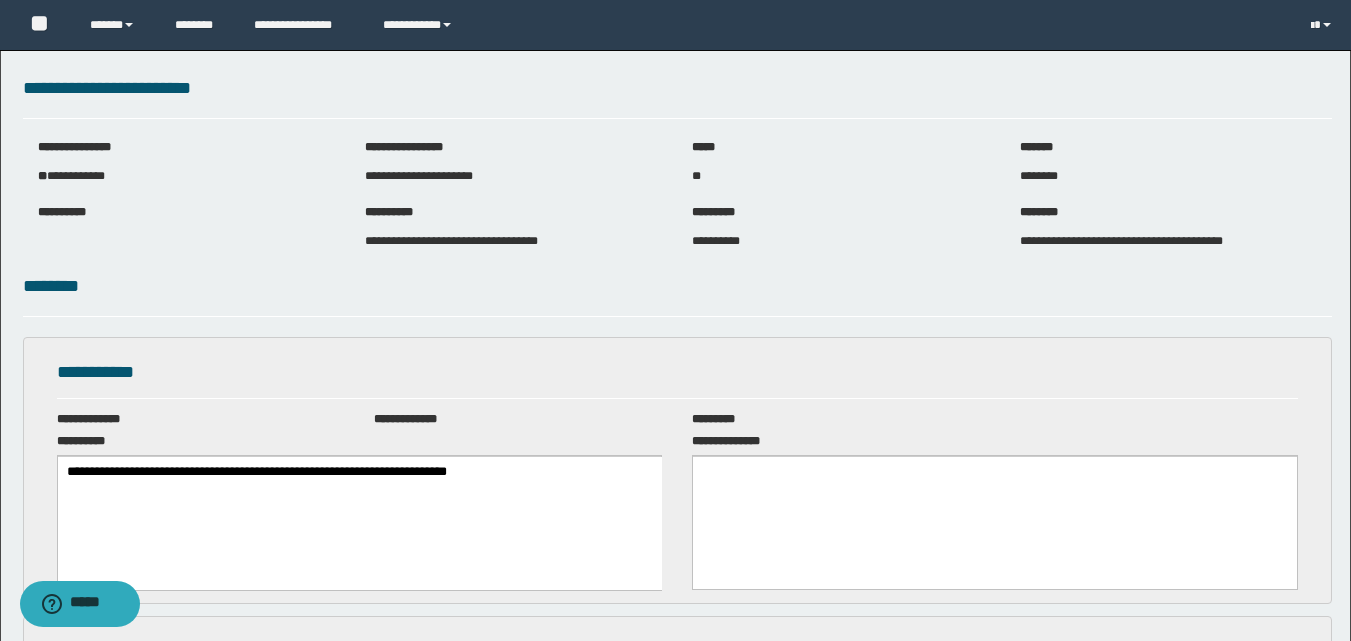 click on "**********" at bounding box center [677, 468] 